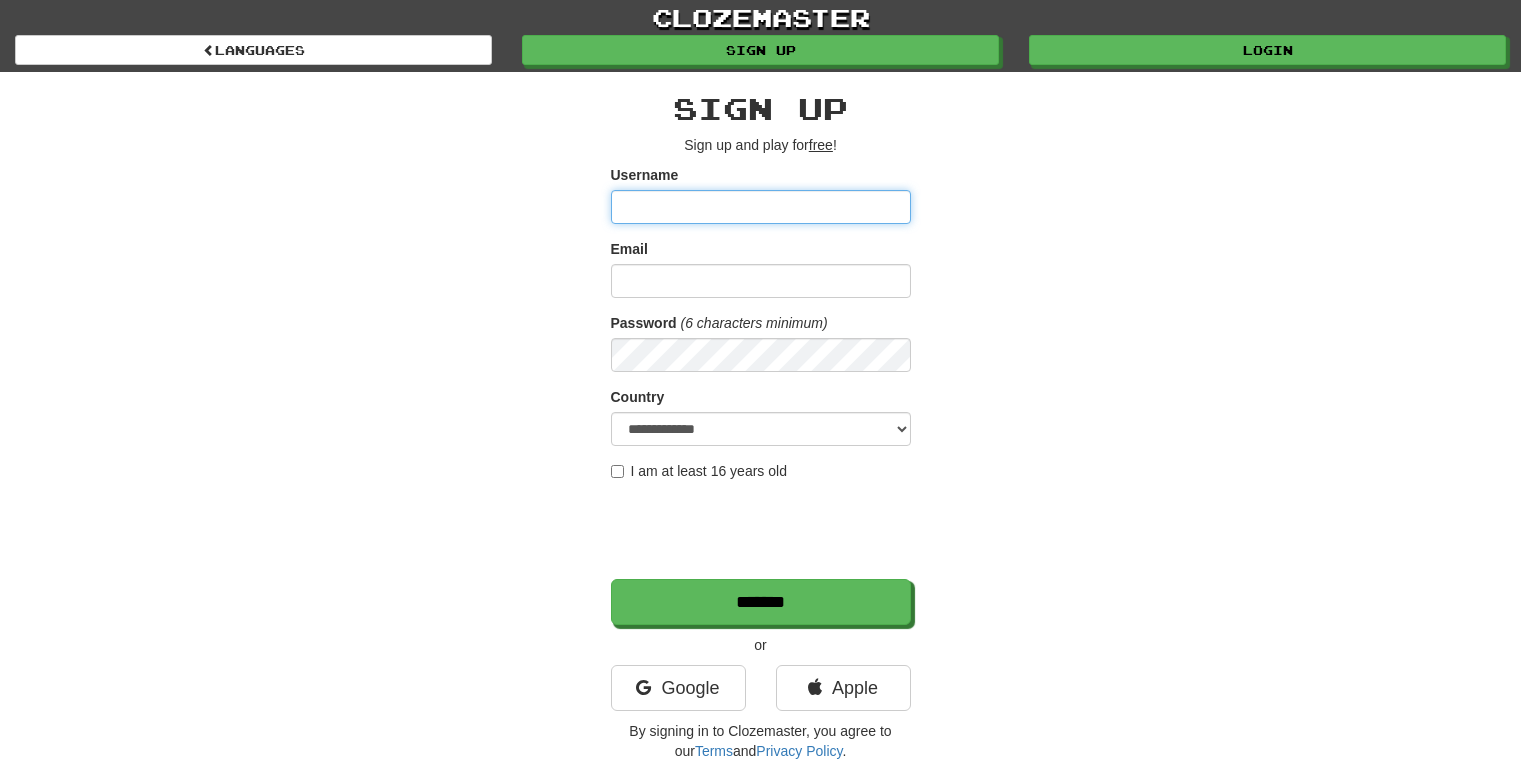 scroll, scrollTop: 0, scrollLeft: 0, axis: both 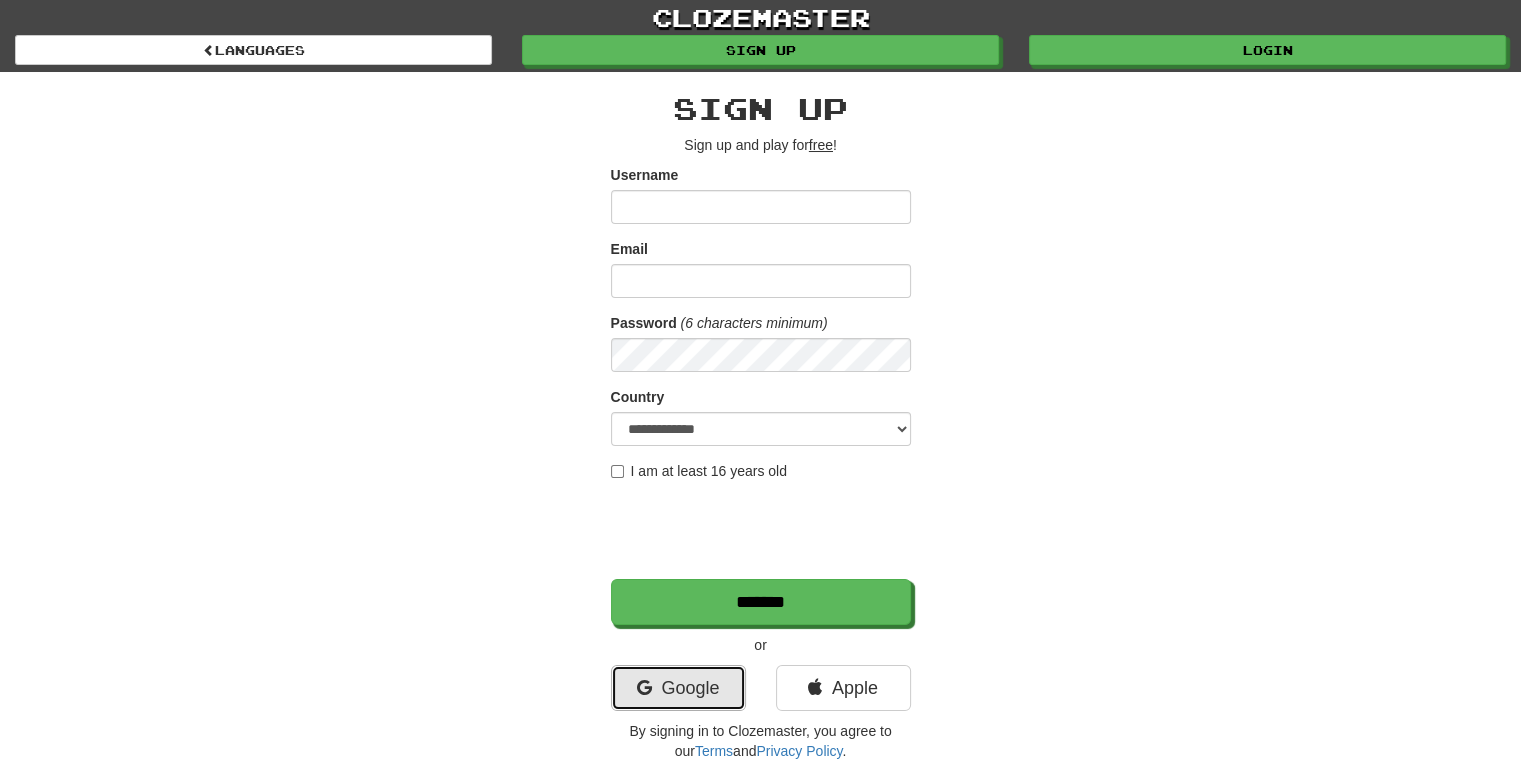 click on "Google" at bounding box center (678, 688) 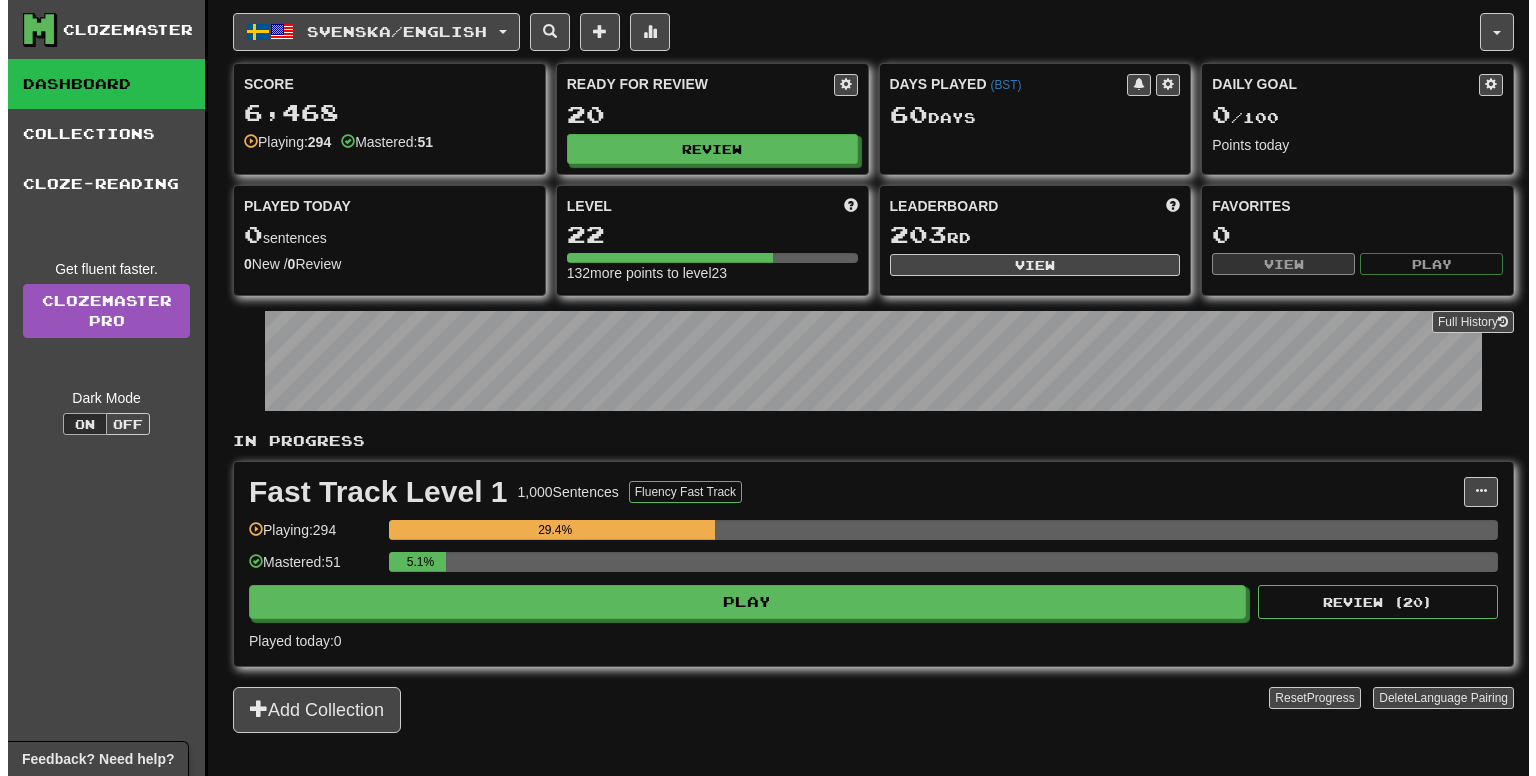 scroll, scrollTop: 0, scrollLeft: 0, axis: both 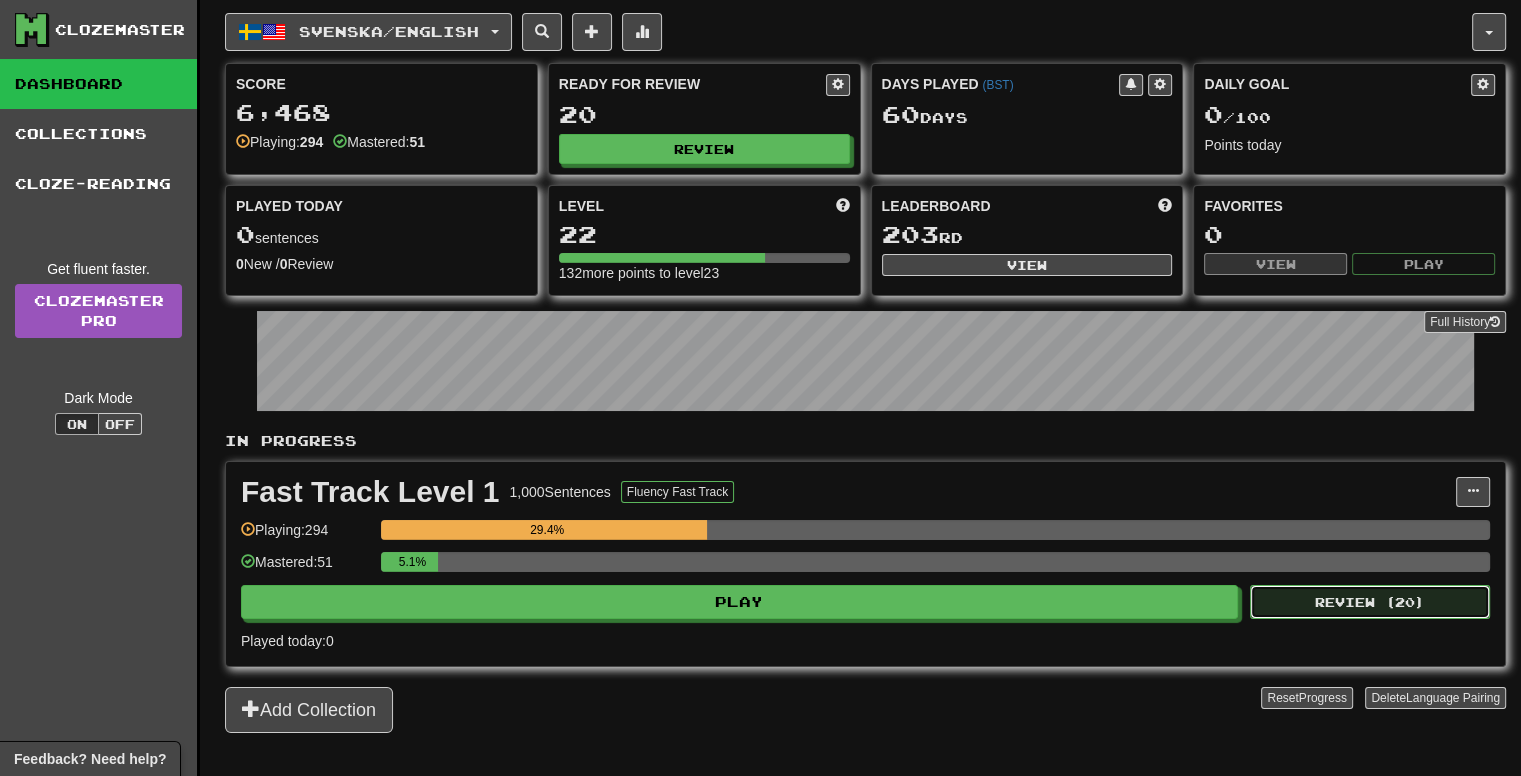 click on "Review ( 20 )" at bounding box center [1370, 602] 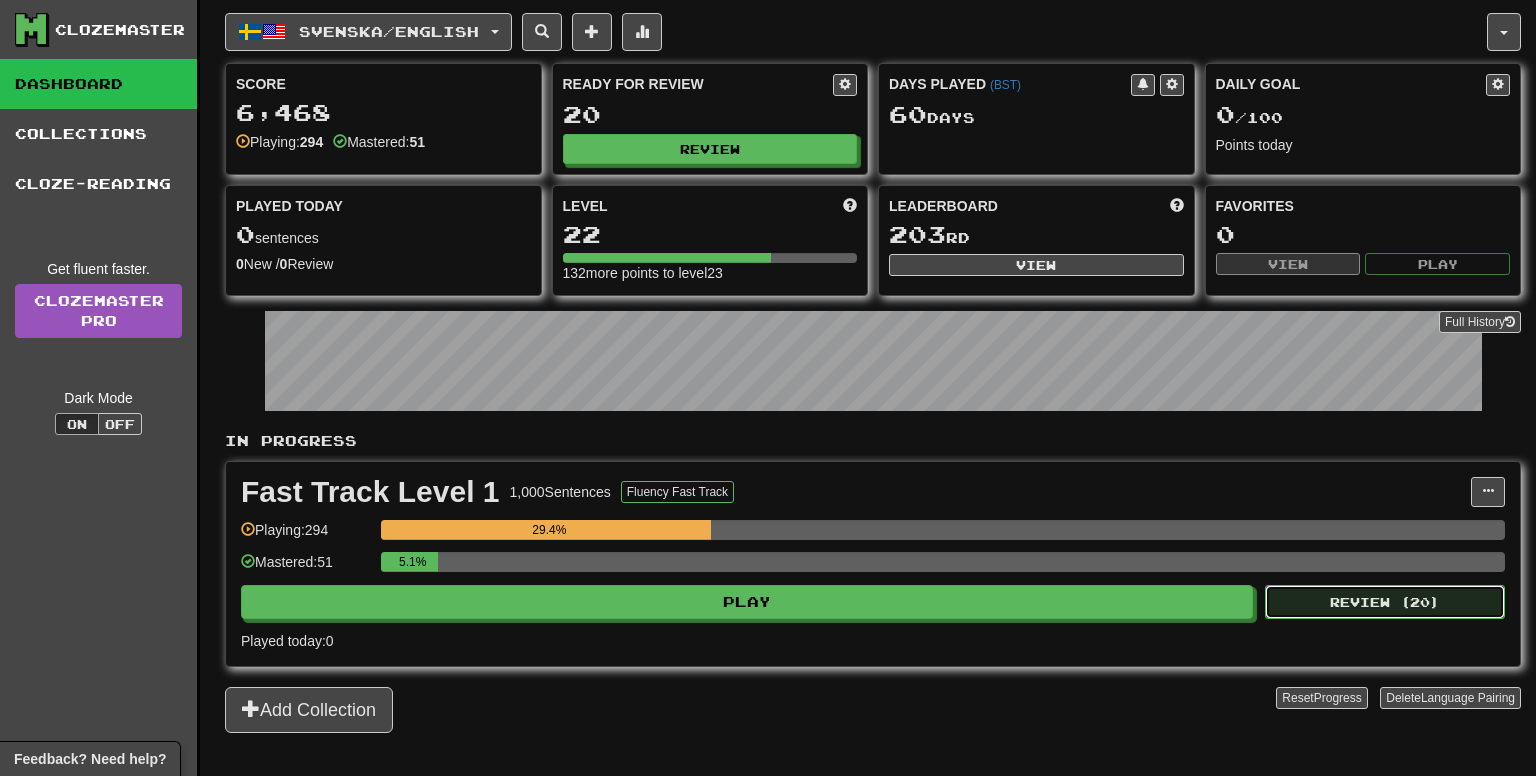 select on "**" 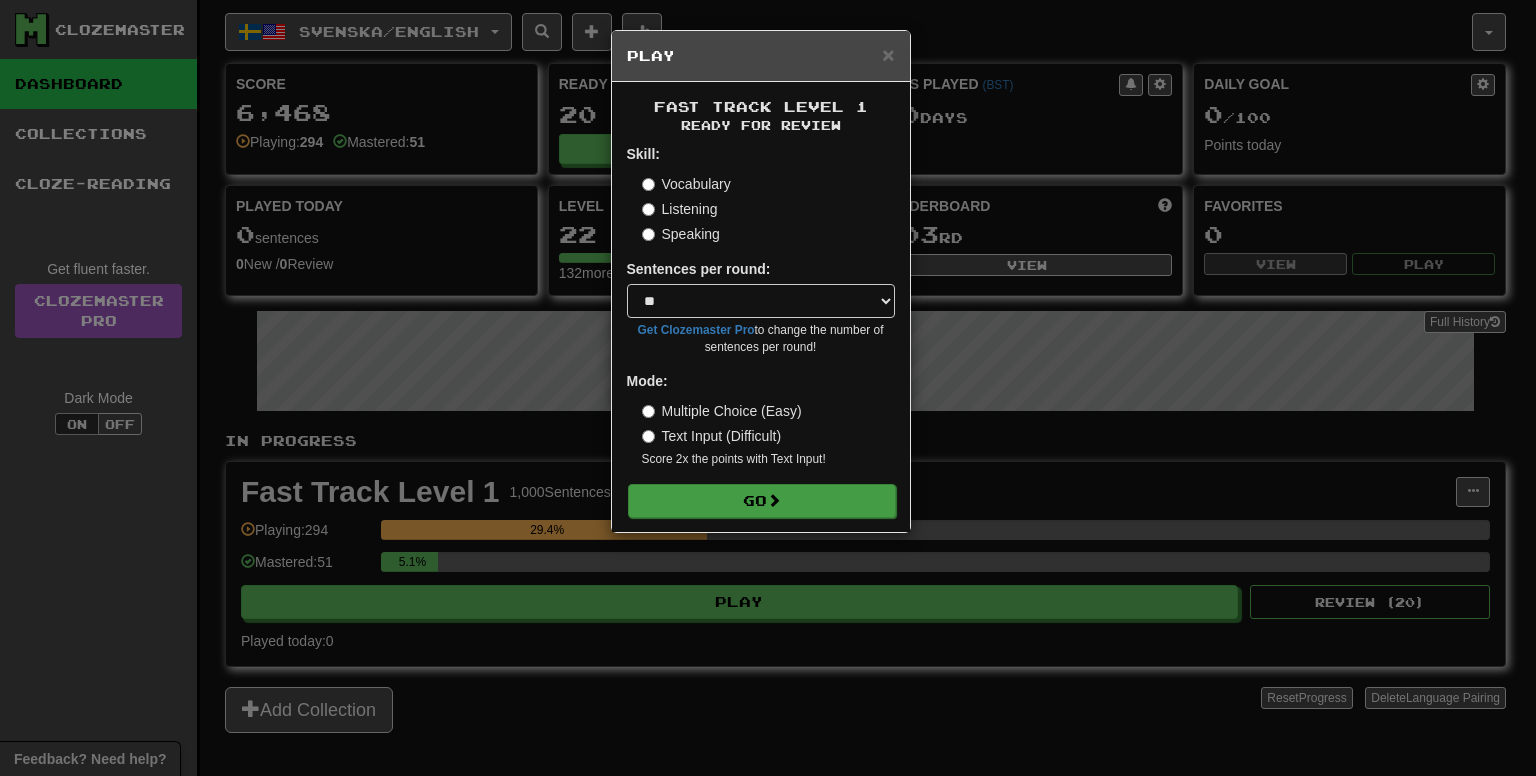 click on "Skill: Vocabulary Listening Speaking Sentences per round: * ** ** ** ** ** *** ******** Get Clozemaster Pro  to change the number of sentences per round! Mode: Multiple Choice (Easy) Text Input (Difficult) Score 2x the points with Text Input ! Go" at bounding box center (761, 330) 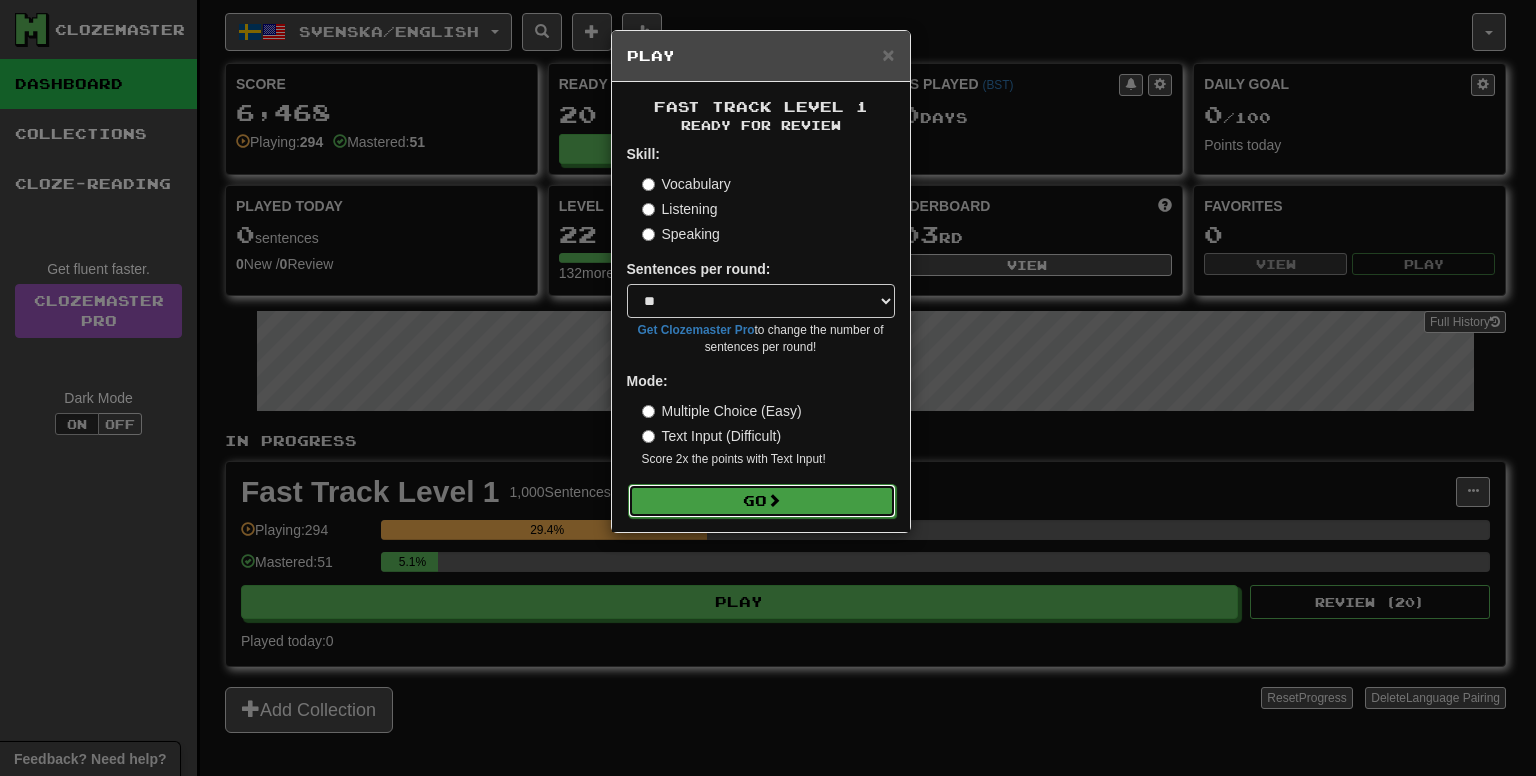 click on "Go" at bounding box center [762, 501] 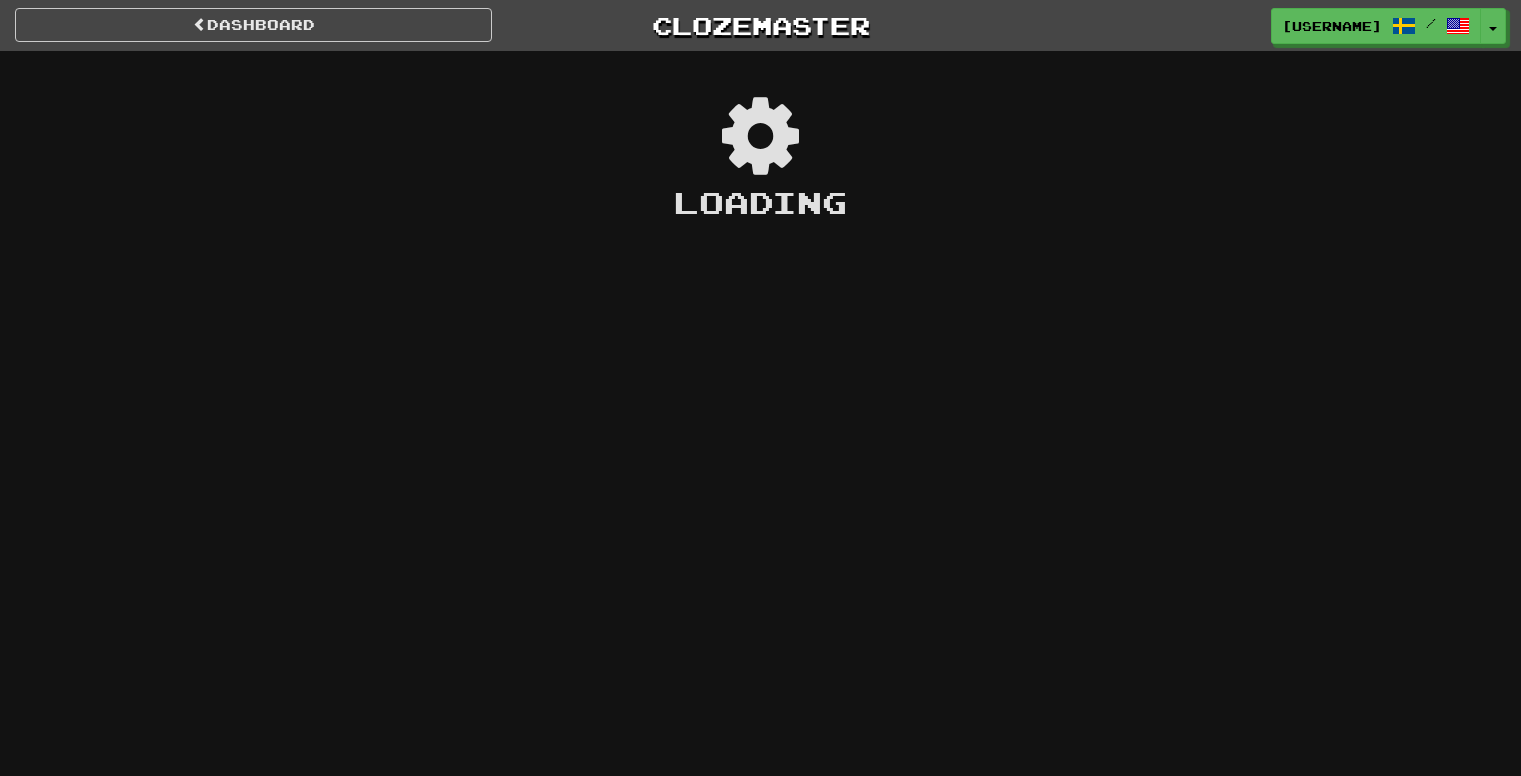 scroll, scrollTop: 0, scrollLeft: 0, axis: both 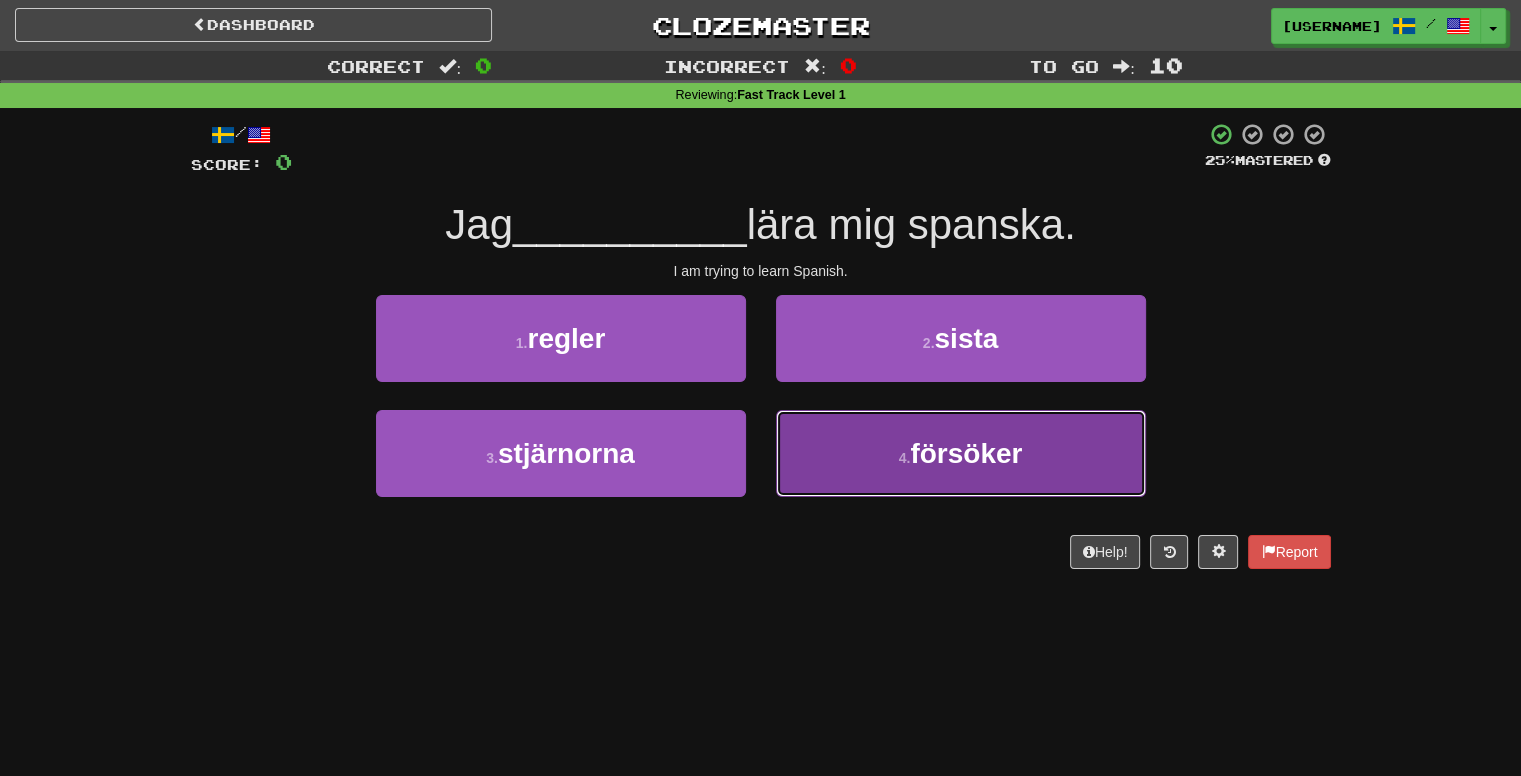 click on "[NUMBER] . försöker" at bounding box center [961, 453] 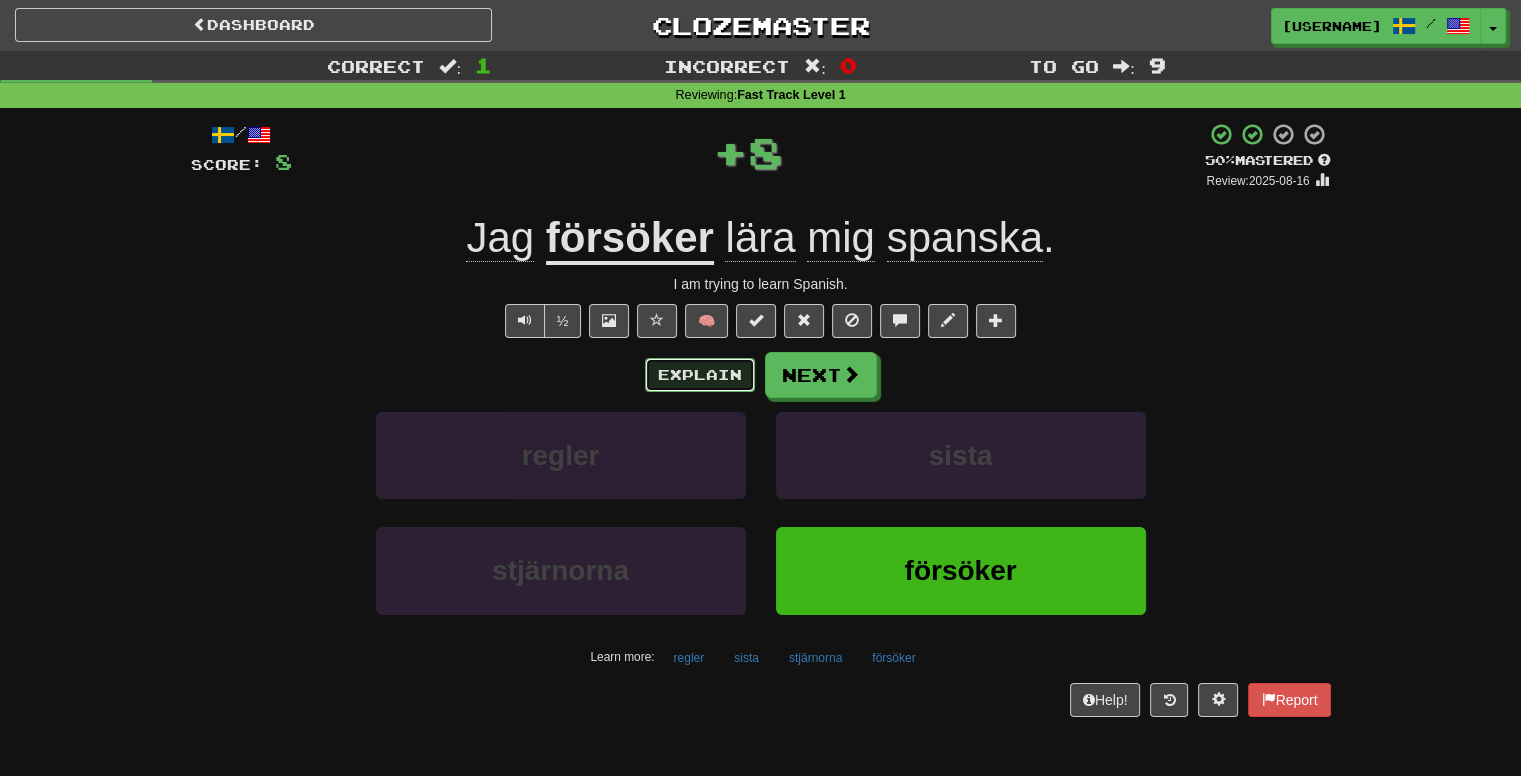 click on "Explain" at bounding box center [700, 375] 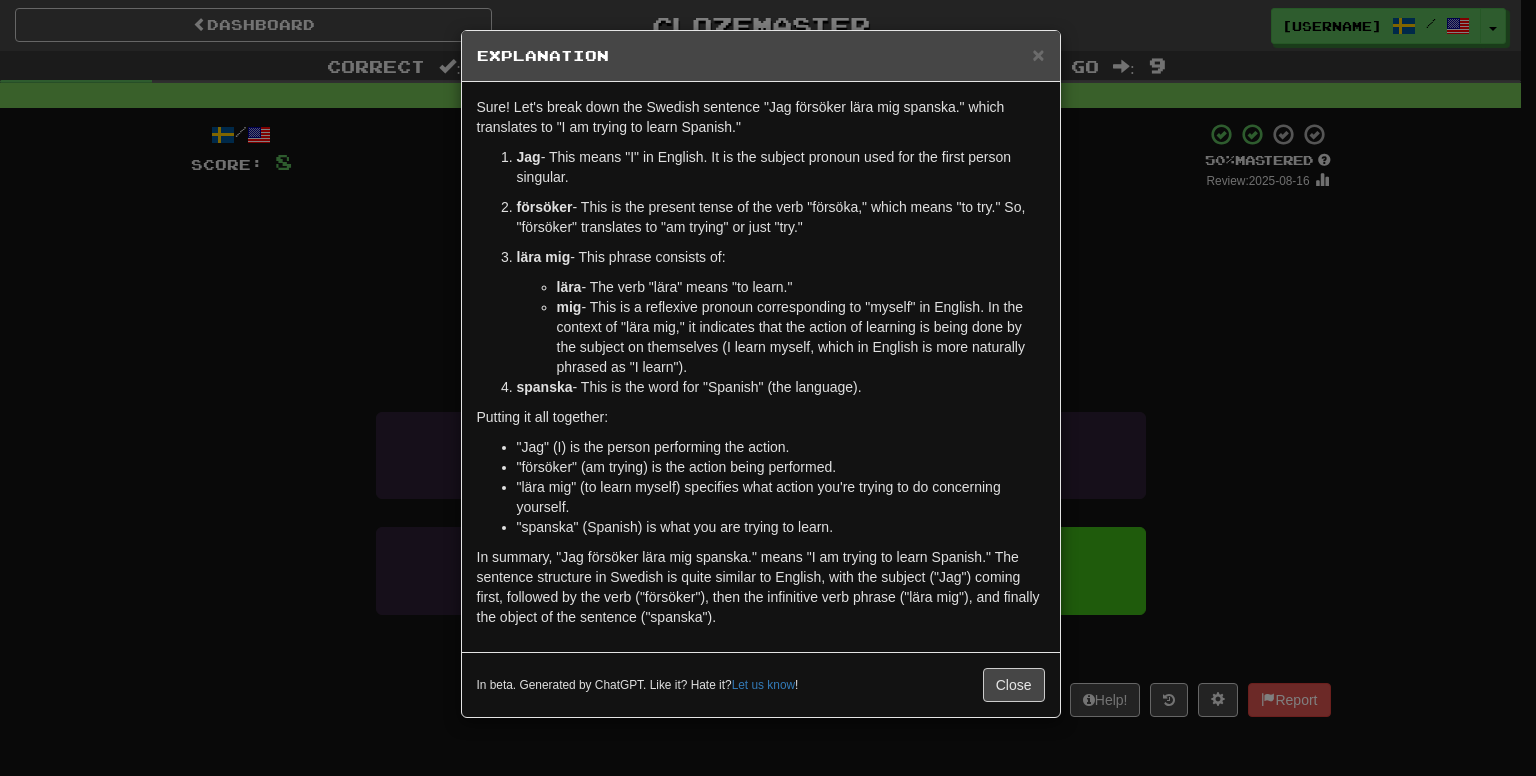 click on "× Explanation Sure! Let's break down the Swedish sentence "Jag försöker lära mig spanska." which translates to "I am trying to learn Spanish."
Jag  - This means "I" in English. It is the subject pronoun used for the first person singular.
försöker  - This is the present tense of the verb "försöka," which means "to try." So, "försöker" translates to "am trying" or just "try."
lära mig  - This phrase consists of:
lära  - The verb "lära" means "to learn."
mig  - This is a reflexive pronoun corresponding to "myself" in English. In the context of "lära mig," it indicates that the action of learning is being done by the subject on themselves (I learn myself, which in English is more naturally phrased as "I learn").
spanska  - This is the word for "Spanish" (the language).
Putting it all together:
"Jag" (I) is the person performing the action.
"försöker" (am trying) is the action being performed.
"spanska" (Spanish) is what you are trying to learn." at bounding box center [768, 388] 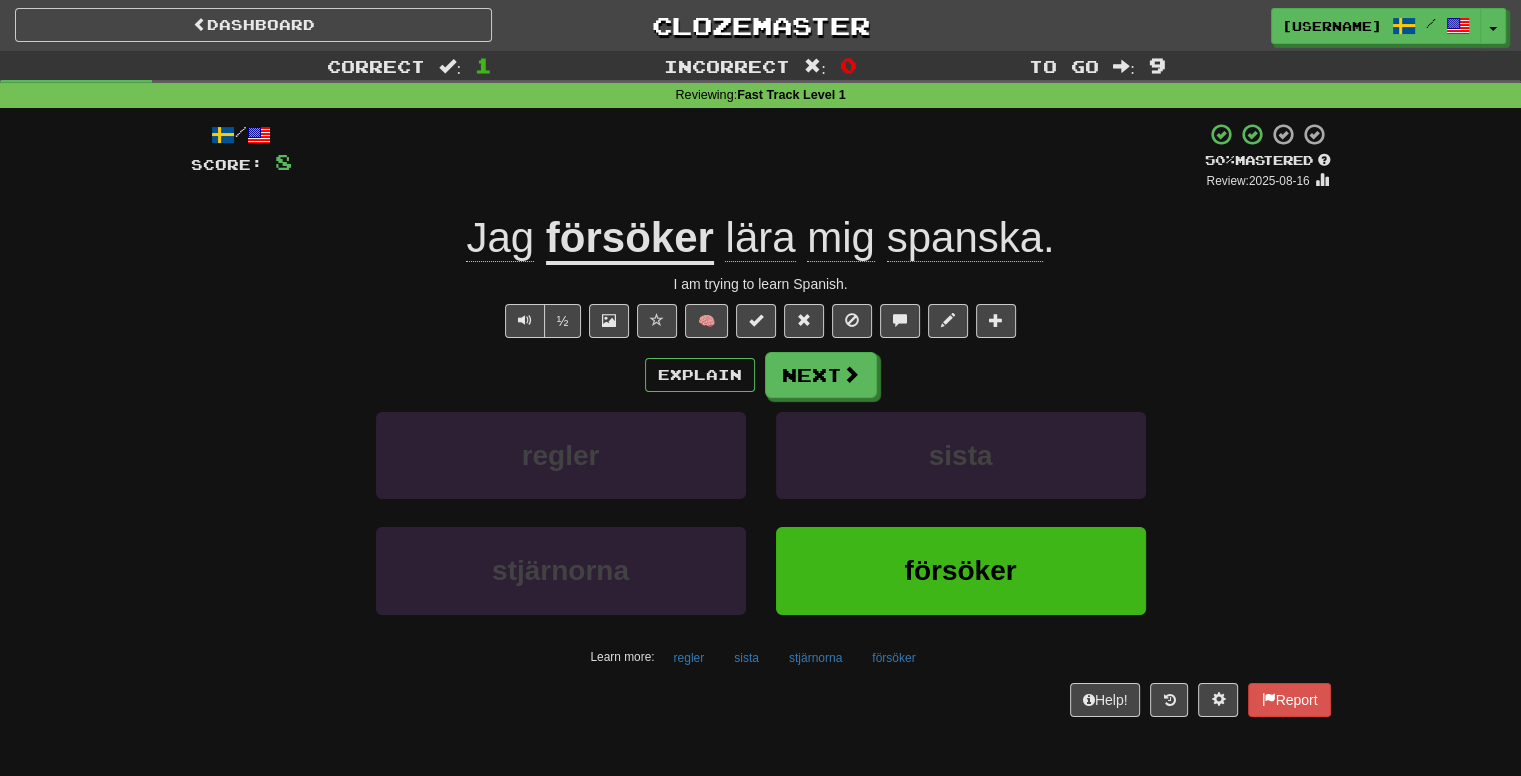 click on "Explain Next" at bounding box center [761, 375] 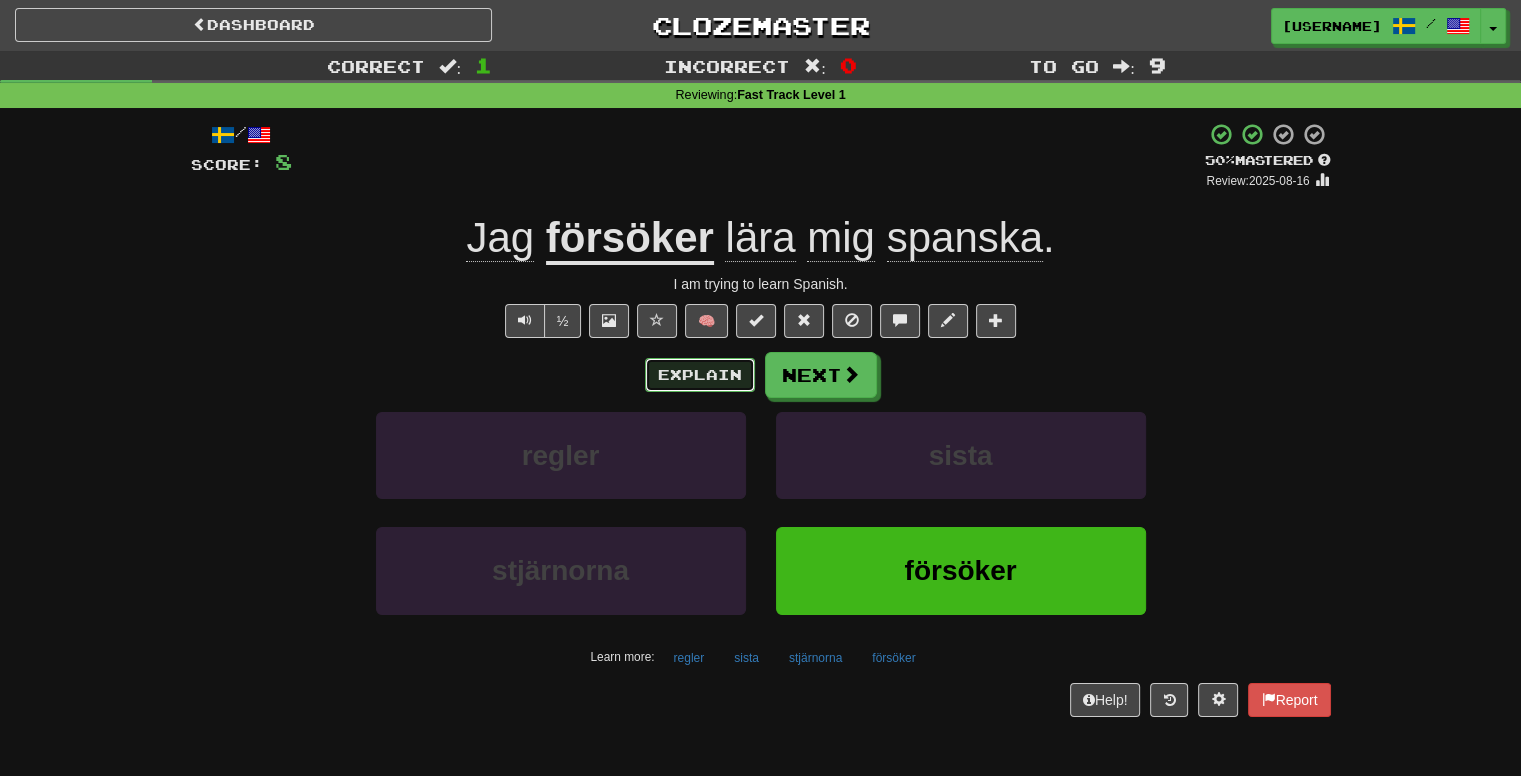 click on "Explain" at bounding box center (700, 375) 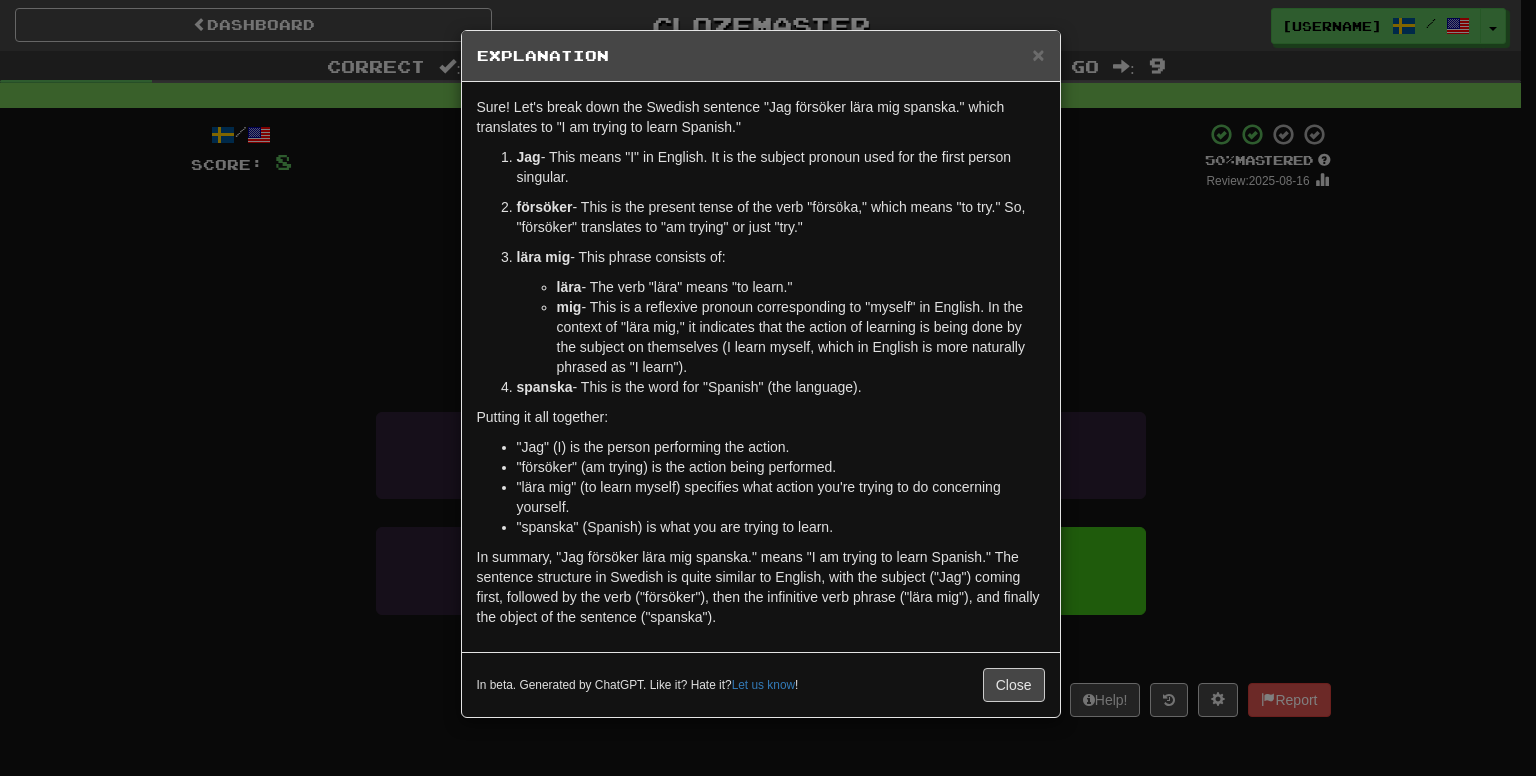 click on "× Explanation Sure! Let's break down the Swedish sentence "Jag försöker lära mig spanska." which translates to "I am trying to learn Spanish."
Jag  - This means "I" in English. It is the subject pronoun used for the first person singular.
försöker  - This is the present tense of the verb "försöka," which means "to try." So, "försöker" translates to "am trying" or just "try."
lära mig  - This phrase consists of:
lära  - The verb "lära" means "to learn."
mig  - This is a reflexive pronoun corresponding to "myself" in English. In the context of "lära mig," it indicates that the action of learning is being done by the subject on themselves (I learn myself, which in English is more naturally phrased as "I learn").
spanska  - This is the word for "Spanish" (the language).
Putting it all together:
"Jag" (I) is the person performing the action.
"försöker" (am trying) is the action being performed.
"spanska" (Spanish) is what you are trying to learn." at bounding box center [768, 388] 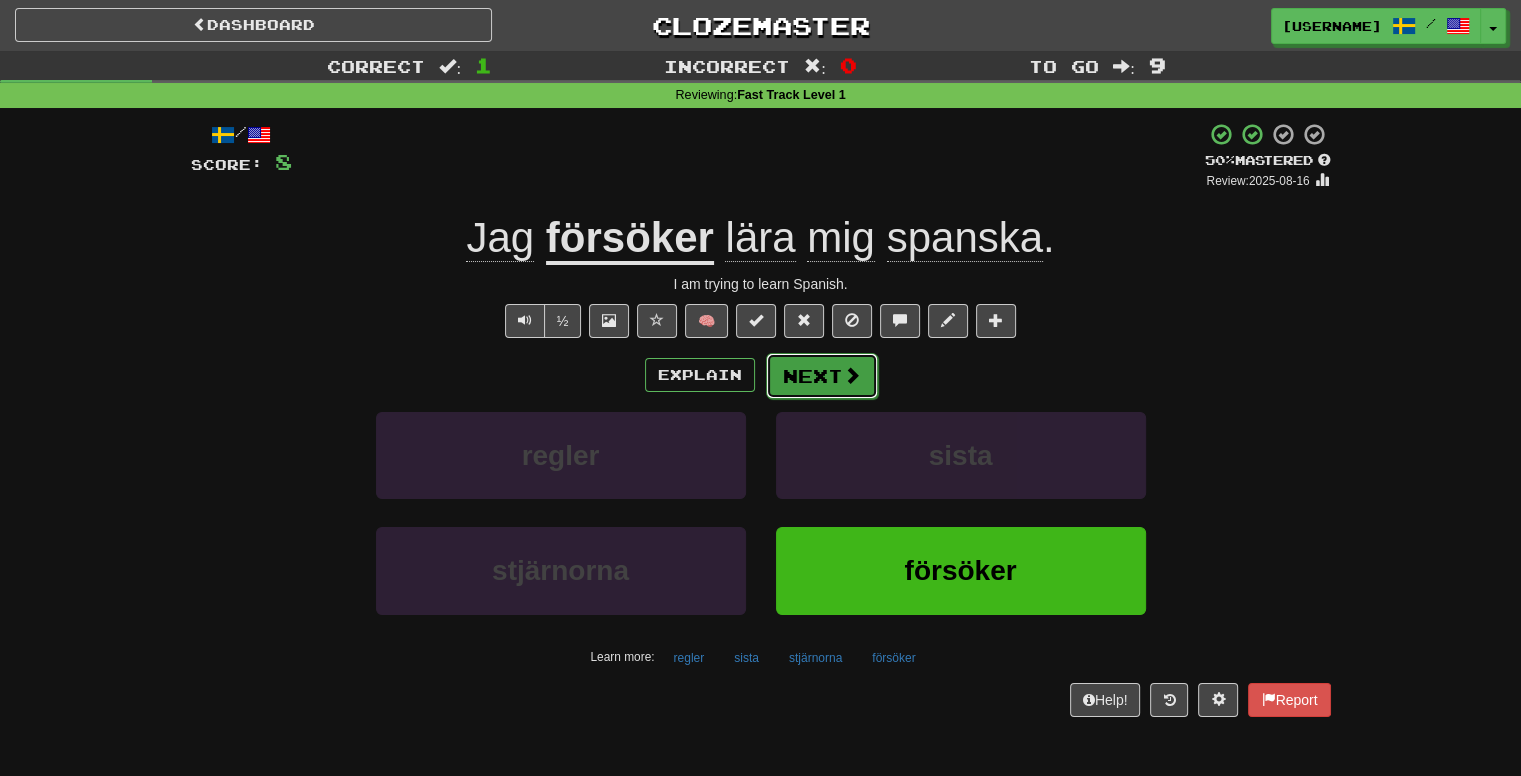click at bounding box center (852, 375) 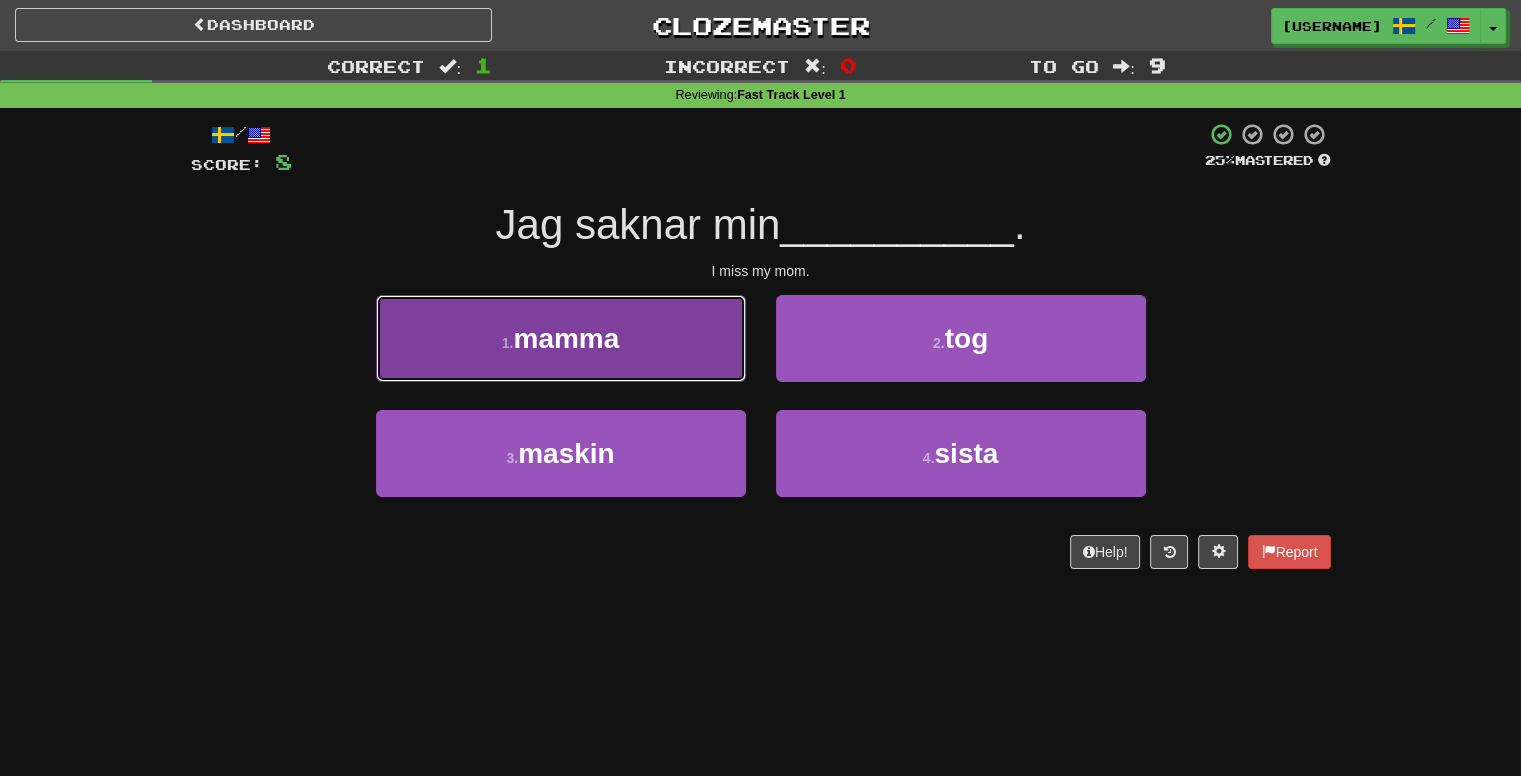 click on "1 .  mamma" at bounding box center [561, 338] 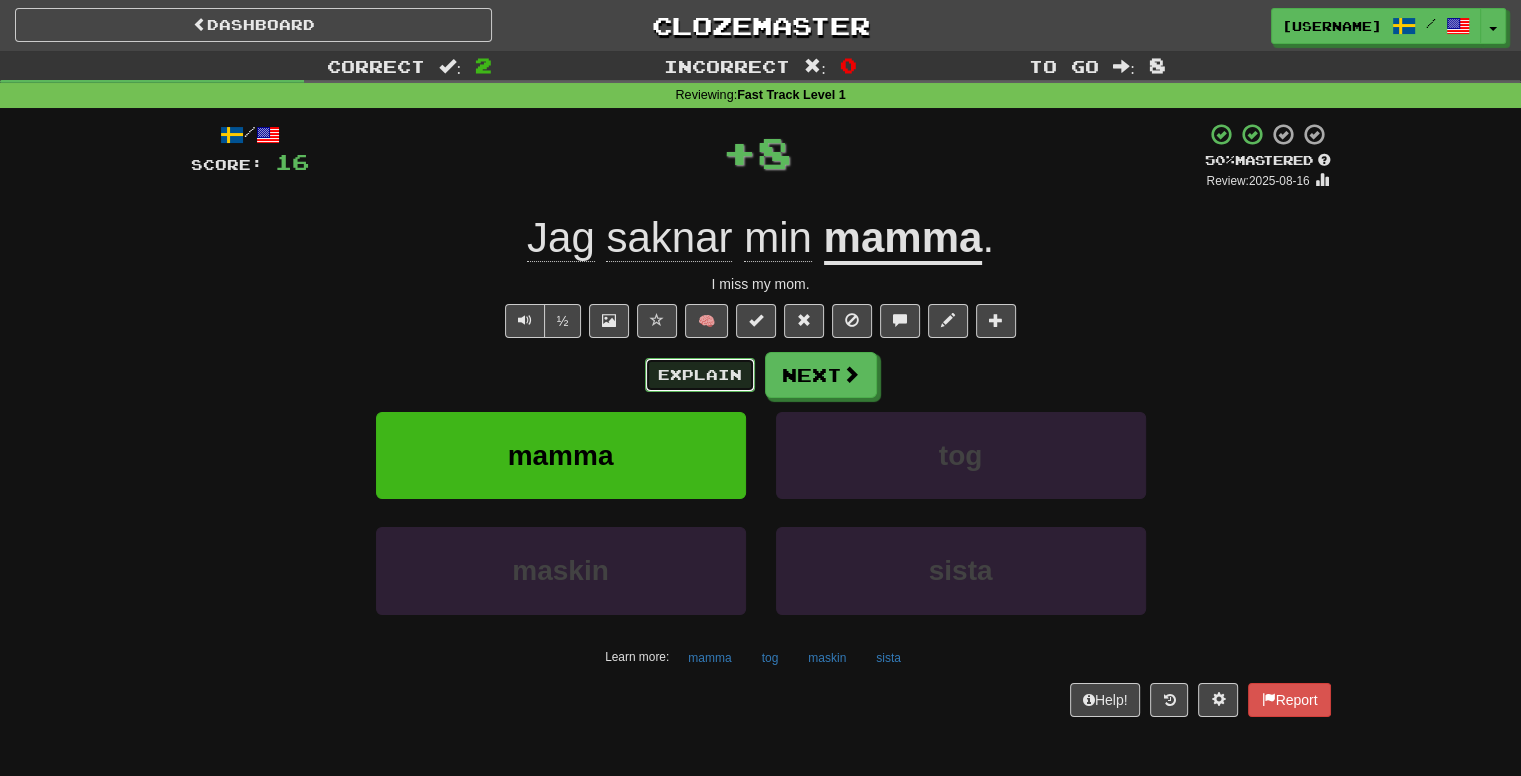 click on "Explain" at bounding box center (700, 375) 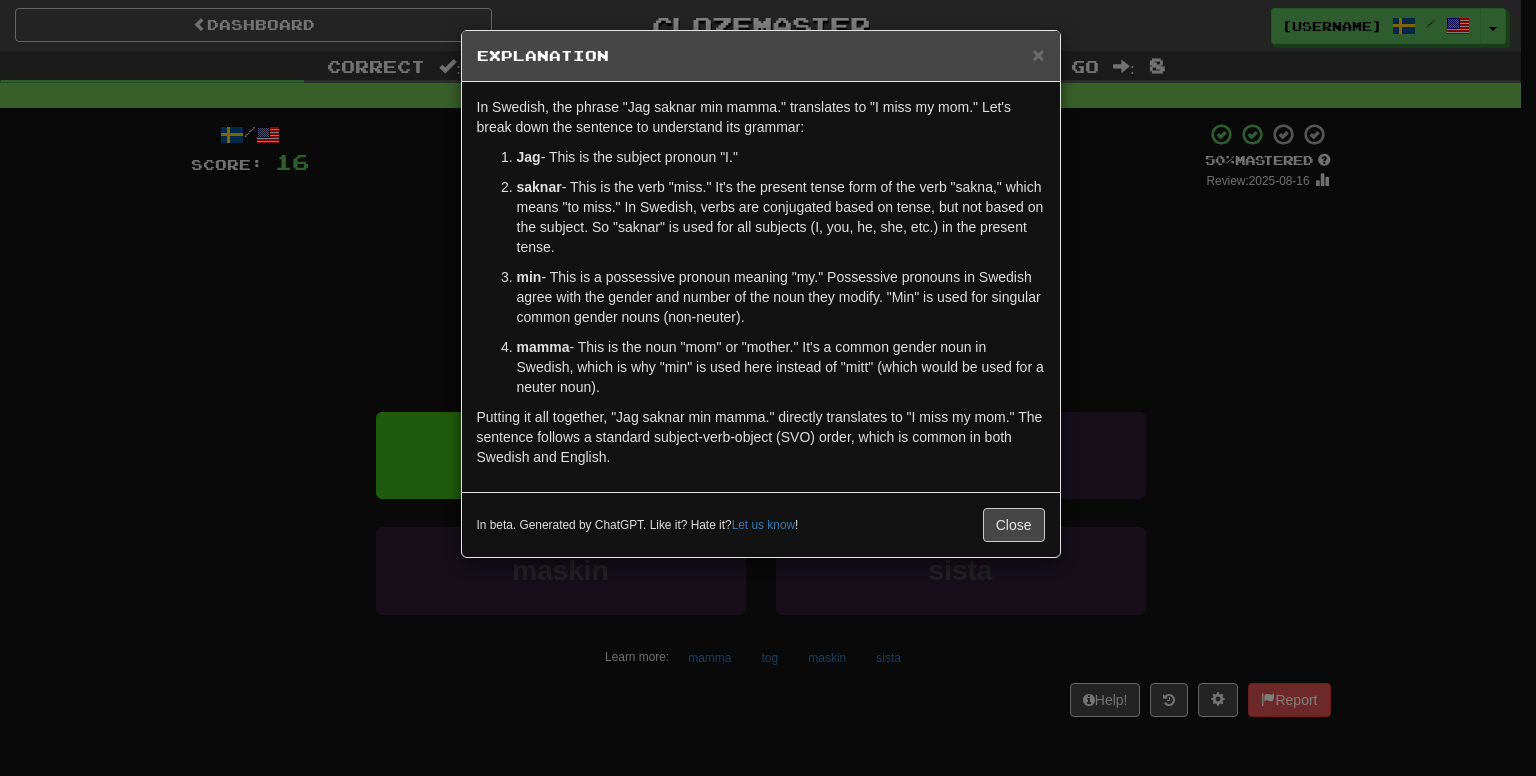 click on "× Explanation In Swedish, the phrase "Jag saknar min mamma." translates to "I miss my mom." Let's break down the sentence to understand its grammar:
Jag  - This is the subject pronoun "I."
saknar  - This is the verb "miss." It's the present tense form of the verb "sakna," which means "to miss." In Swedish, verbs are conjugated based on tense, but not based on the subject. So "saknar" is used for all subjects (I, you, he, she, etc.) in the present tense.
min  - This is a possessive pronoun meaning "my." Possessive pronouns in Swedish agree with the gender and number of the noun they modify. "Min" is used for singular common gender nouns (non-neuter).
mamma  - This is the noun "mom" or "mother." It's a common gender noun in Swedish, which is why "min" is used here instead of "mitt" (which would be used for a neuter noun).
In beta. Generated by ChatGPT. Like it? Hate it?  Let us know ! Close" at bounding box center (768, 388) 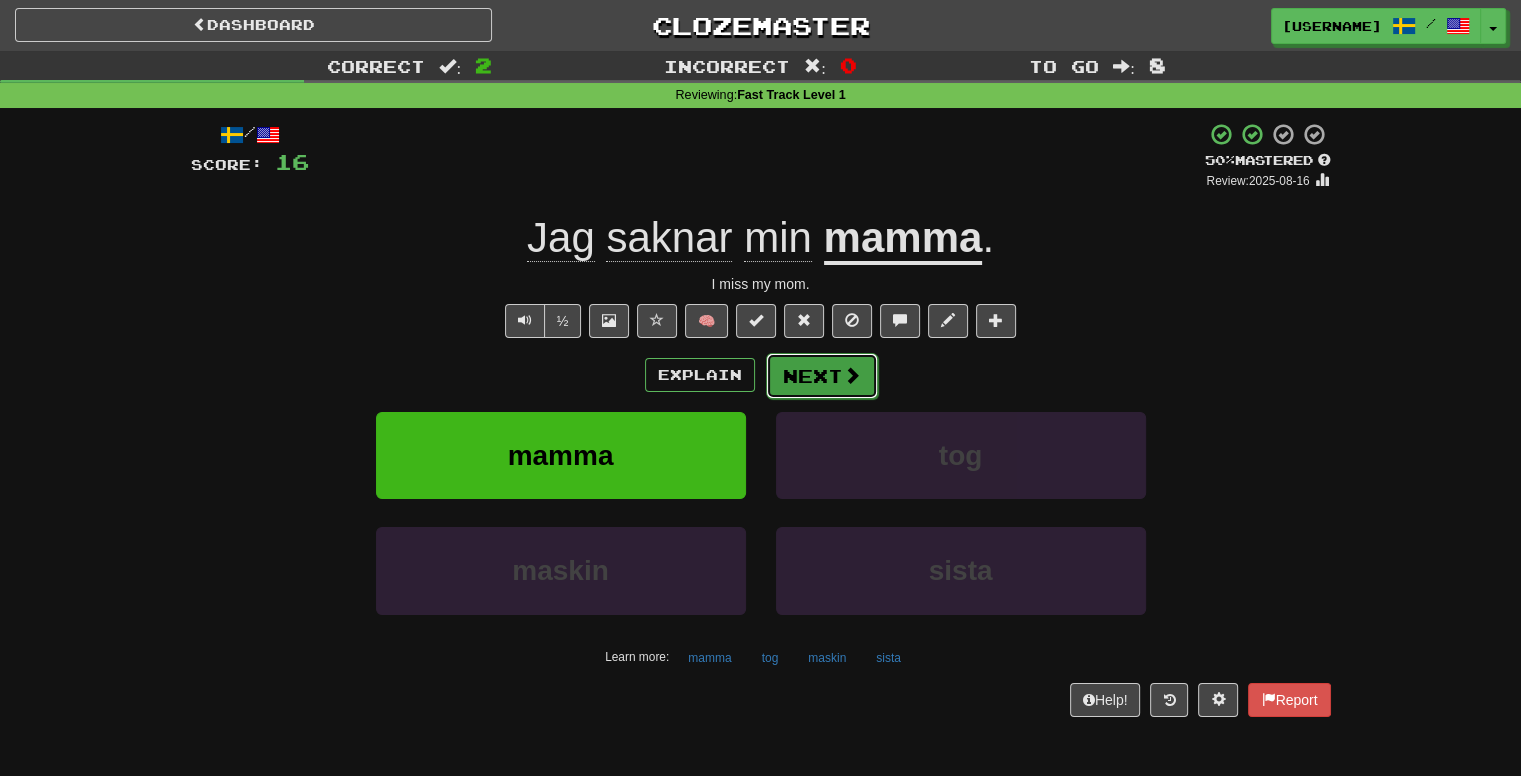 click on "Next" at bounding box center [822, 376] 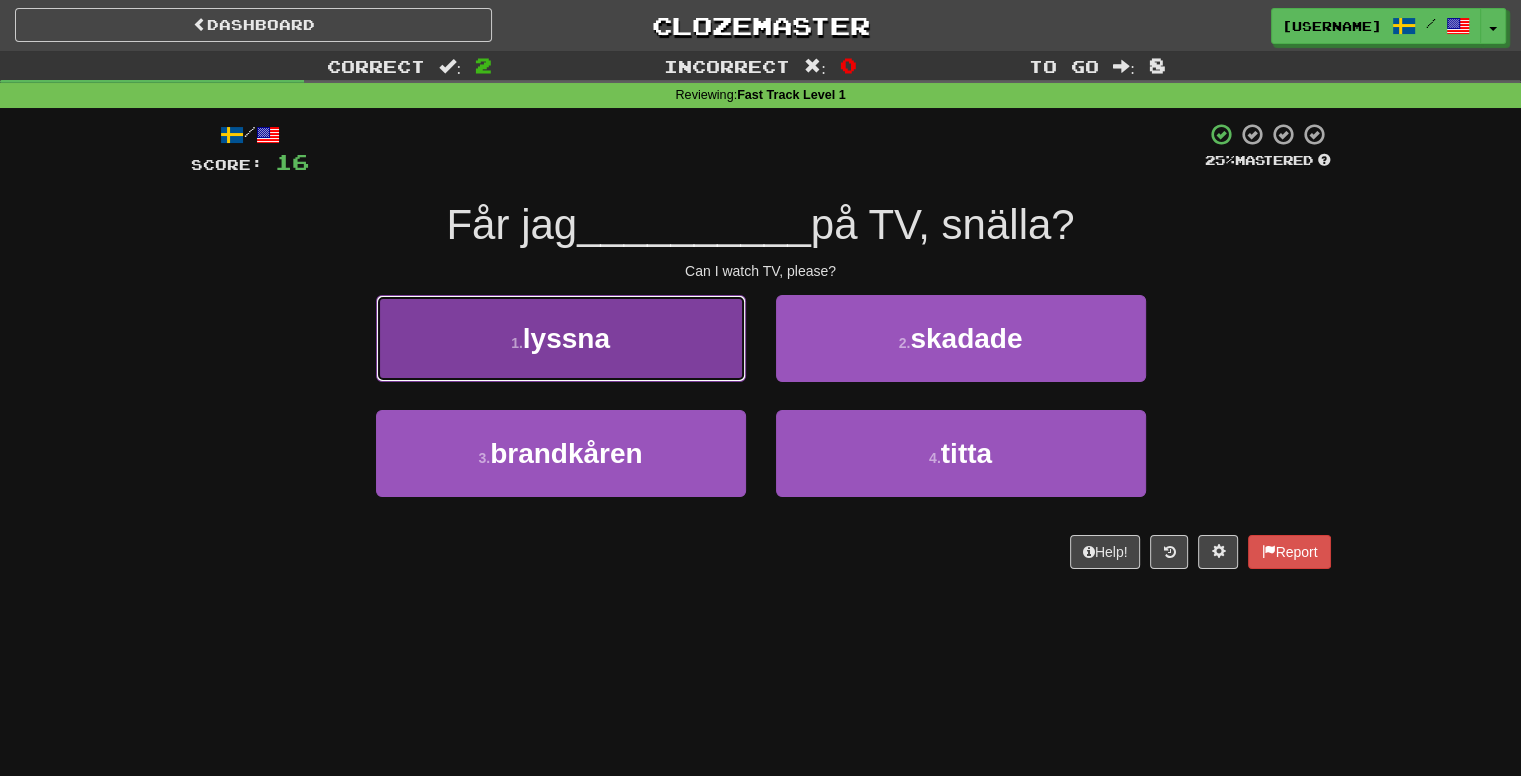 click on "1 .  lyssna" at bounding box center [561, 338] 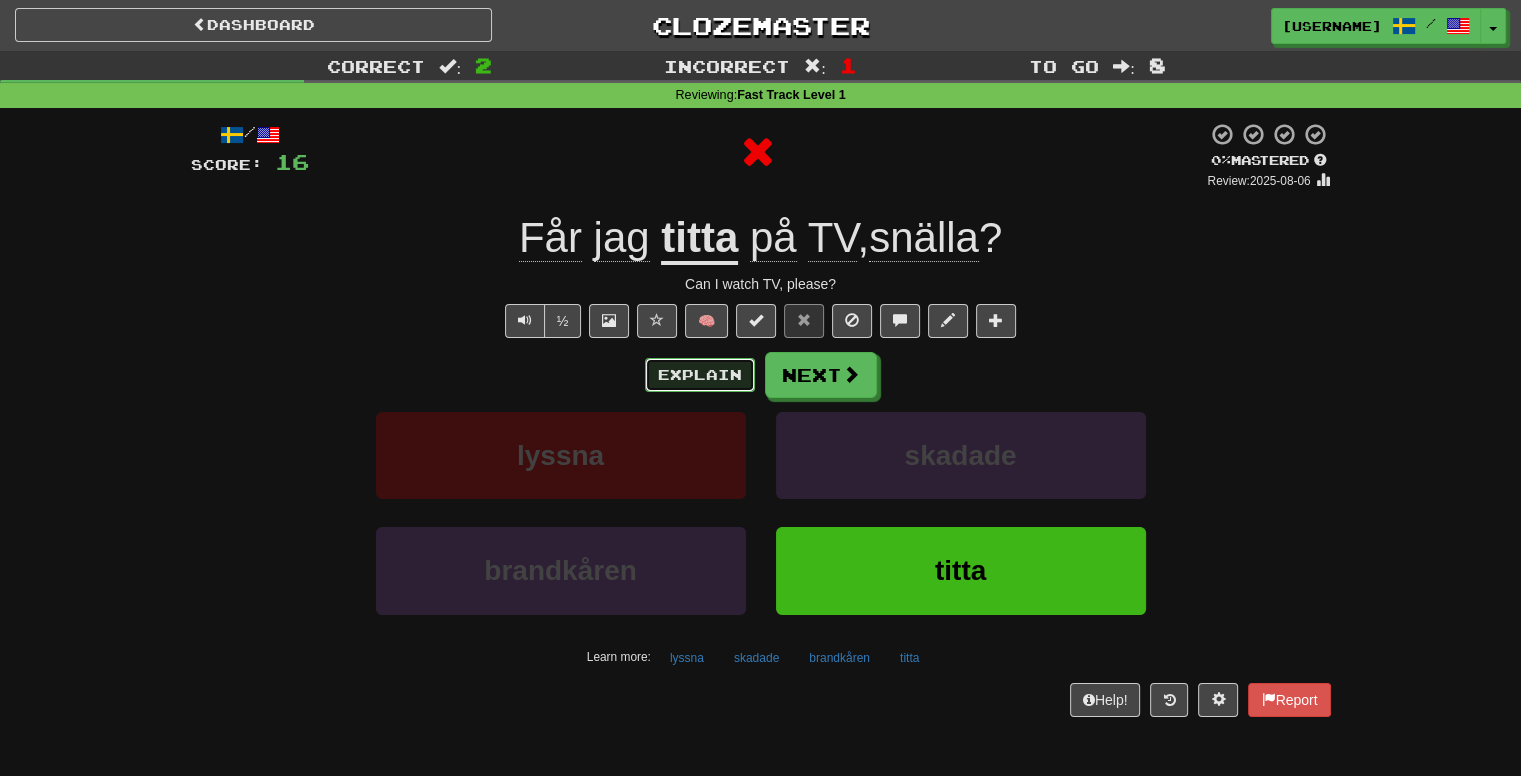 click on "Explain" at bounding box center (700, 375) 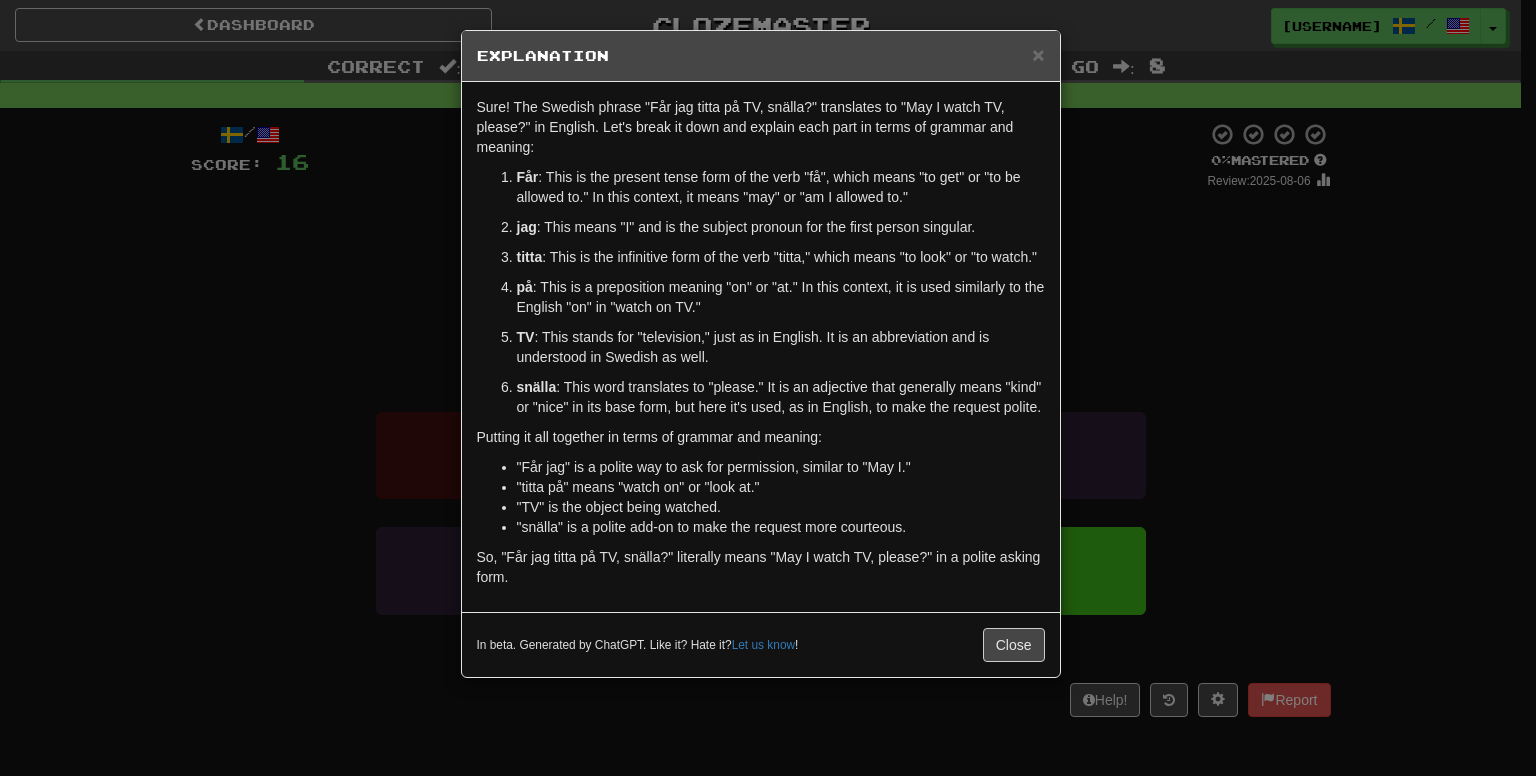 click on "× Explanation Sure! The Swedish phrase "Får jag titta på TV, snälla?" translates to "May I watch TV, please?" in English. Let's break it down and explain each part in terms of grammar and meaning:
Får : This is the present tense form of the verb "få", which means "to get" or "to be allowed to." In this context, it means "may" or "am I allowed to."
jag : This means "I" and is the subject pronoun for the first person singular.
titta : This is the infinitive form of the verb "titta," which means "to look" or "to watch."
på : This is a preposition meaning "on" or "at." In this context, it is used similarly to the English "on" in "watch on TV."
TV : This stands for "television," just as in English. It is an abbreviation and is understood in Swedish as well.
snälla : This word translates to "please." It is an adjective that generally means "kind" or "nice" in its base form, but here it's used, as in English, to make the request polite.
Let us know !" at bounding box center (768, 388) 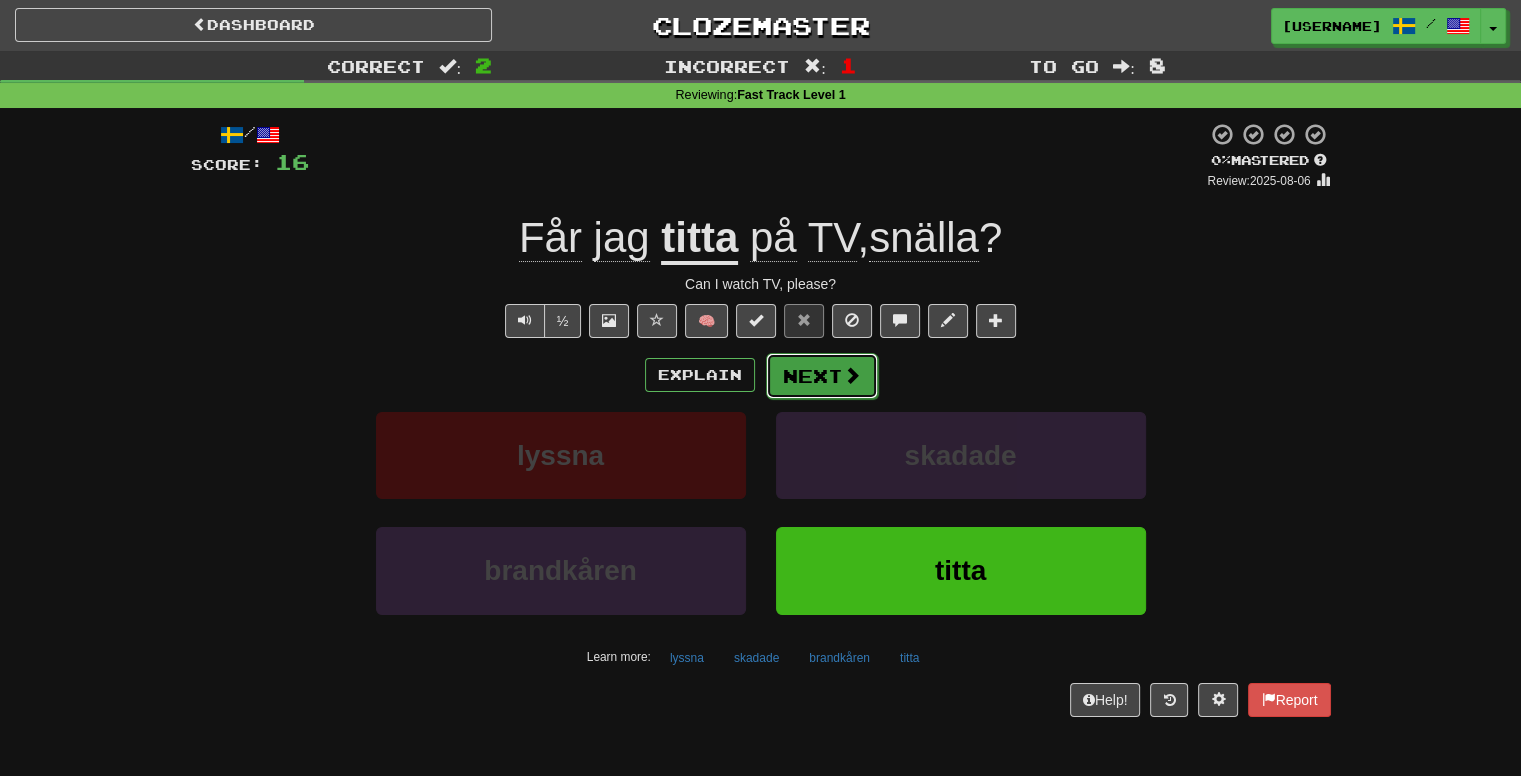 click at bounding box center [852, 375] 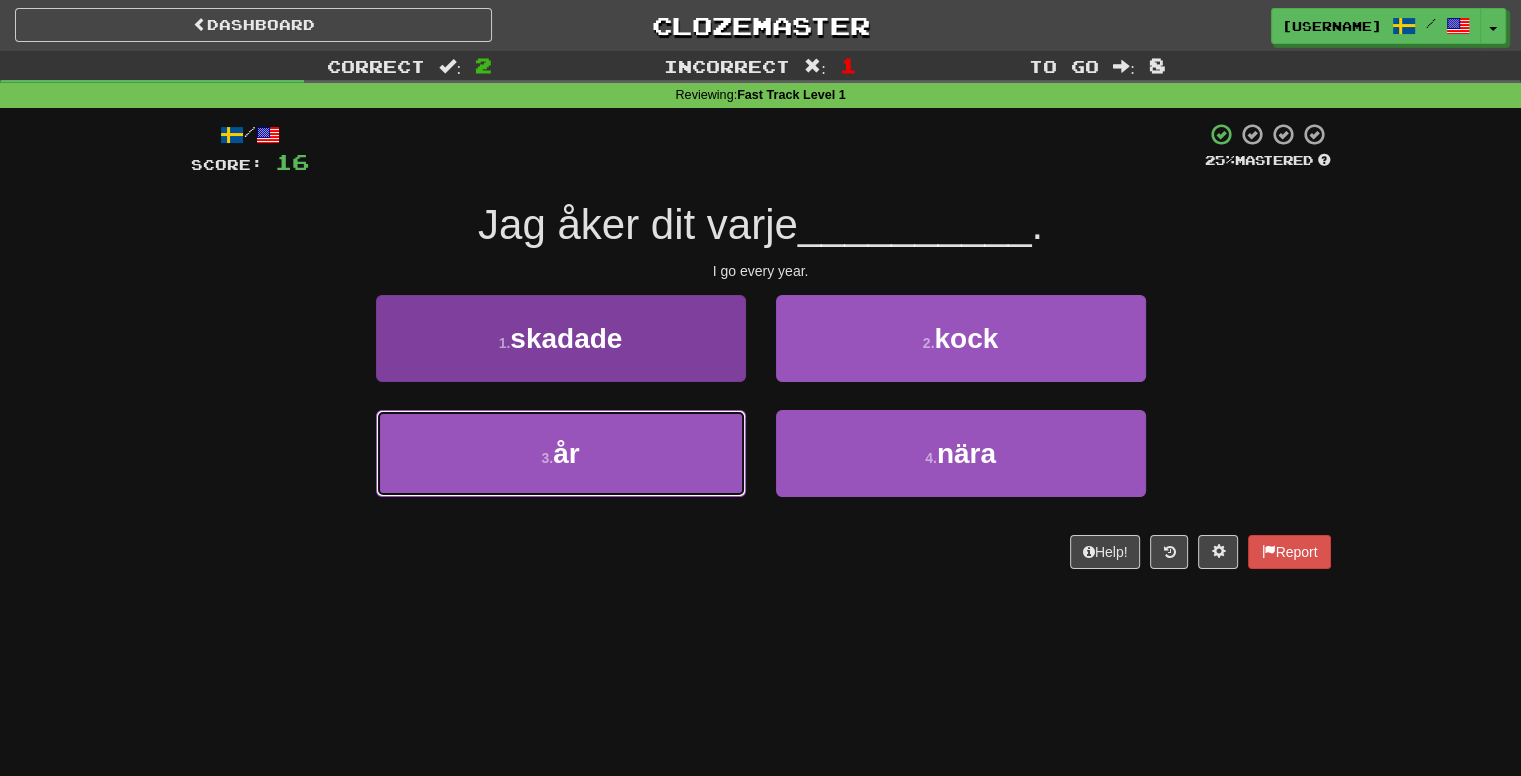 click on "3 .  år" at bounding box center [561, 453] 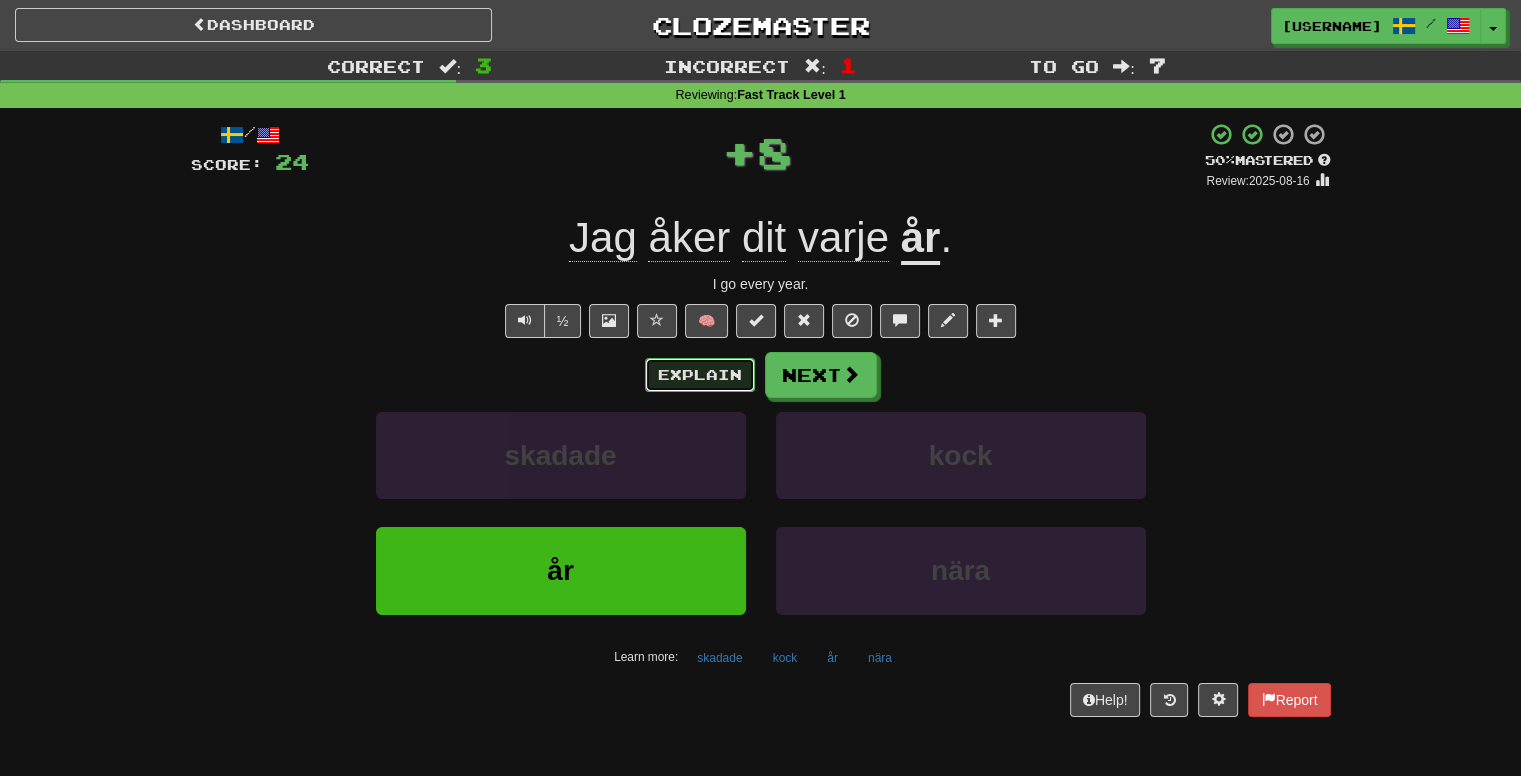 click on "Explain" at bounding box center [700, 375] 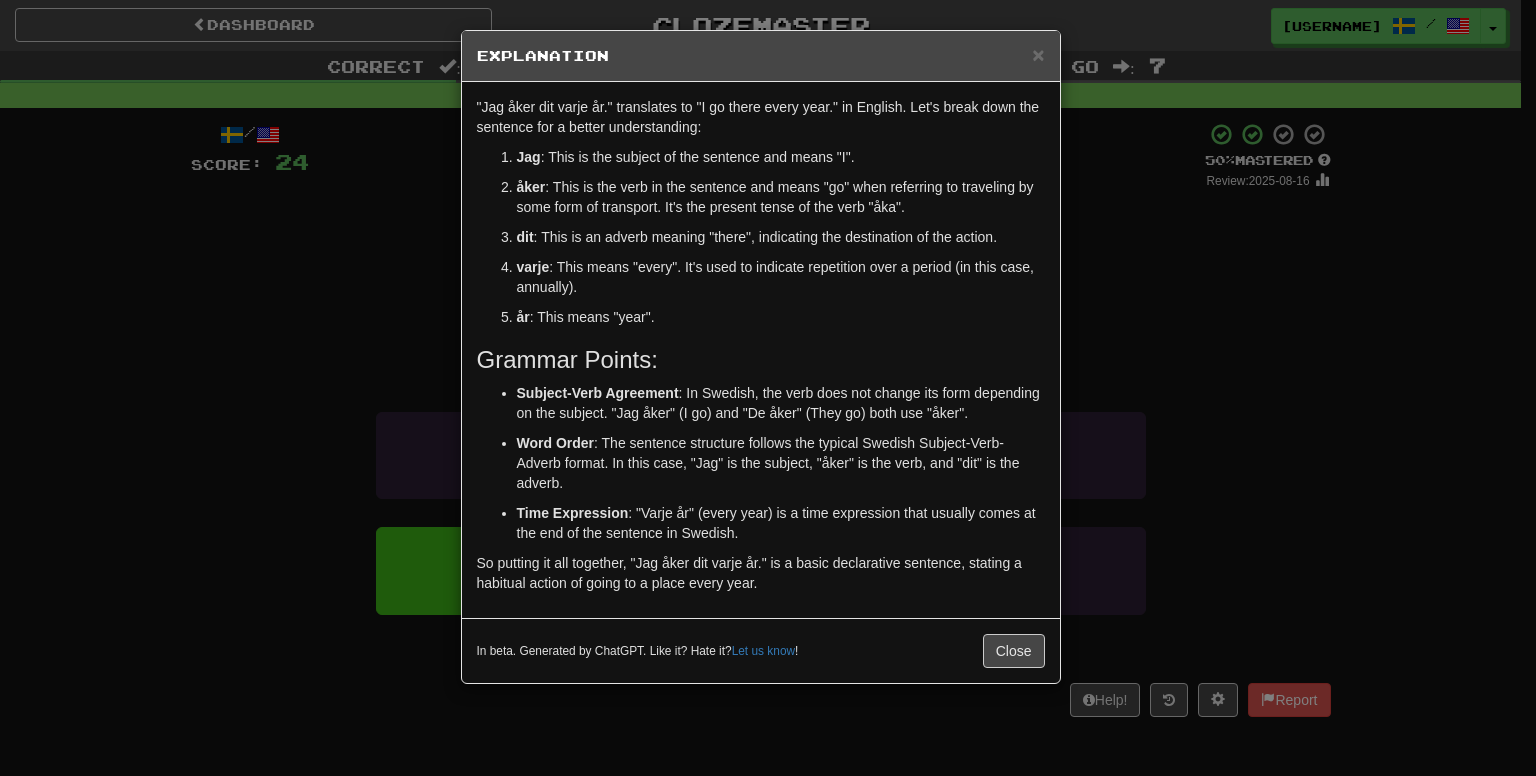 click on "× Explanation "Jag åker dit varje år." translates to "I go there every year." in English. Let's break down the sentence for a better understanding:
Jag : This is the subject of the sentence and means "I".
åker : This is the verb in the sentence and means "go" when referring to traveling by some form of transport. It's the present tense of the verb "åka".
dit : This is an adverb meaning "there", indicating the destination of the action.
varje : This means "every". It's used to indicate repetition over a period (in this case, annually).
år : This means "year".
Grammar Points:
Subject-Verb Agreement : In Swedish, the verb does not change its form depending on the subject. "Jag åker" (I go) and "De åker" (They go) both use "åker".
Word Order : The sentence structure follows the typical Swedish Subject-Verb-Adverb format. In this case, "Jag" is the subject, "åker" is the verb, and "dit" is the adverb.
Time Expression
Let us know ! Close" at bounding box center (768, 388) 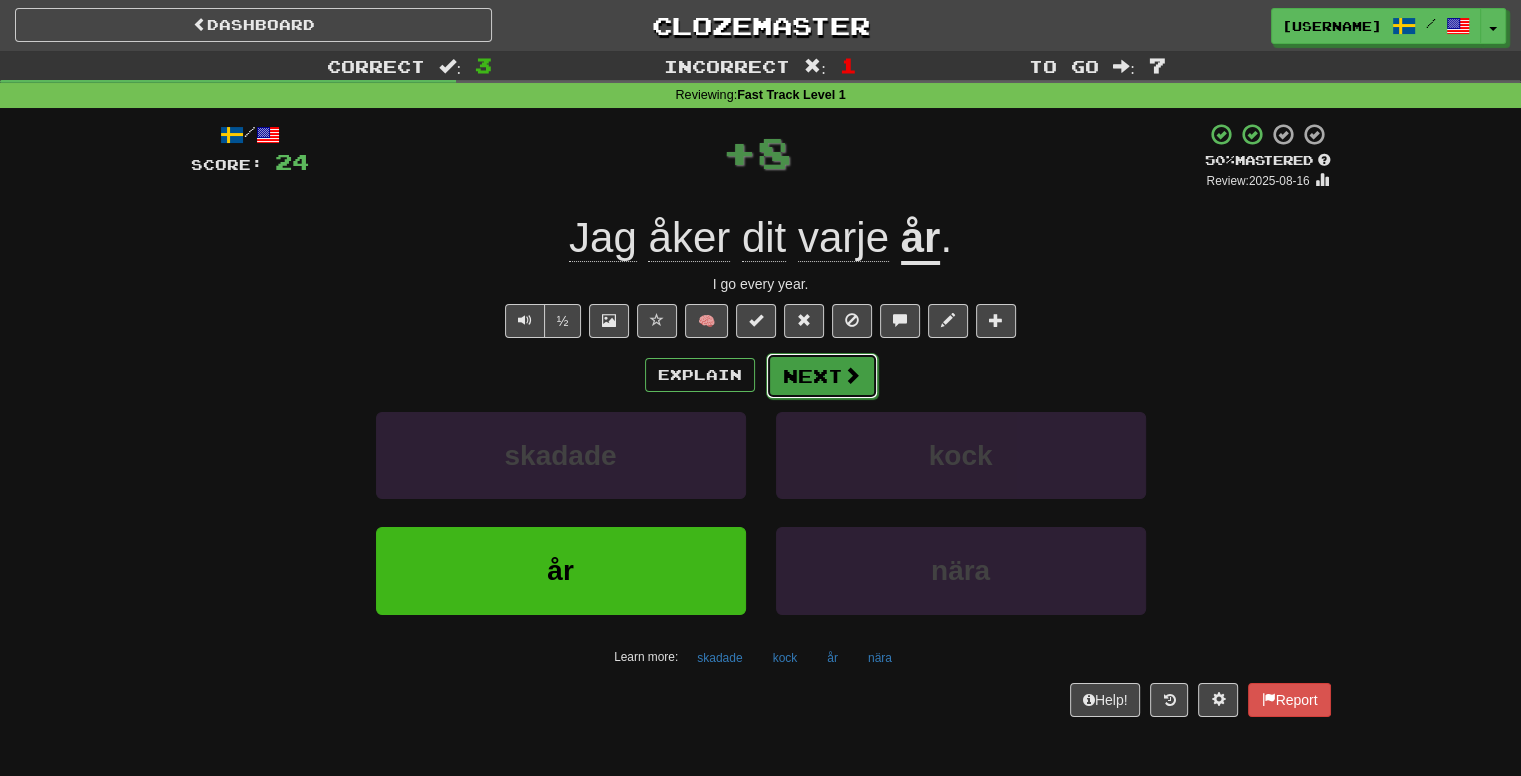 click on "Next" at bounding box center [822, 376] 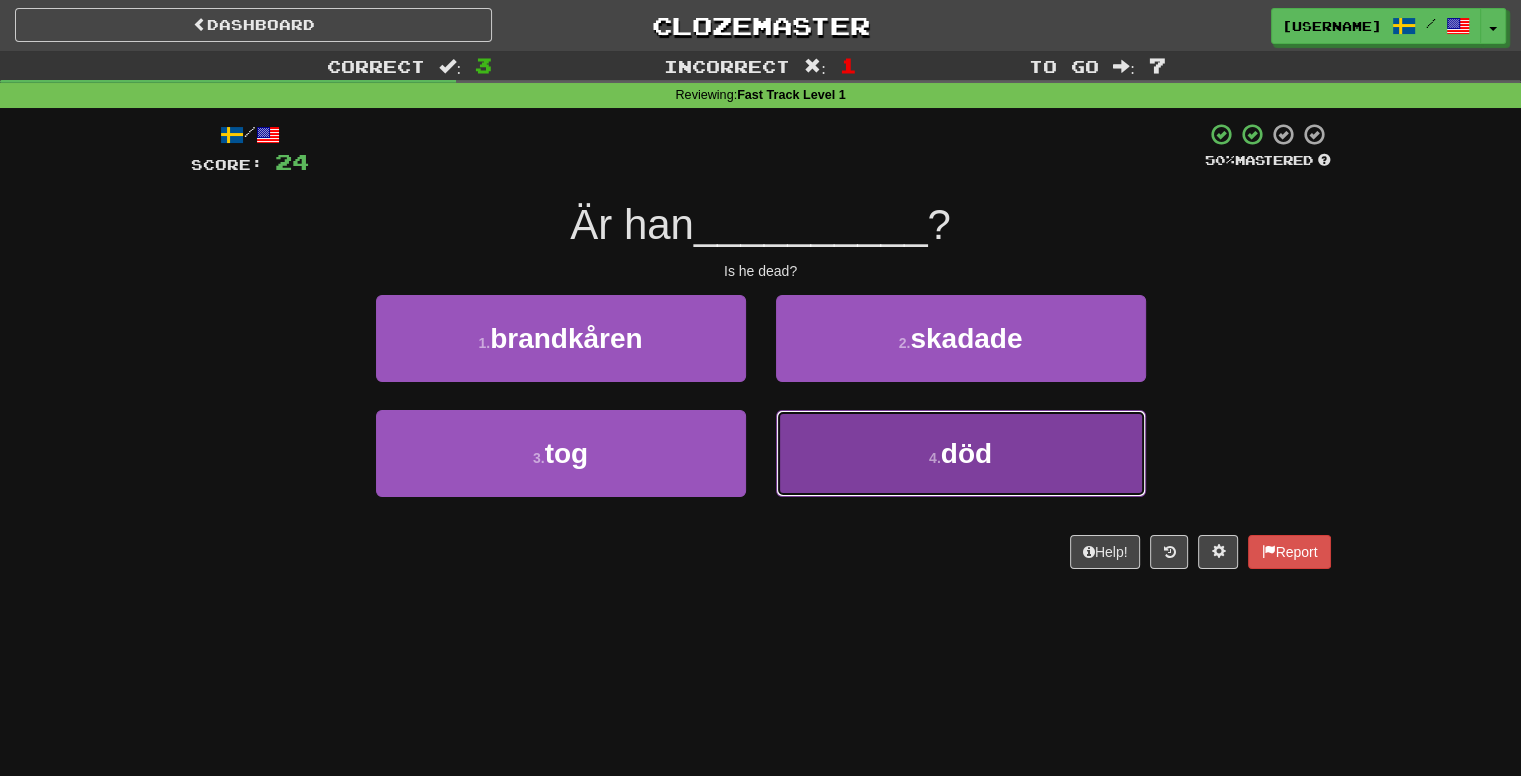 click on "4 .  död" at bounding box center (961, 453) 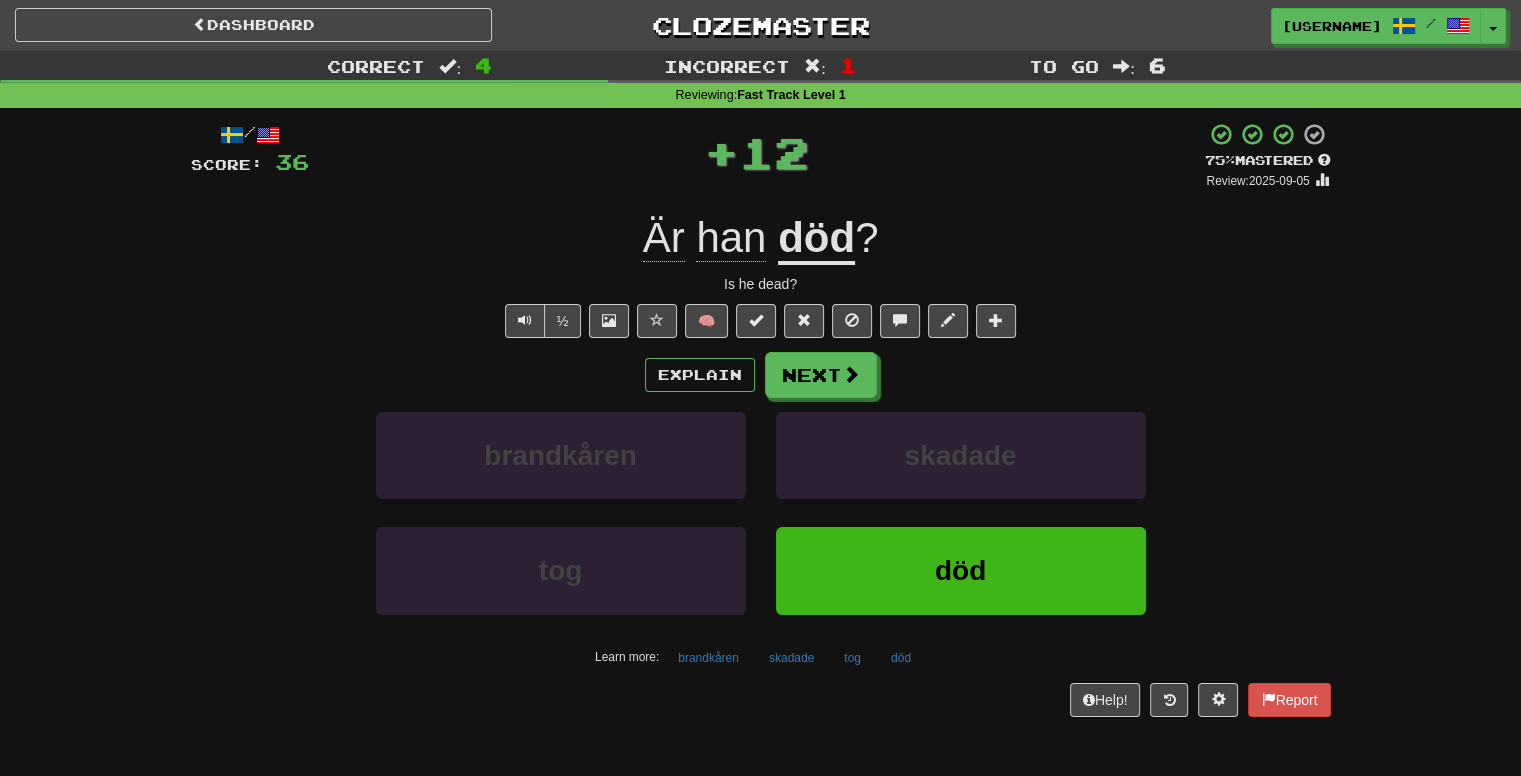 click on "Explain Next" at bounding box center (761, 375) 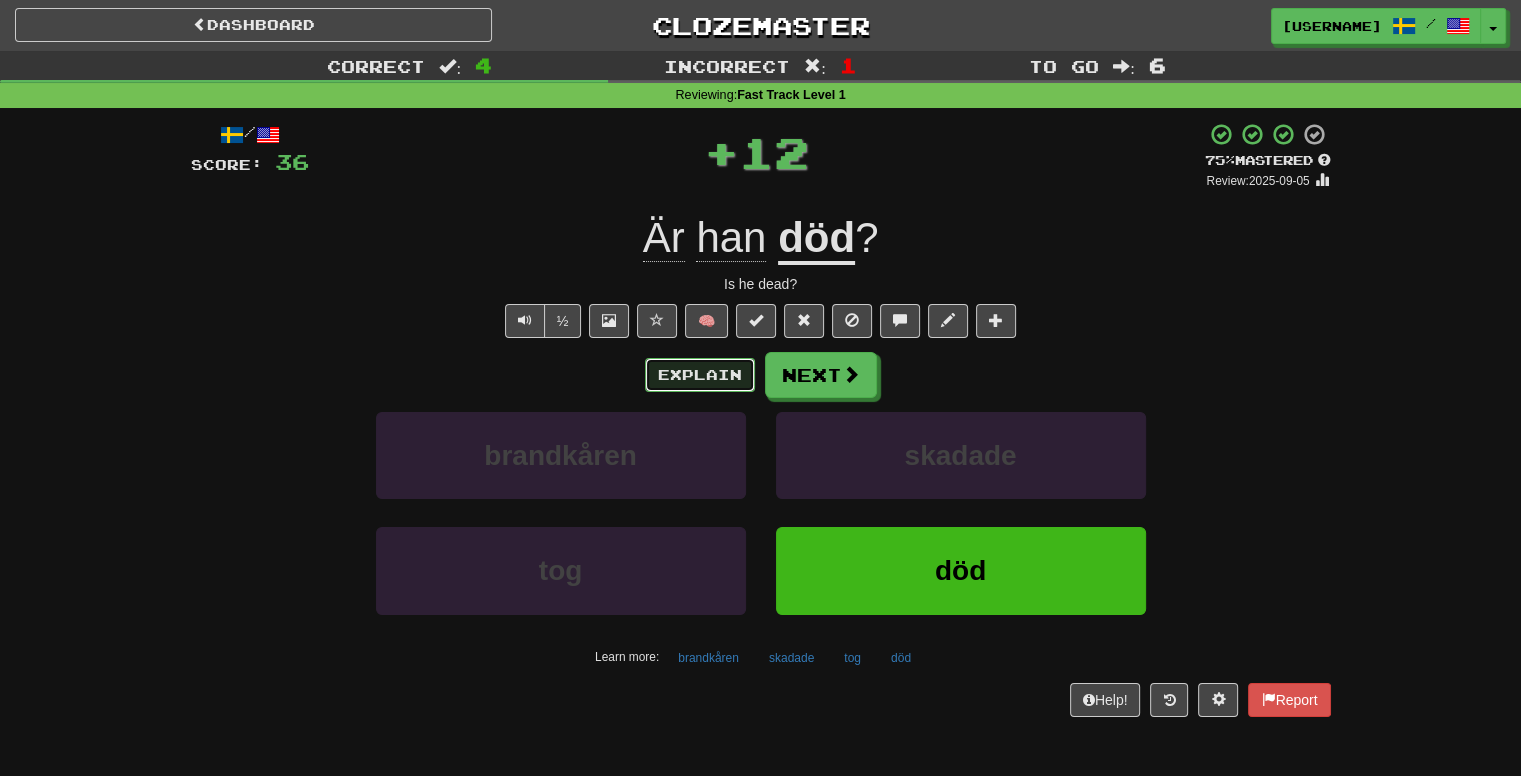 click on "Explain" at bounding box center (700, 375) 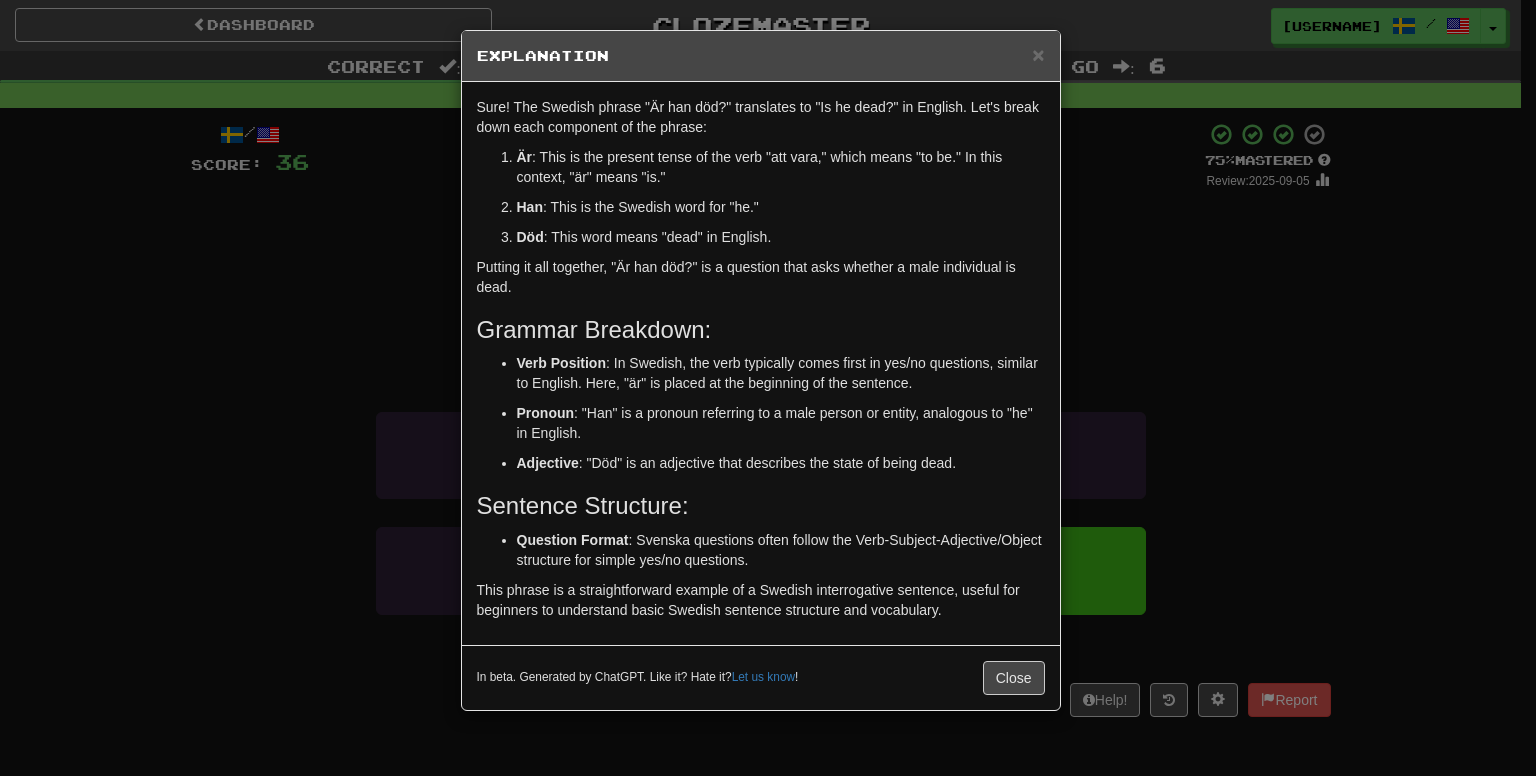 click on "× Explanation Sure! The Swedish phrase "Är han död?" translates to "Is he dead?" in English. Let's break down each component of the phrase:
Är : This is the present tense of the verb "att vara," which means "to be." In this context, "är" means "is."
Han : This is the Swedish word for "he."
Död : This word means "dead" in English.
Putting it all together, "Är han död?" is a question that asks whether a male individual is dead.
Grammar Breakdown:
Verb Position : In Swedish, the verb typically comes first in yes/no questions, similar to English. Here, "är" is placed at the beginning of the sentence.
Pronoun : "Han" is a pronoun referring to a male person or entity, analogous to "he" in English.
Adjective : "Död" is an adjective that describes the state of being dead.
Sentence Structure:
Question Format : Svenska questions often follow the Verb-Subject-Adjective/Object structure for simple yes/no questions.
Let us know ! Close" at bounding box center (768, 388) 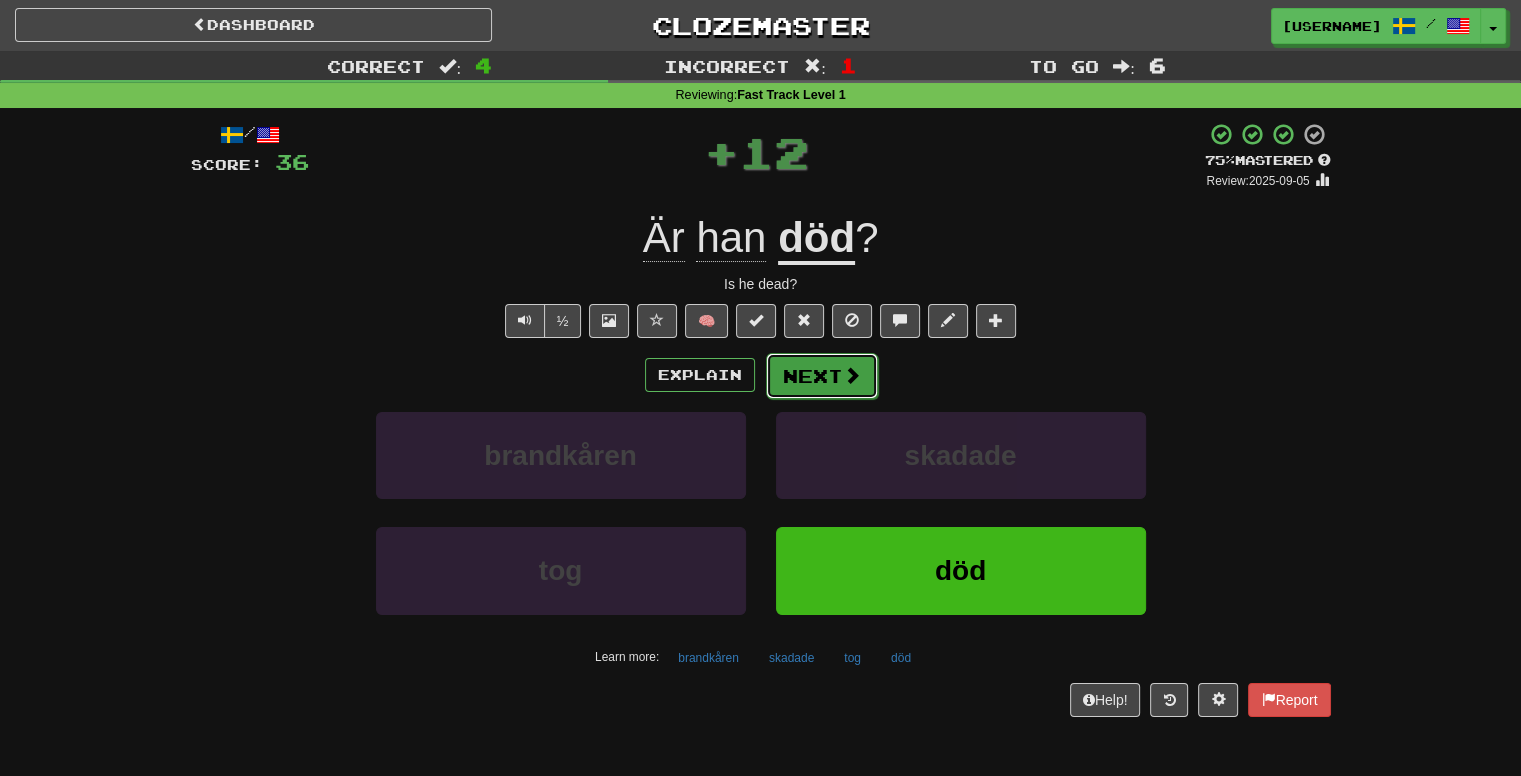 click on "Next" at bounding box center [822, 376] 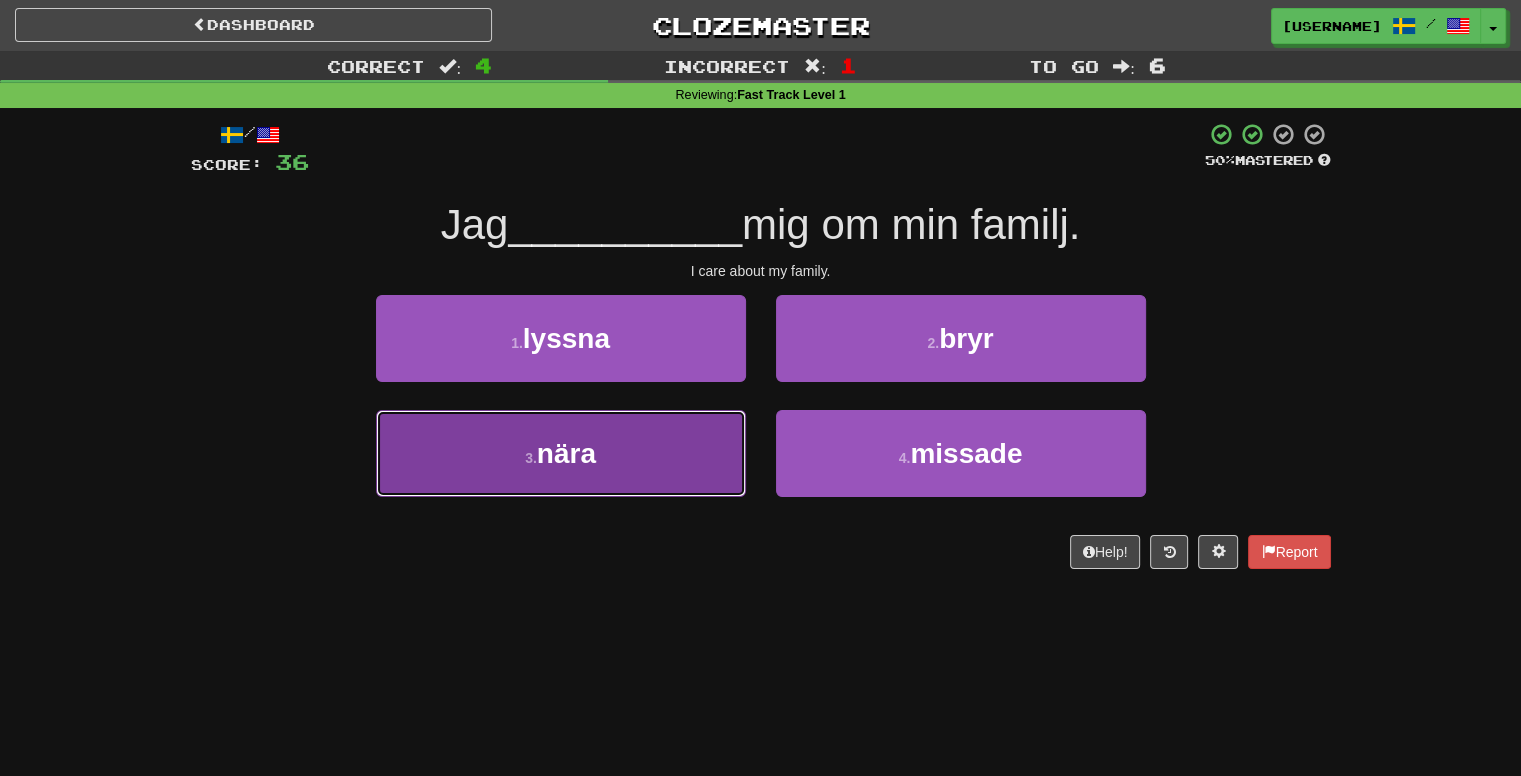 click on "3 .  nära" at bounding box center [561, 453] 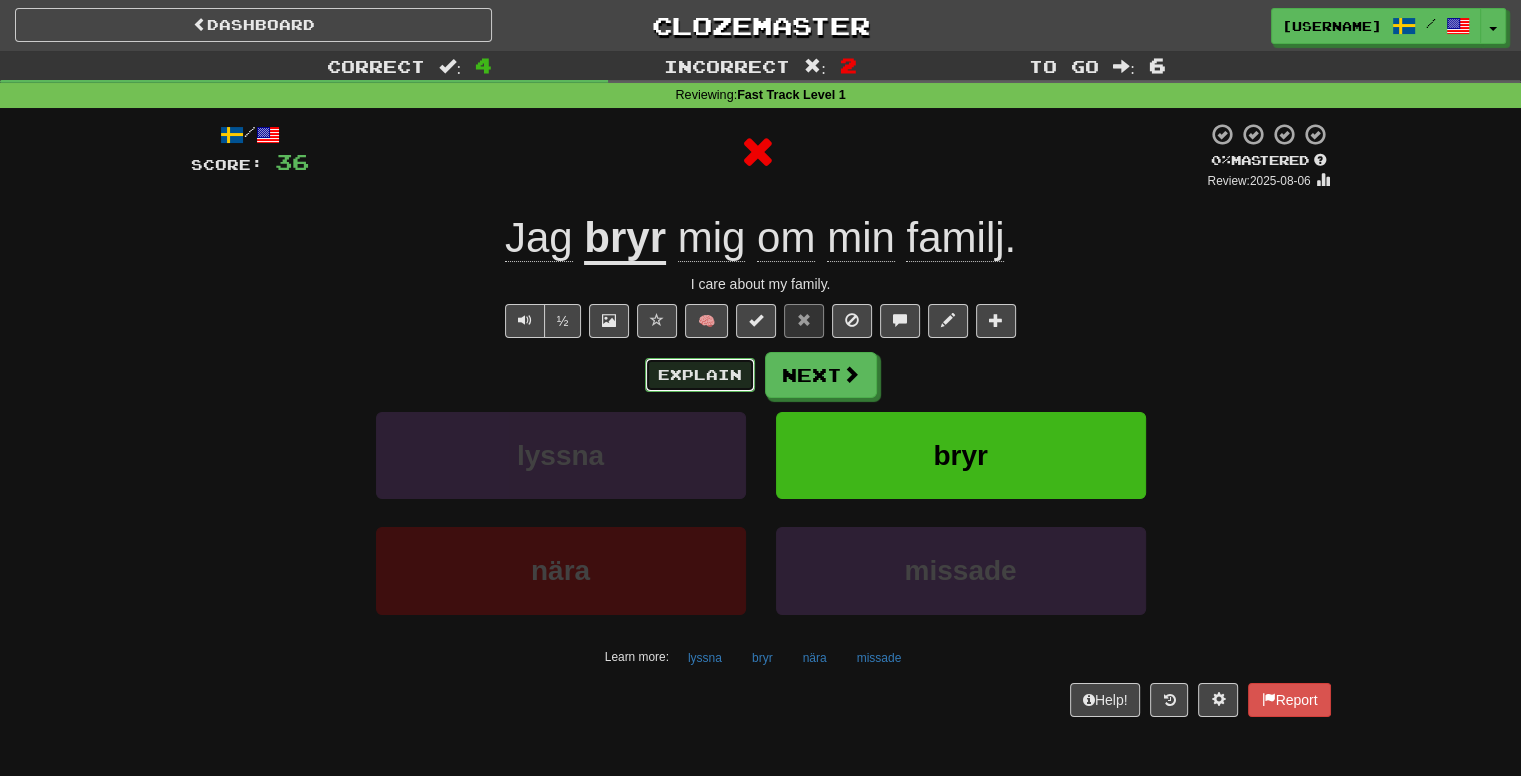 click on "Explain" at bounding box center [700, 375] 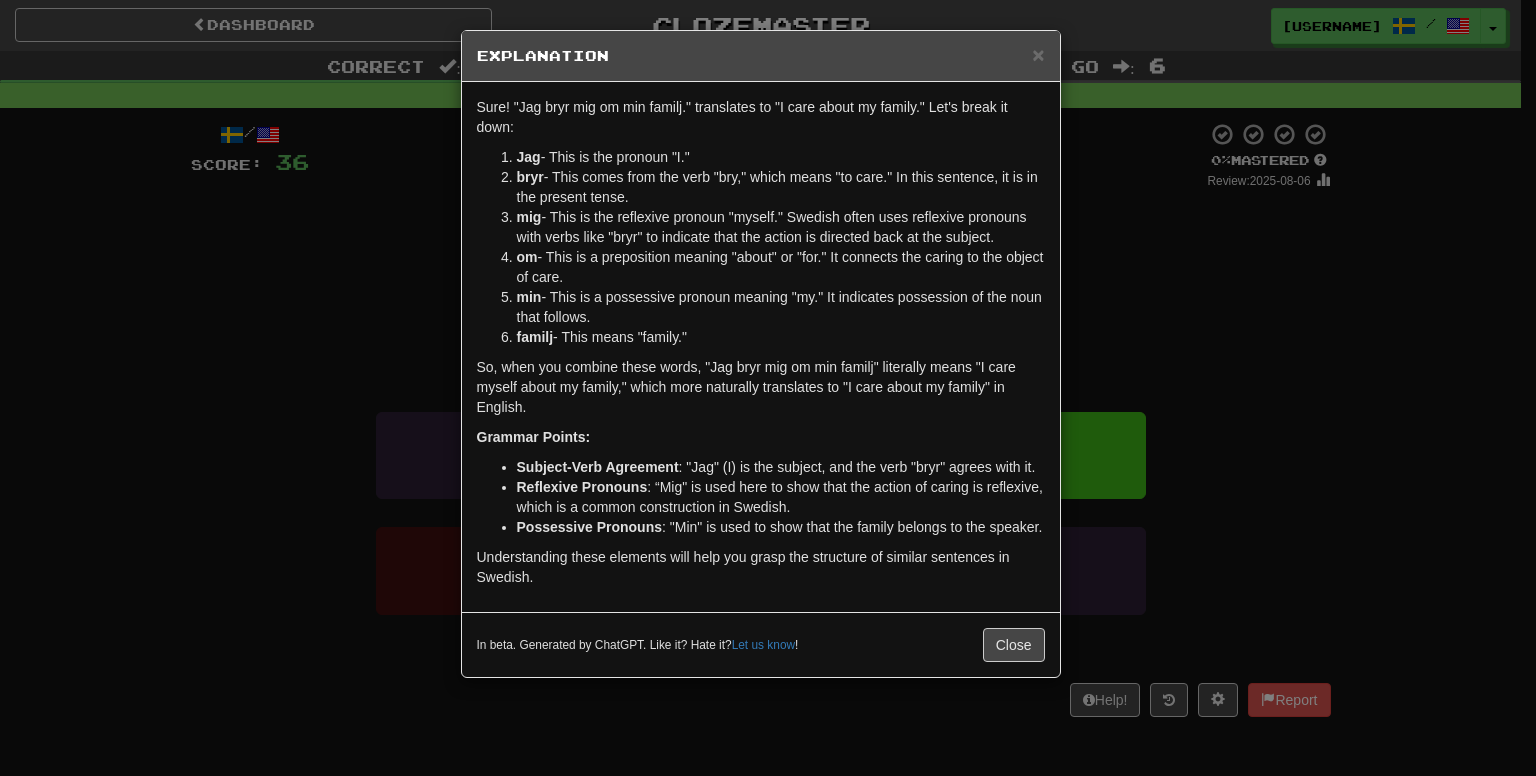 click on "× Explanation Sure! "Jag bryr mig om min familj." translates to "I care about my family." Let's break it down:
Jag  - This is the pronoun "I."
bryr  - This comes from the verb "bry," which means "to care." In this sentence, it is in the present tense.
mig  - This is the reflexive pronoun "myself." Swedish often uses reflexive pronouns with verbs like "bryr" to indicate that the action is directed back at the subject.
om  - This is a preposition meaning "about" or "for." It connects the caring to the object of care.
min  - This is a possessive pronoun meaning "my." It indicates possession of the noun that follows.
familj  - This means "family."
So, when you combine these words, "Jag bryr mig om min familj" literally means "I care myself about my family," which more naturally translates to "I care about my family" in English.
Grammar Points:
Subject-Verb Agreement : "Jag" (I) is the subject, and the verb "bryr" agrees with it.
Reflexive Pronouns
Possessive Pronouns
Let us know !" at bounding box center [768, 388] 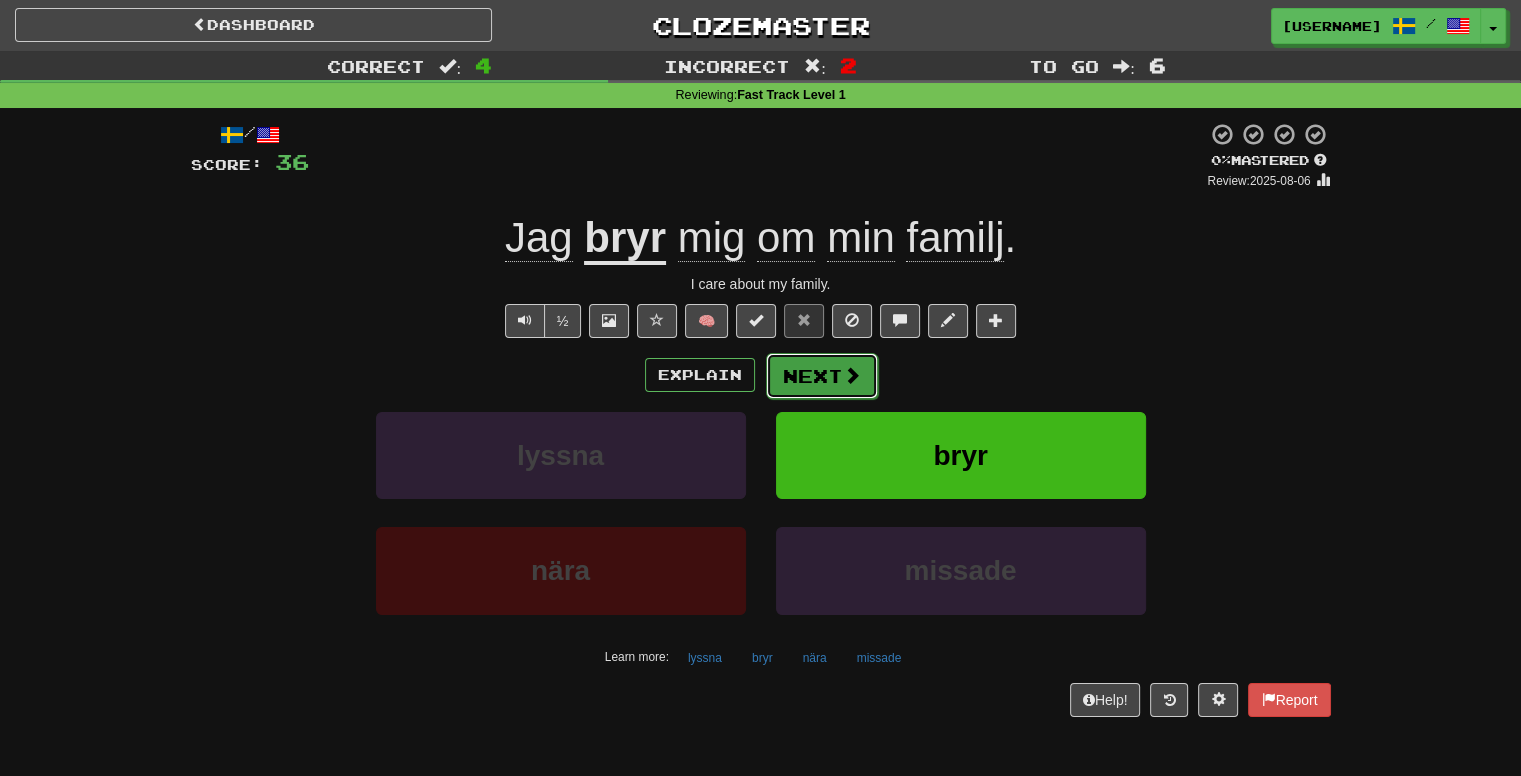 click on "Next" at bounding box center [822, 376] 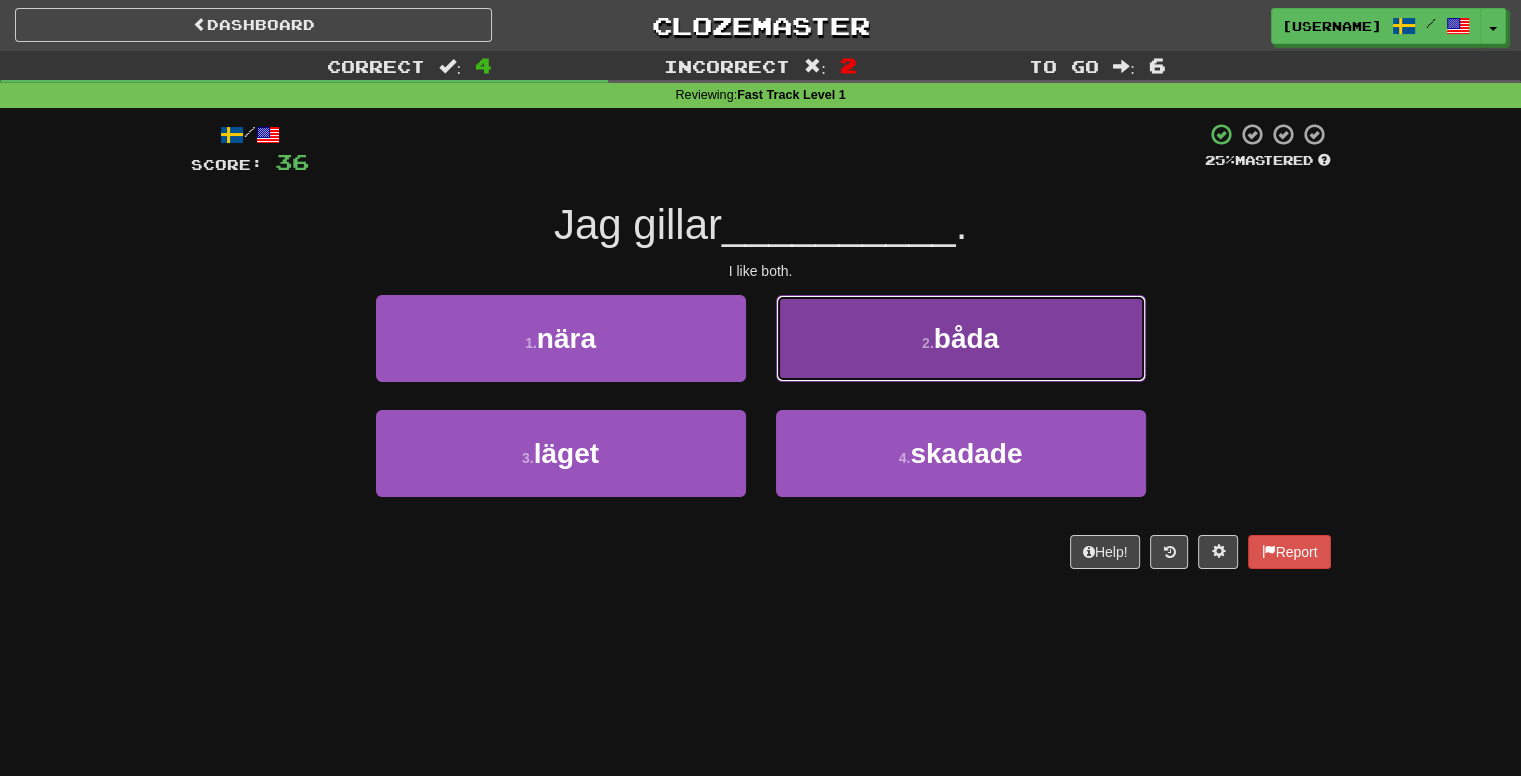 click on "2 .  båda" at bounding box center [961, 338] 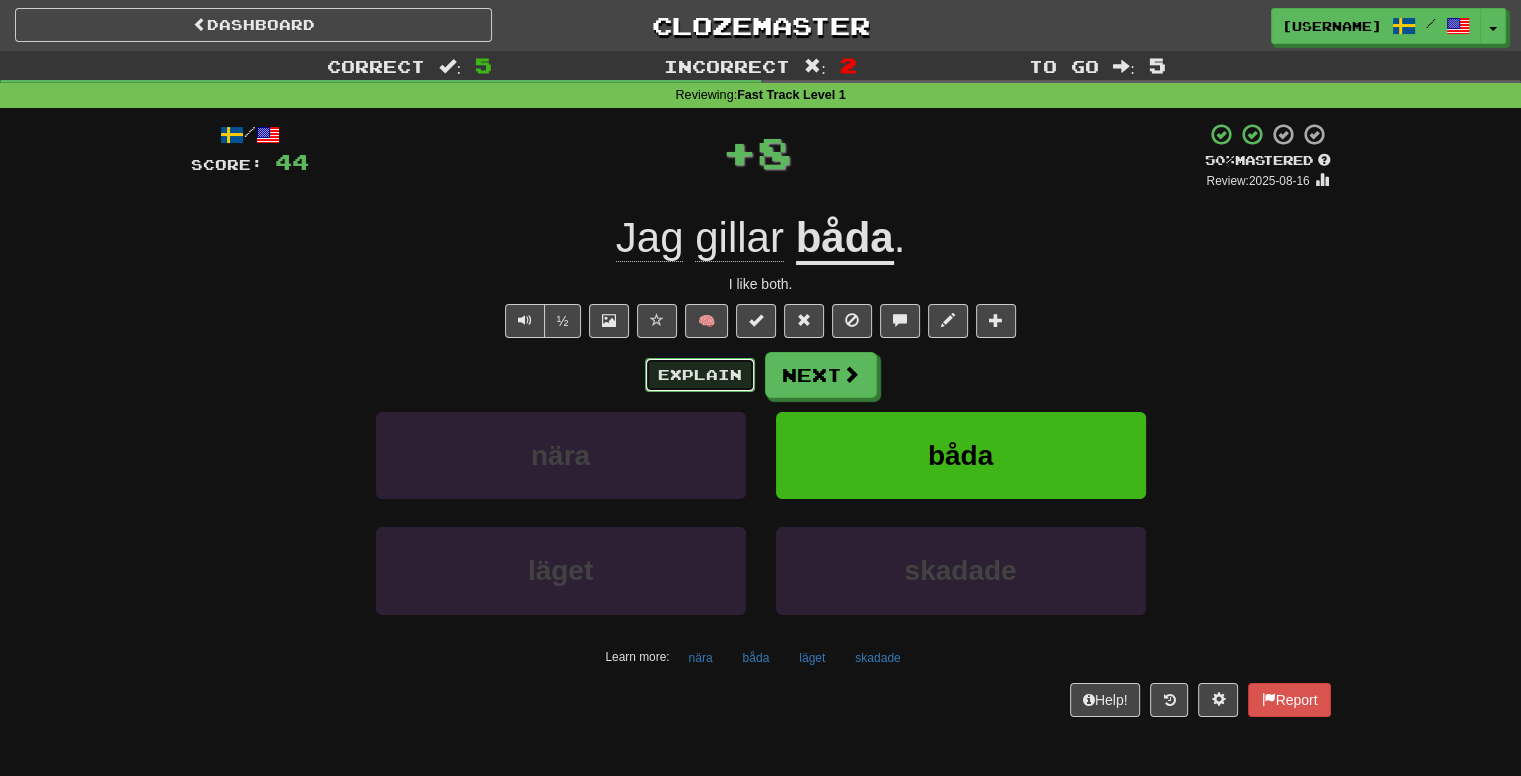 click on "Explain" at bounding box center (700, 375) 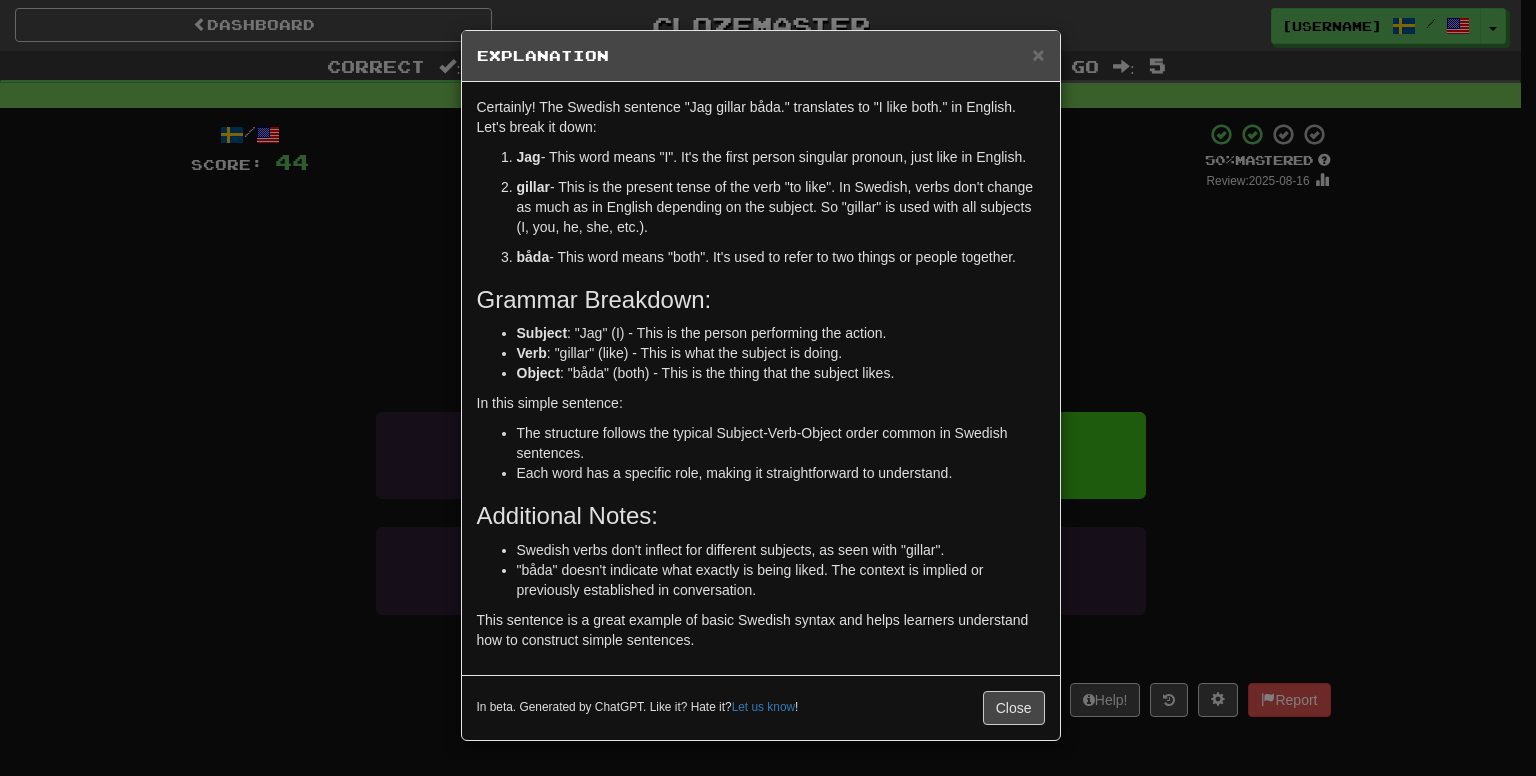 click on "× Explanation Certainly! The Swedish sentence "Jag gillar båda." translates to "I like both." in English. Let's break it down:
Jag  - This word means "I". It's the first person singular pronoun, just like in English.
gillar  - This is the present tense of the verb "to like". In Swedish, verbs don't change as much as in English depending on the subject. So "gillar" is used with all subjects (I, you, he, she, etc.).
båda  - This word means "both". It's used to refer to two things or people together.
Grammar Breakdown:
Subject : "Jag" (I) - This is the person performing the action.
Verb : "gillar" (like) - This is what the subject is doing.
Object : "båda" (both) - This is the thing that the subject likes.
In this simple sentence:
The structure follows the typical Subject-Verb-Object order common in Swedish sentences.
Each word has a specific role, making it straightforward to understand.
Additional Notes:
Let us know ! Close" at bounding box center (768, 388) 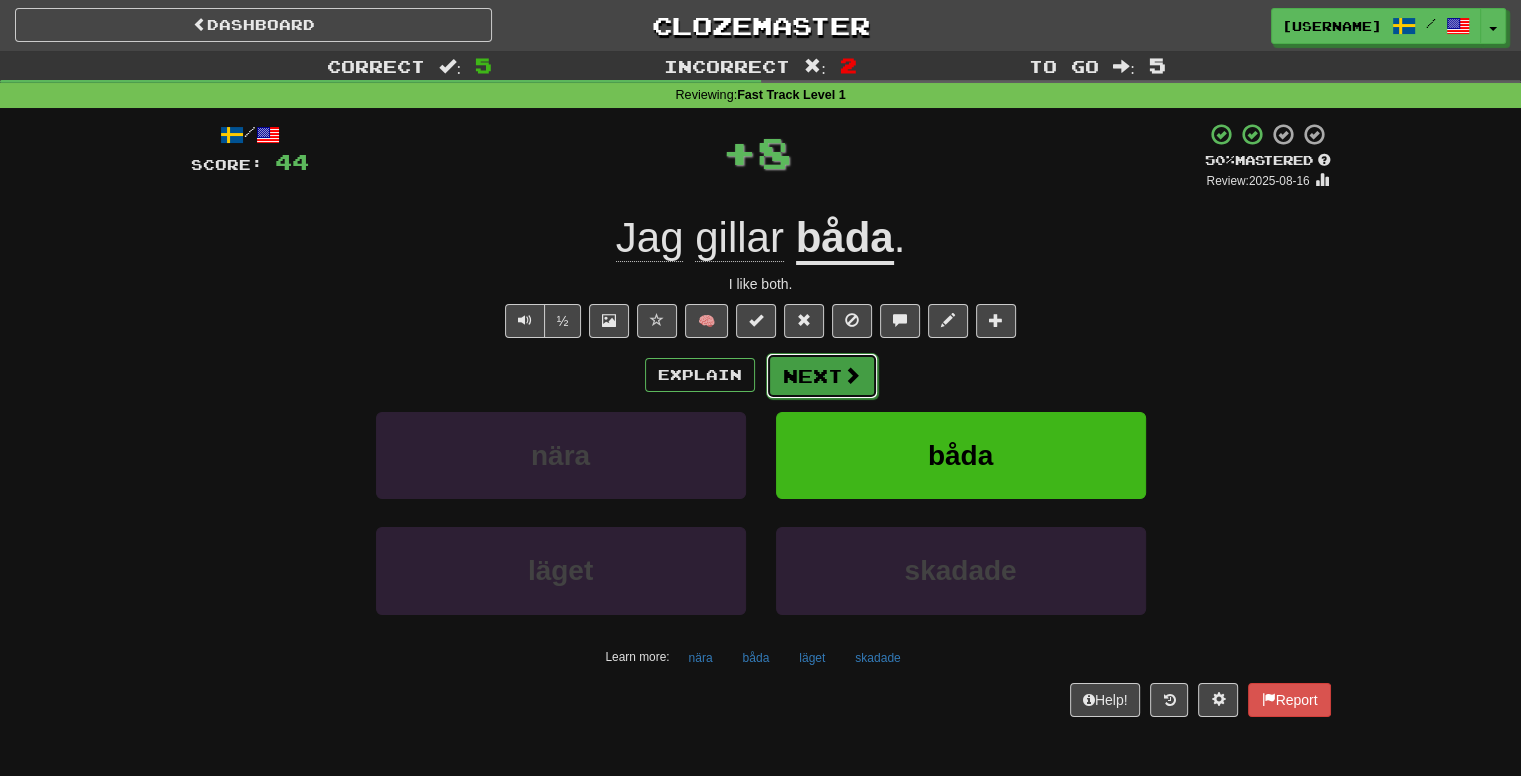 click on "Next" at bounding box center (822, 376) 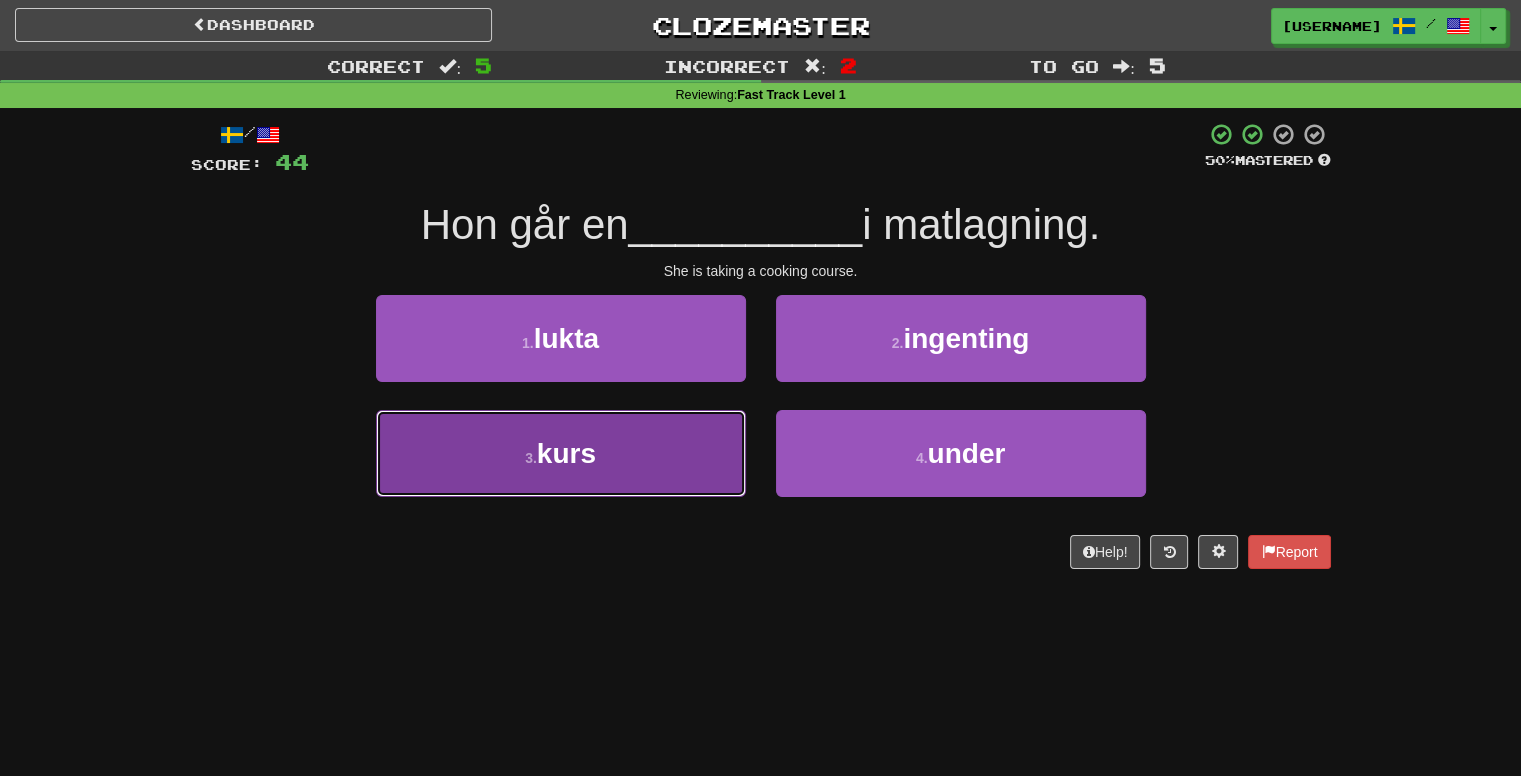 click on "3 .  kurs" at bounding box center [561, 453] 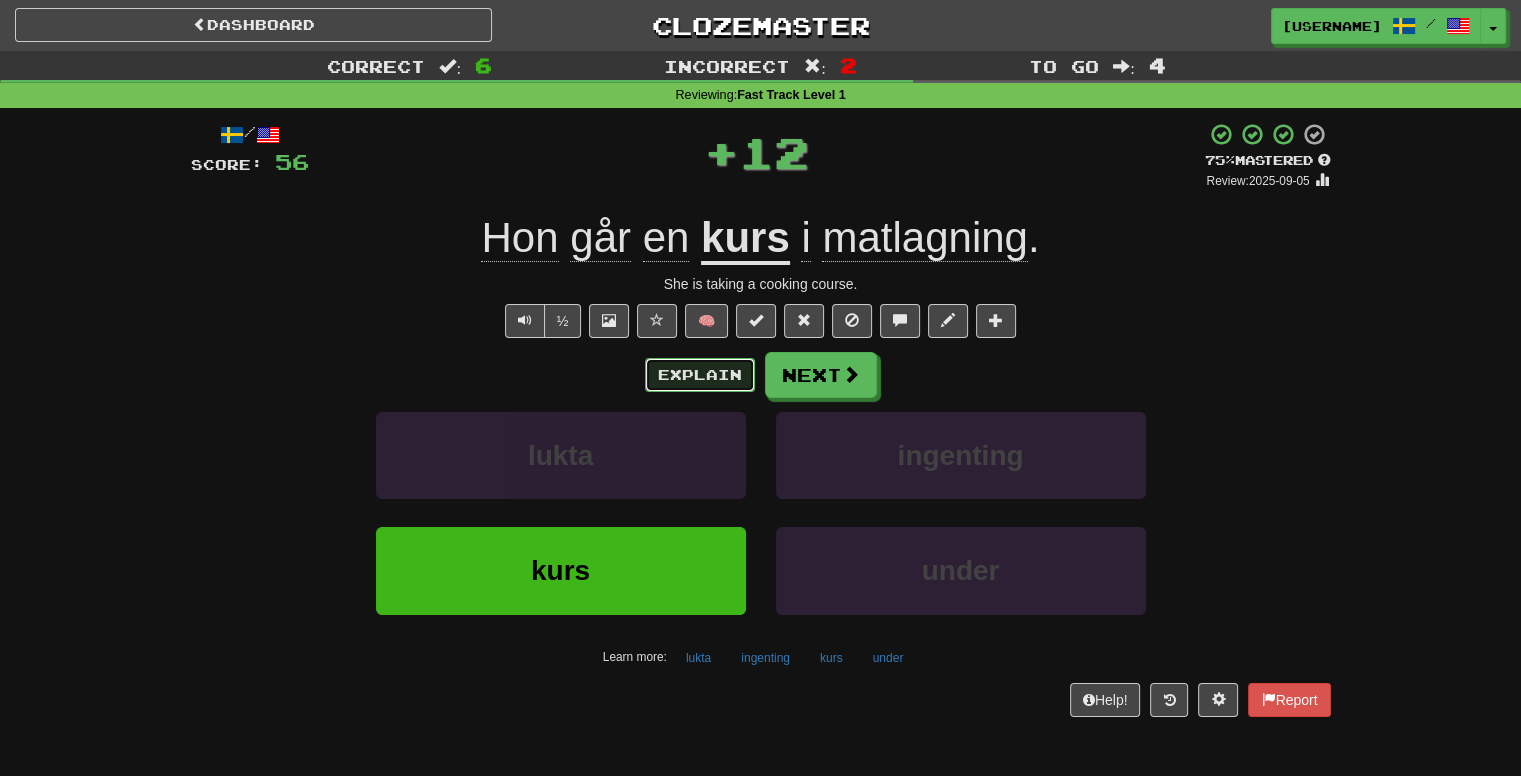 click on "Explain" at bounding box center [700, 375] 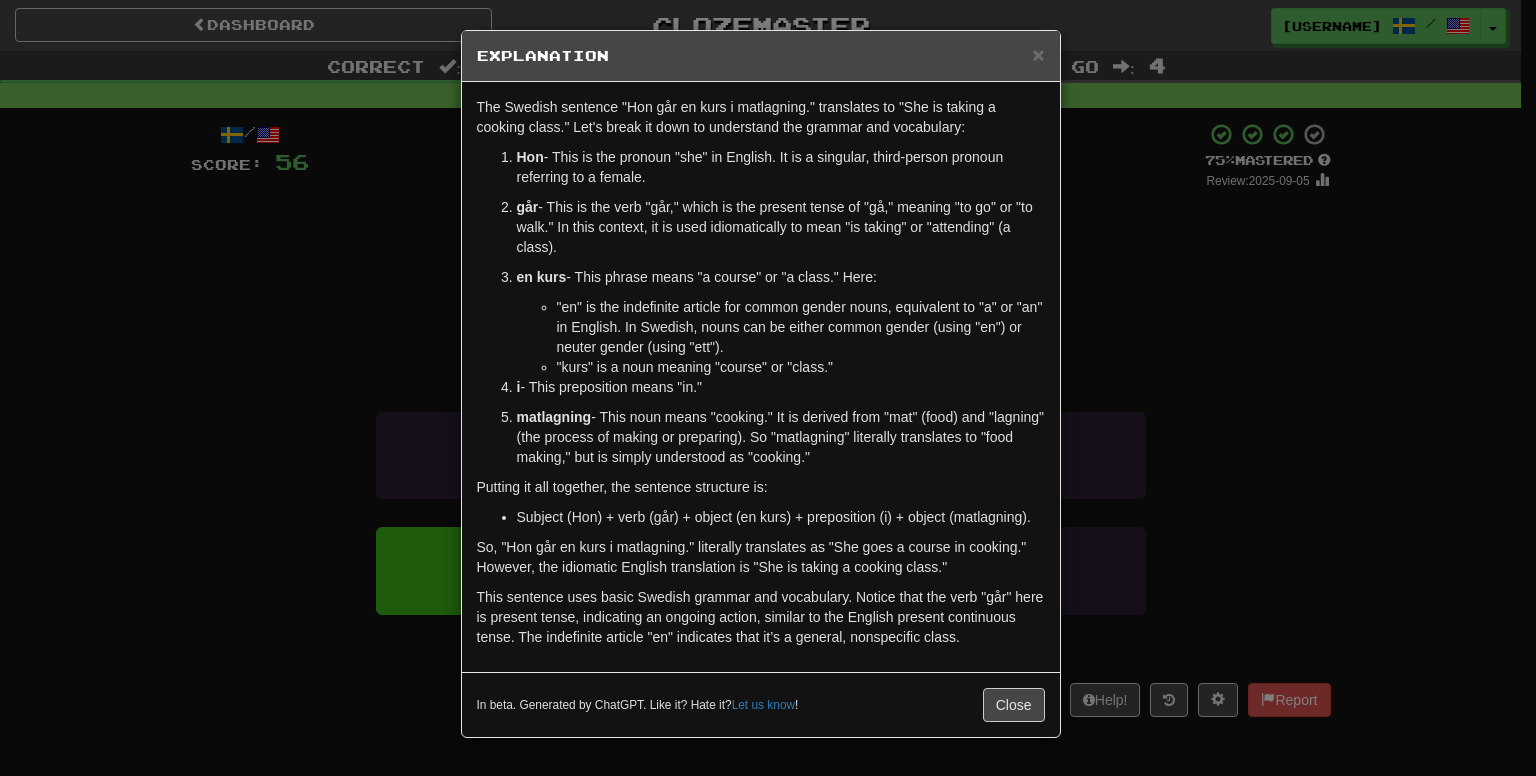 click on "× Explanation The Swedish sentence "Hon går en kurs i matlagning." translates to "She is taking a cooking class." Let's break it down to understand the grammar and vocabulary:
Hon  - This is the pronoun "she" in English. It is a singular, third-person pronoun referring to a female.
går  - This is the verb "går," which is the present tense of "gå," meaning "to go" or "to walk." In this context, it is used idiomatically to mean "is taking" or "attending" (a class).
en kurs  - This phrase means "a course" or "a class." Here:
"en" is the indefinite article for common gender nouns, equivalent to "a" or "an" in English. In Swedish, nouns can be either common gender (using "en") or neuter gender (using "ett").
"kurs" is a noun meaning "course" or "class."
i  - This preposition means "in."
matlagning
Putting it all together, the sentence structure is:
Subject (Hon) + verb (går) + object (en kurs) + preposition (i) + object (matlagning).
Let us know ! Close" at bounding box center (768, 388) 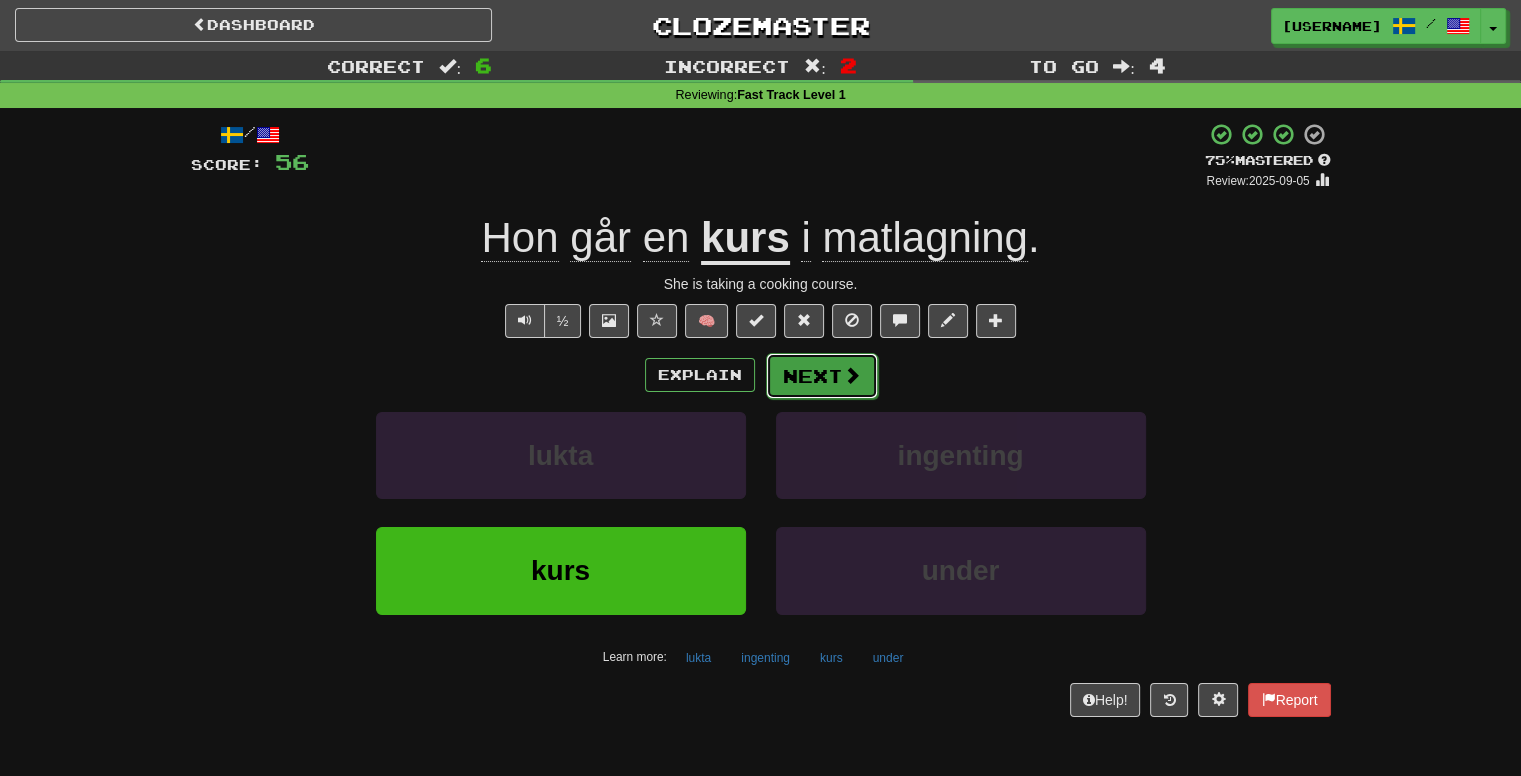 click on "Next" at bounding box center (822, 376) 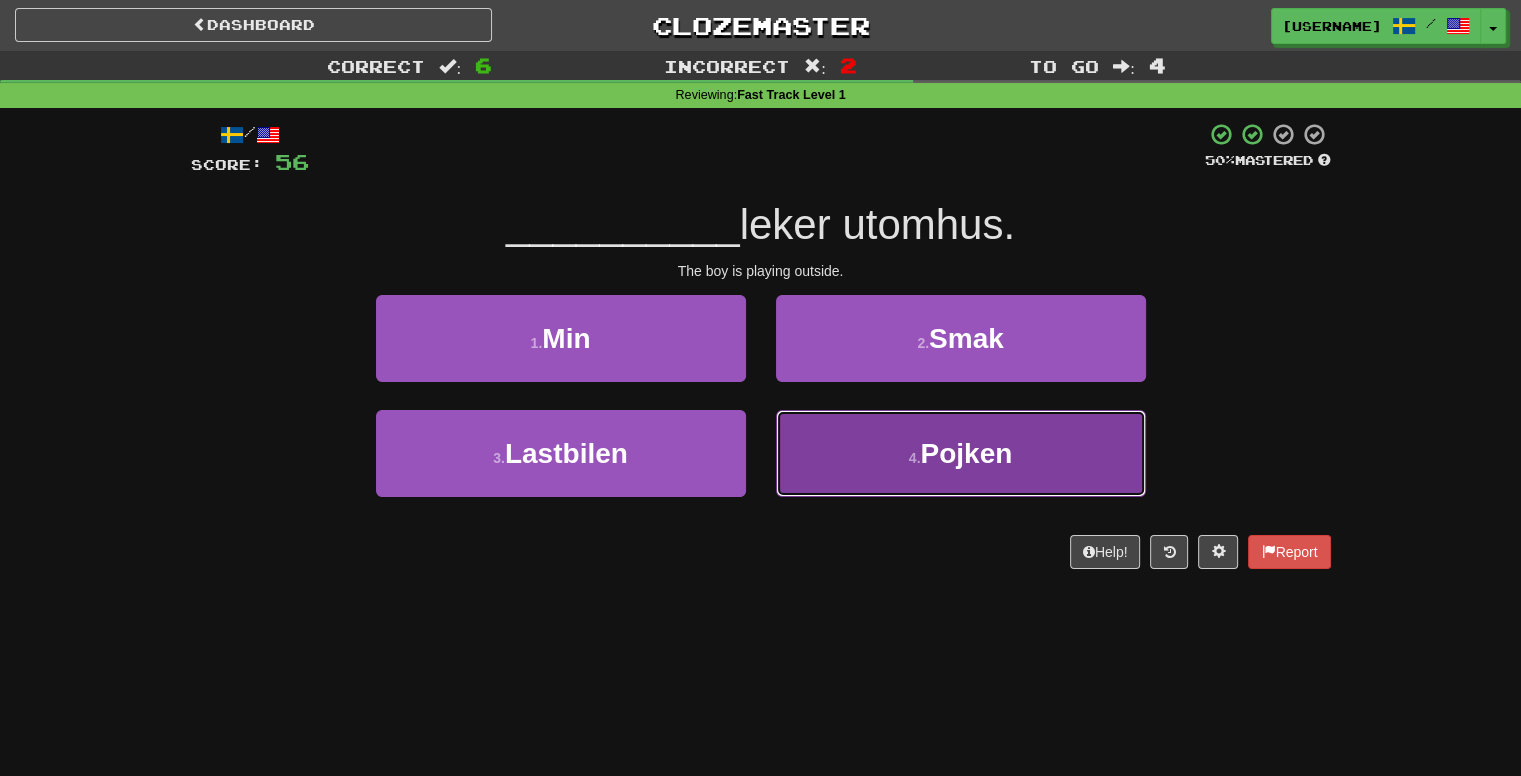 click on "4 .  Pojken" at bounding box center (961, 453) 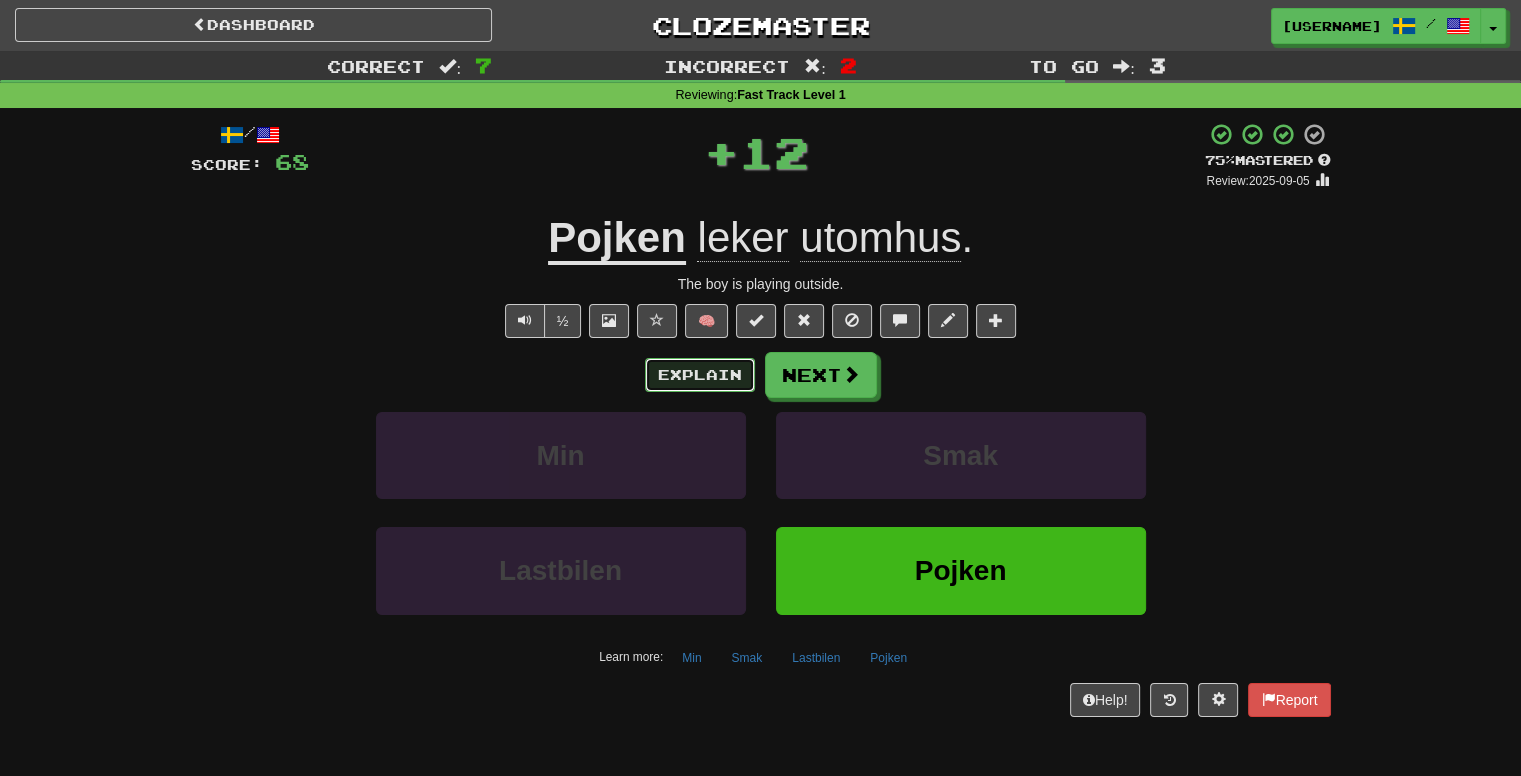 click on "Explain" at bounding box center (700, 375) 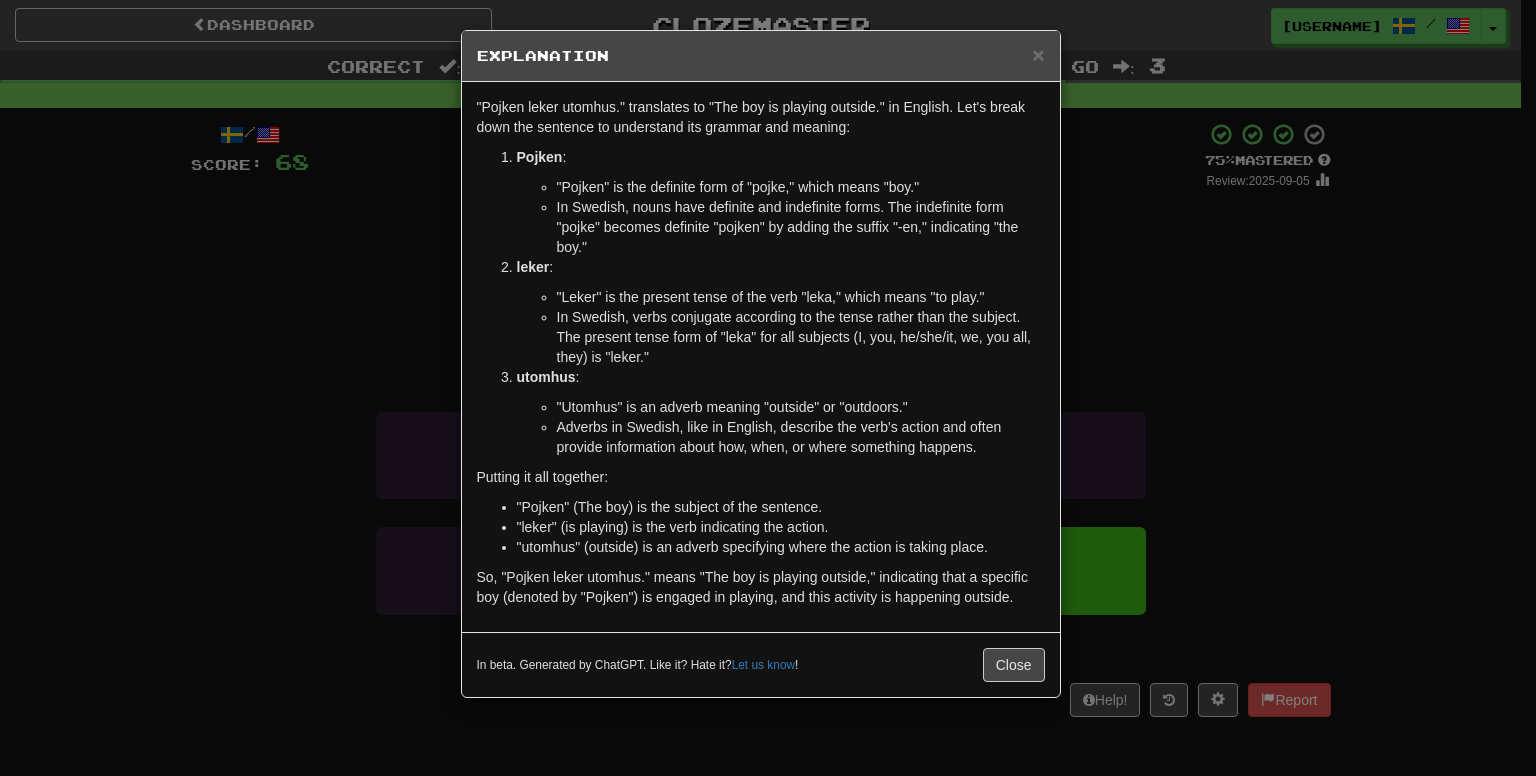 click on "× Explanation "Pojken leker utomhus." translates to "The boy is playing outside." in English. Let's break down the sentence to understand its grammar and meaning:
Pojken :
"Pojken" is the definite form of "pojke," which means "boy."
In Swedish, nouns have definite and indefinite forms. The indefinite form "pojke" becomes definite "pojken" by adding the suffix "-en," indicating "the boy."
leker :
"Leker" is the present tense of the verb "leka," which means "to play."
In Swedish, verbs conjugate according to the tense rather than the subject. The present tense form of "leka" for all subjects (I, you, he/she/it, we, you all, they) is "leker."
utomhus :
"Utomhus" is an adverb meaning "outside" or "outdoors."
Adverbs in Swedish, like in English, describe the verb's action and often provide information about how, when, or where something happens.
Putting it all together:
"Pojken" (The boy) is the subject of the sentence.
Let us know ! Close" at bounding box center (768, 388) 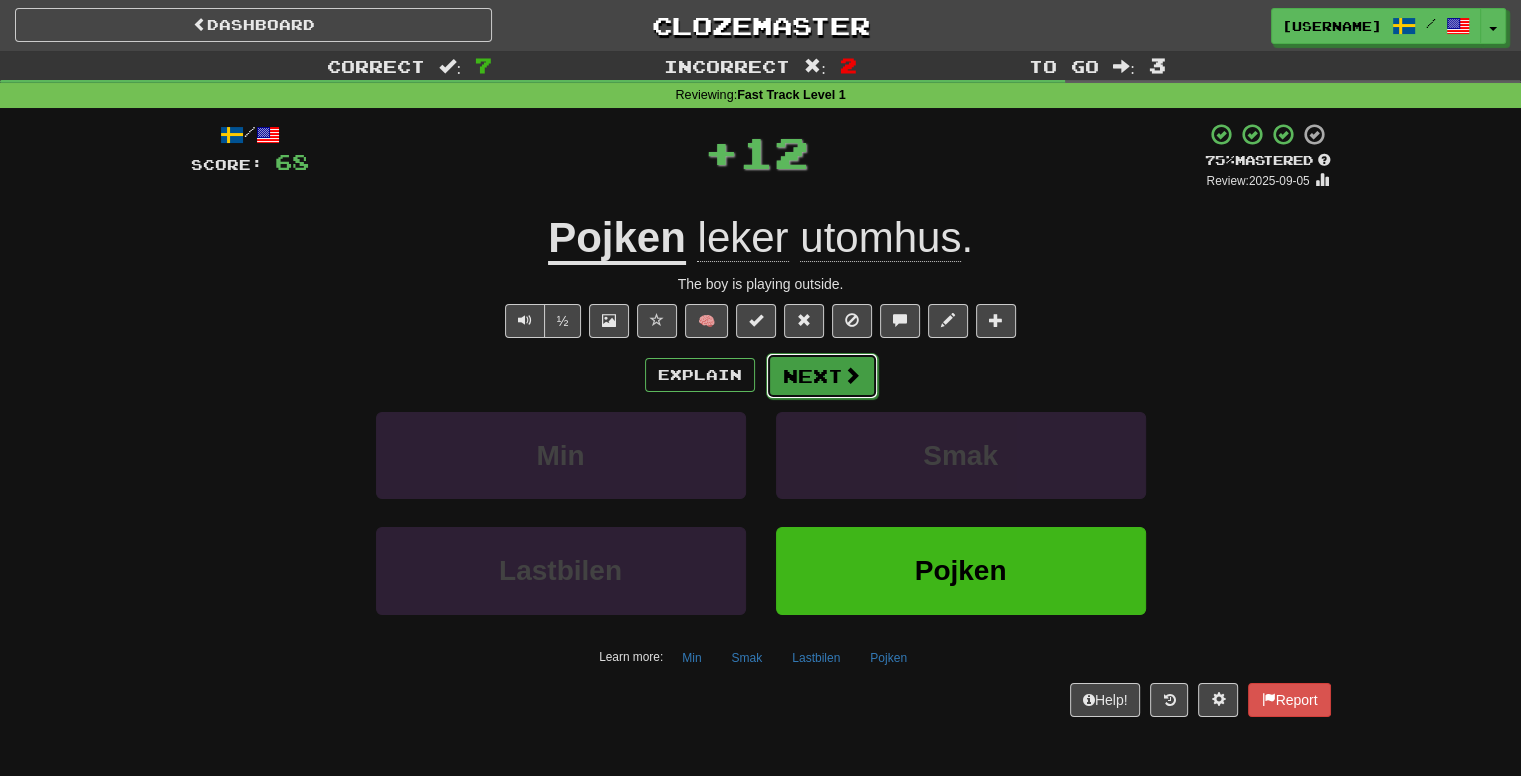 click on "Next" at bounding box center (822, 376) 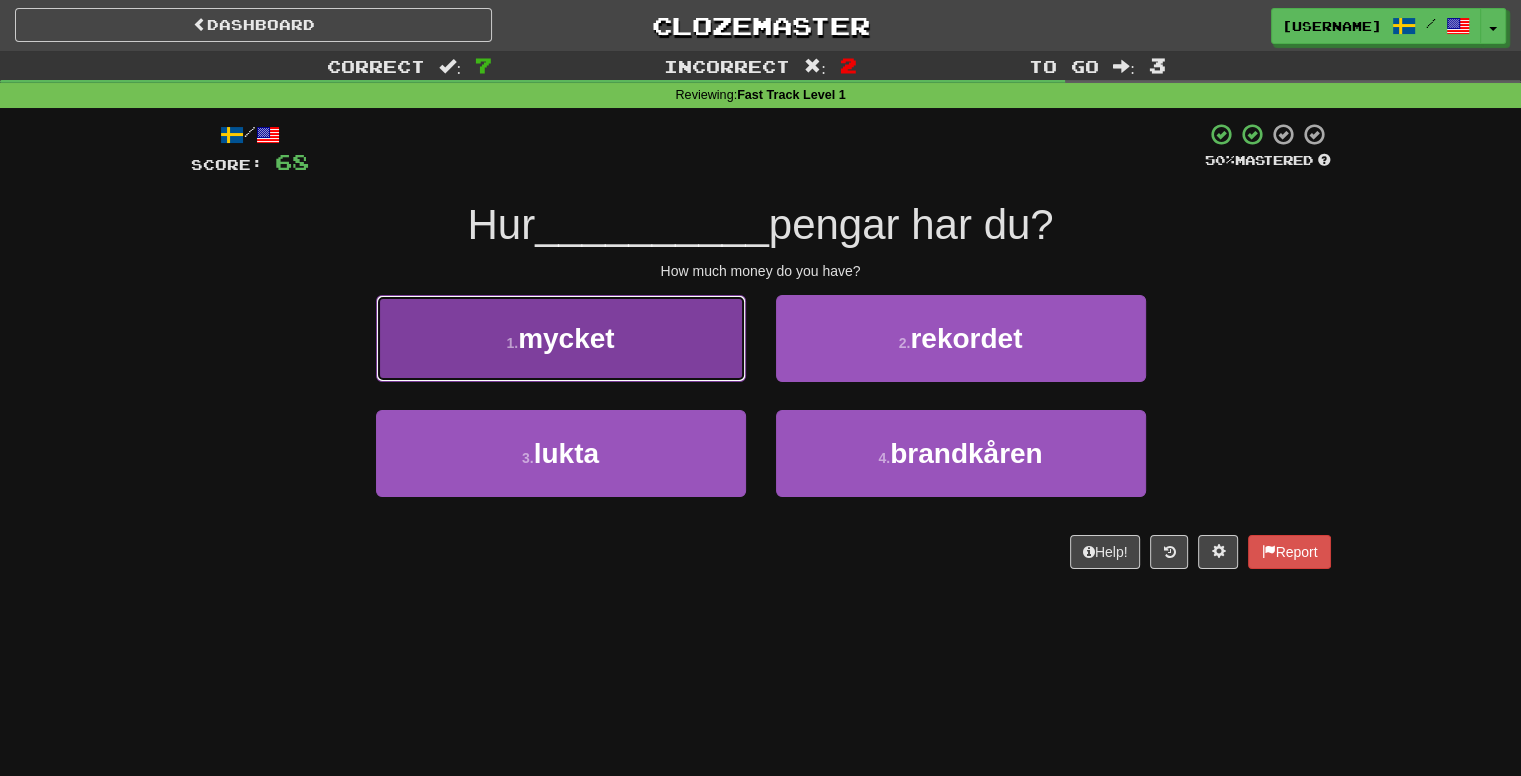 click on "1 .  mycket" at bounding box center [561, 338] 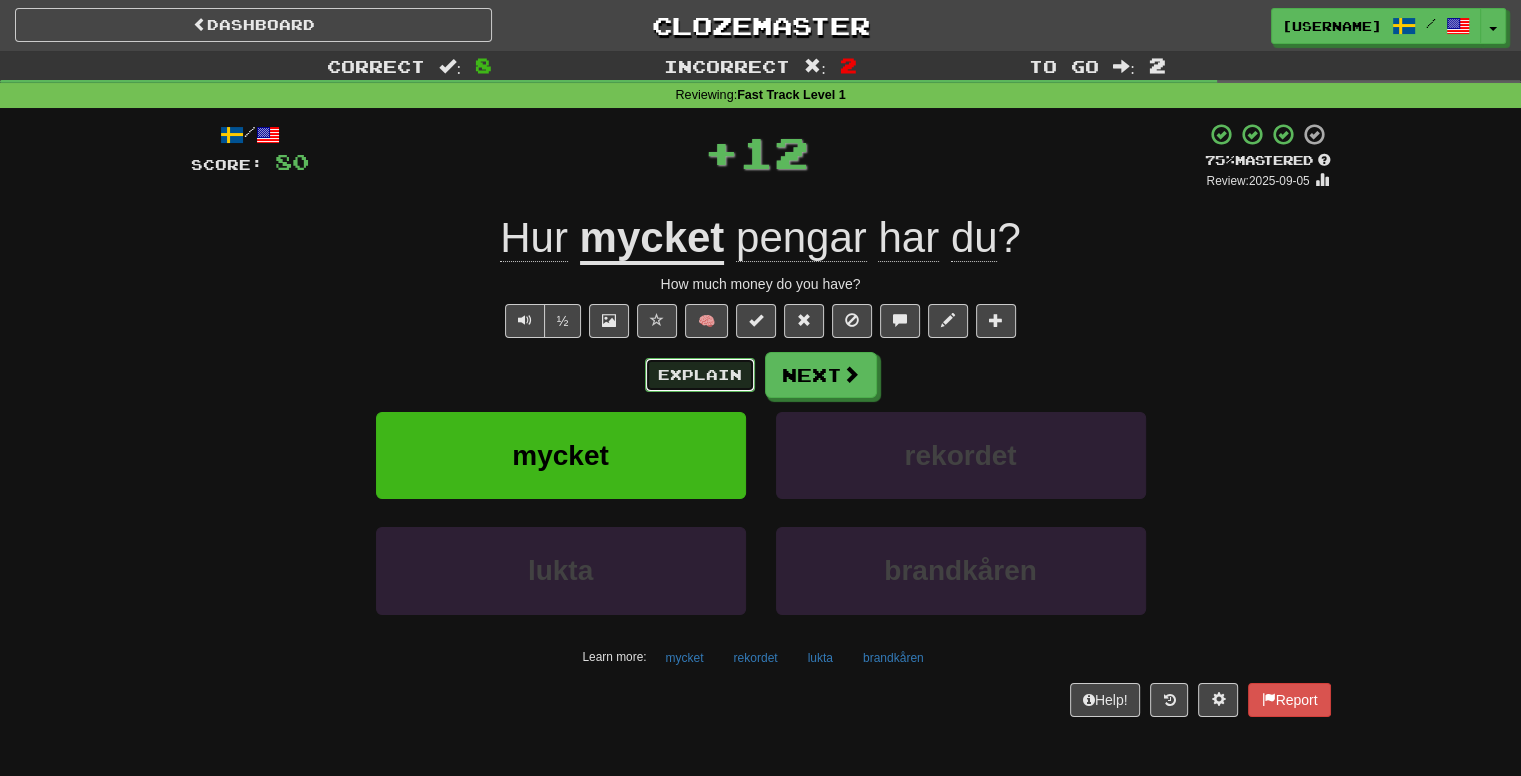 click on "Explain" at bounding box center [700, 375] 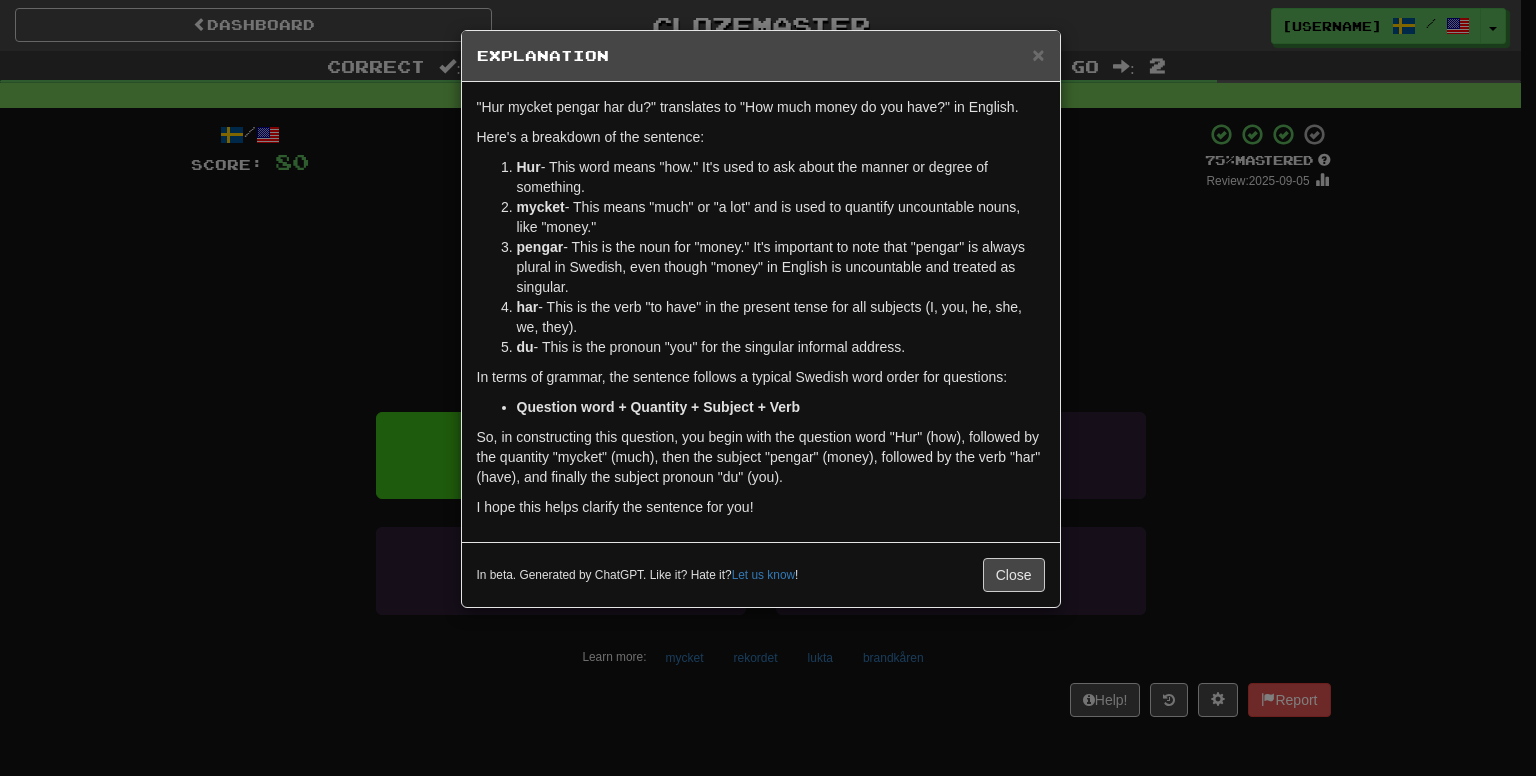click on "× Explanation "Hur mycket pengar har du?" translates to "How much money do you have?" in English.
Here's a breakdown of the sentence:
Hur  - This word means "how." It's used to ask about the manner or degree of something.
mycket  - This means "much" or "a lot" and is used to quantify uncountable nouns, like "money."
pengar  - This is the noun for "money." It's important to note that "pengar" is always plural in Swedish, even though "money" in English is uncountable and treated as singular.
har  - This is the verb "to have" in the present tense for all subjects (I, you, he, she, we, they).
du  - This is the pronoun "you" for the singular informal address.
In terms of grammar, the sentence follows a typical Swedish word order for questions:
Question word + Quantity + Subject + Verb
I hope this helps clarify the sentence for you! In beta. Generated by ChatGPT. Like it? Hate it?  Let us know ! Close" at bounding box center [768, 388] 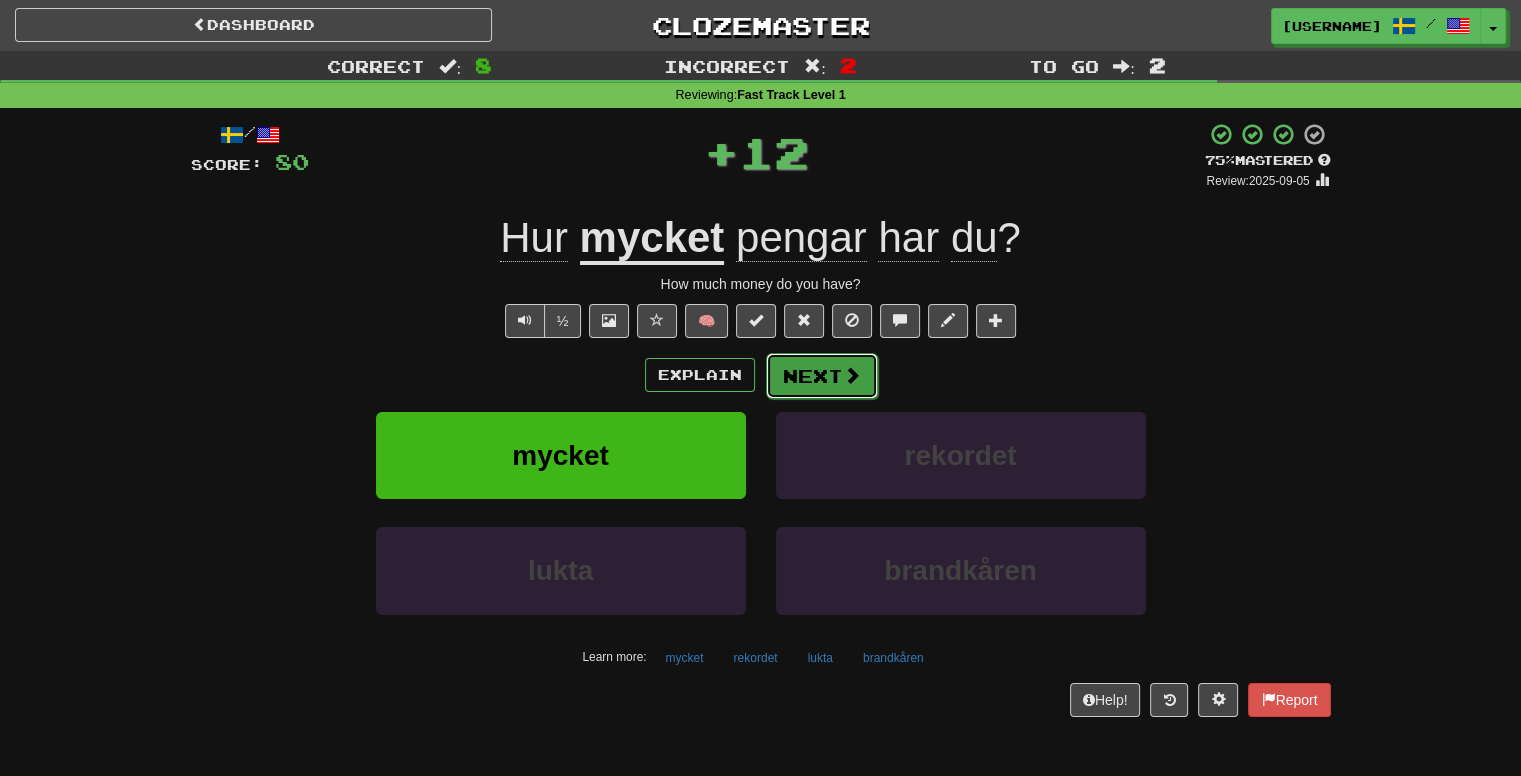 click on "Next" at bounding box center (822, 376) 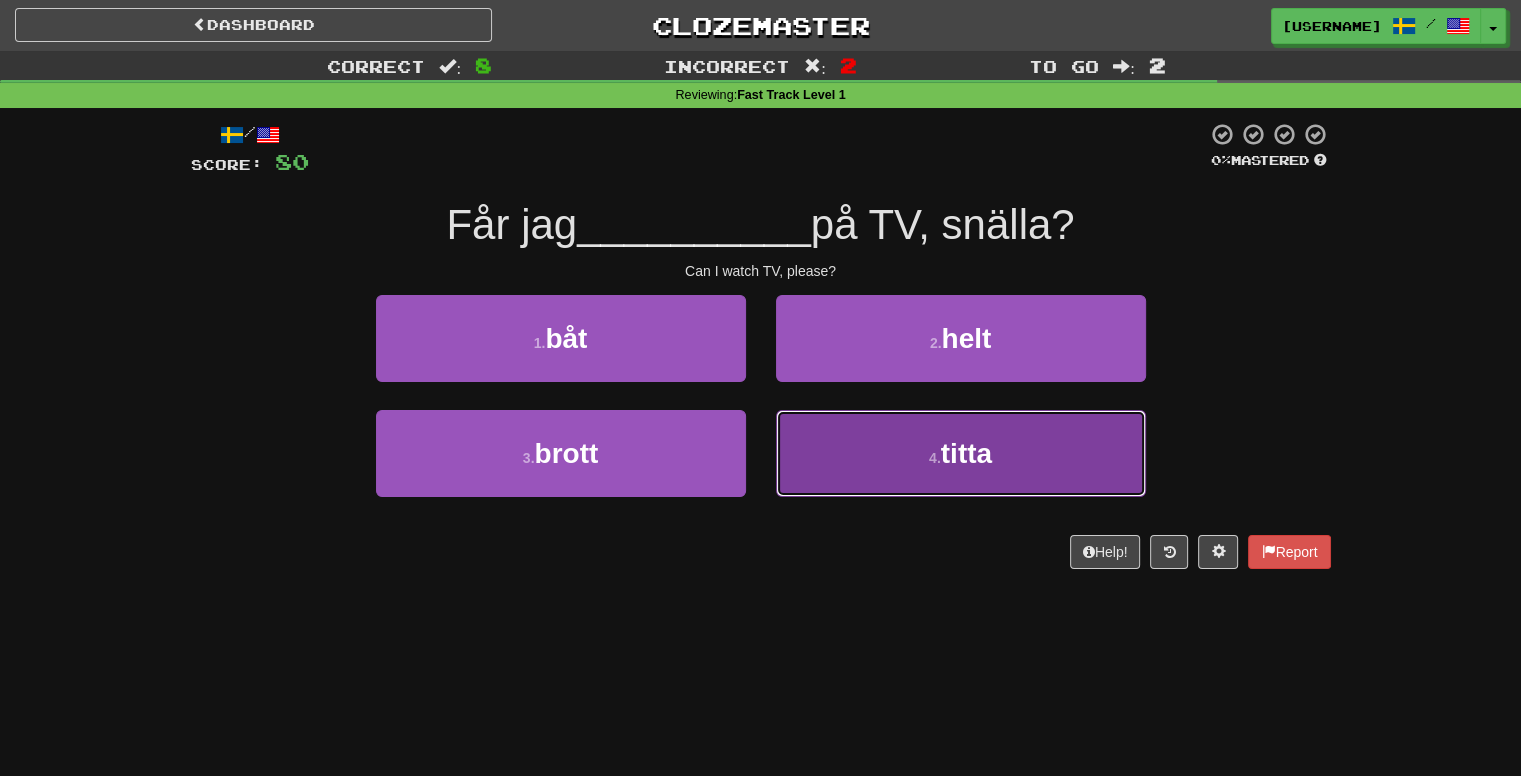 click on "4 .  titta" at bounding box center [961, 453] 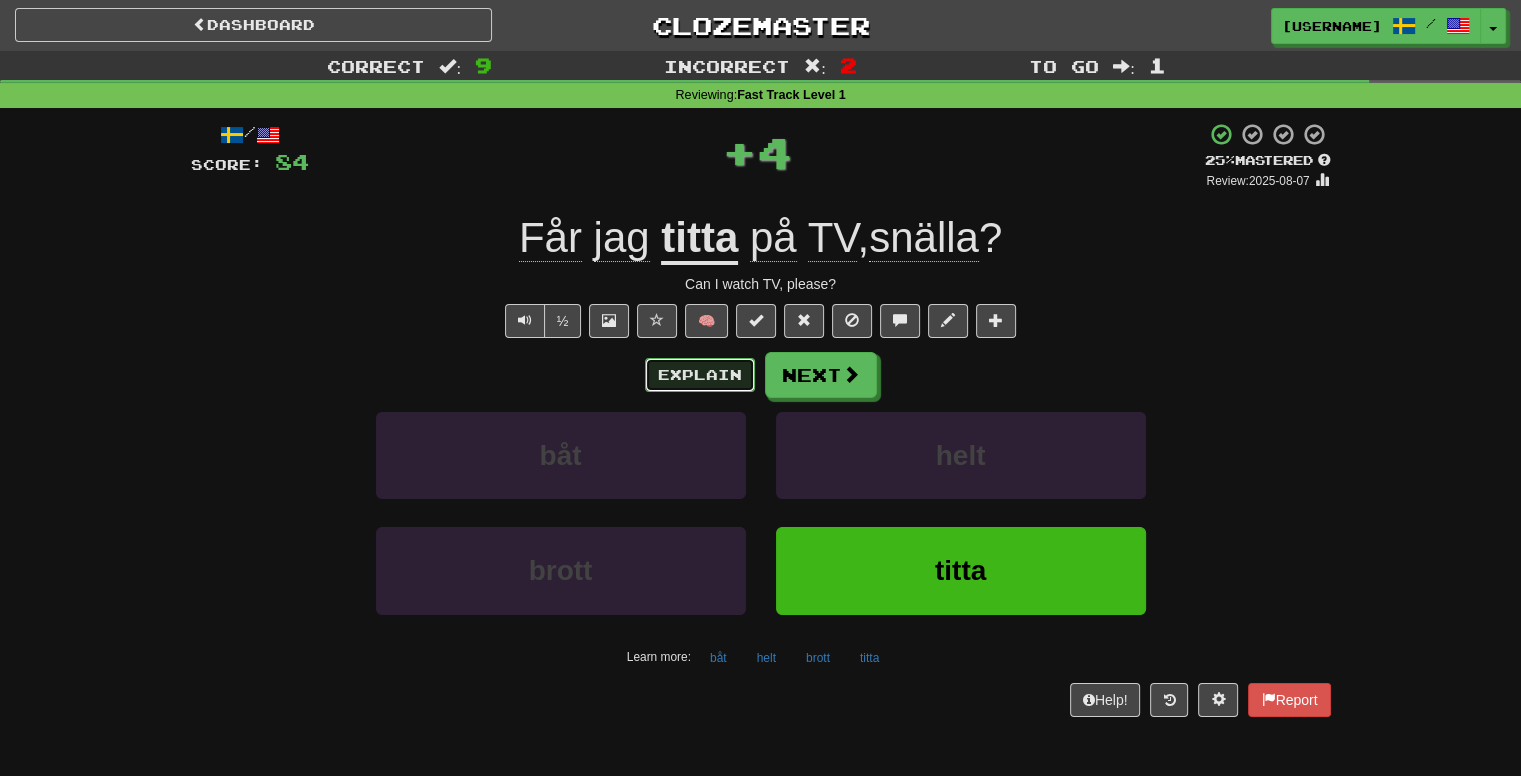click on "Explain" at bounding box center (700, 375) 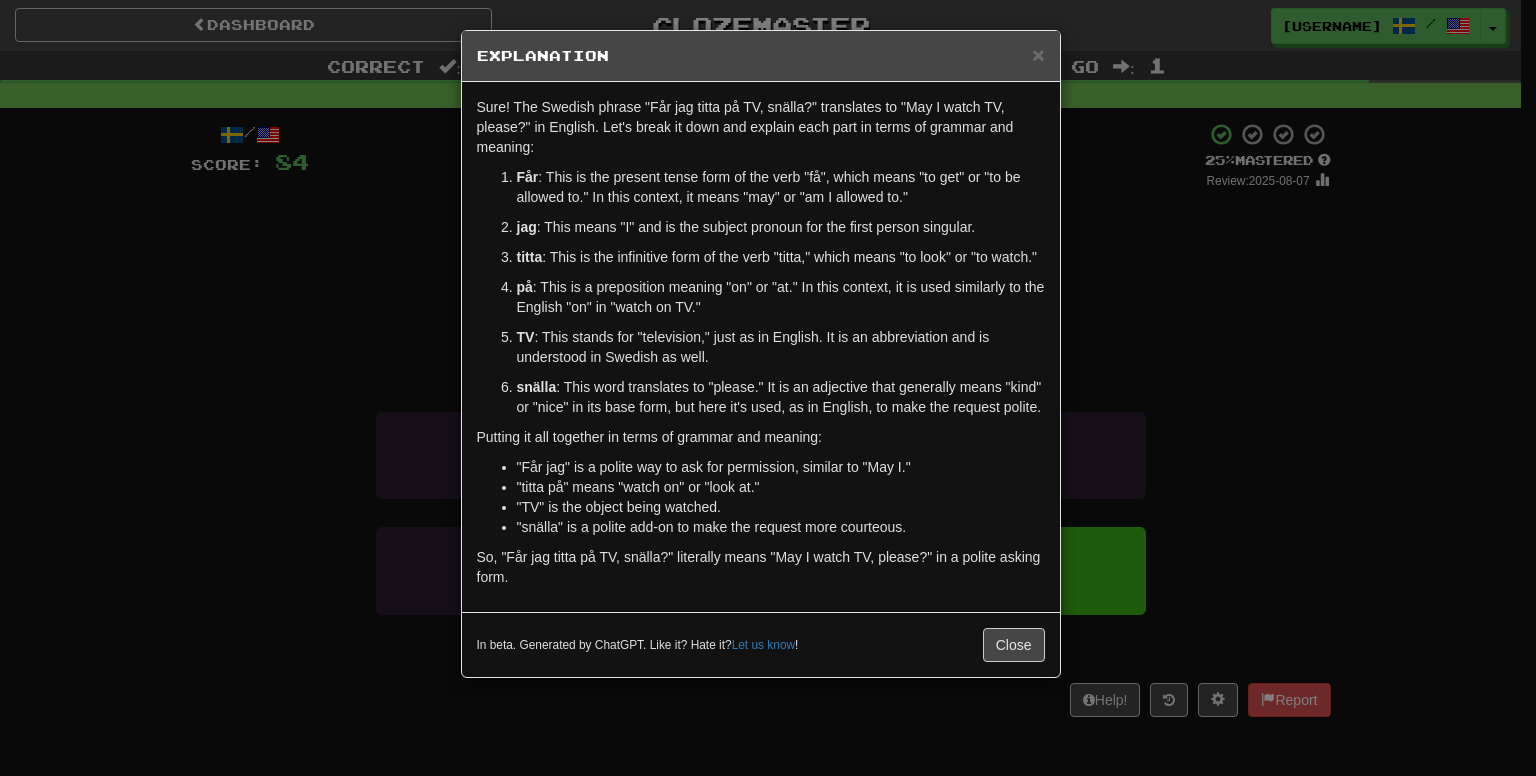 click on "× Explanation Sure! The Swedish phrase "Får jag titta på TV, snälla?" translates to "May I watch TV, please?" in English. Let's break it down and explain each part in terms of grammar and meaning:
Får : This is the present tense form of the verb "få", which means "to get" or "to be allowed to." In this context, it means "may" or "am I allowed to."
jag : This means "I" and is the subject pronoun for the first person singular.
titta : This is the infinitive form of the verb "titta," which means "to look" or "to watch."
på : This is a preposition meaning "on" or "at." In this context, it is used similarly to the English "on" in "watch on TV."
TV : This stands for "television," just as in English. It is an abbreviation and is understood in Swedish as well.
snälla : This word translates to "please." It is an adjective that generally means "kind" or "nice" in its base form, but here it's used, as in English, to make the request polite.
Let us know !" at bounding box center (768, 388) 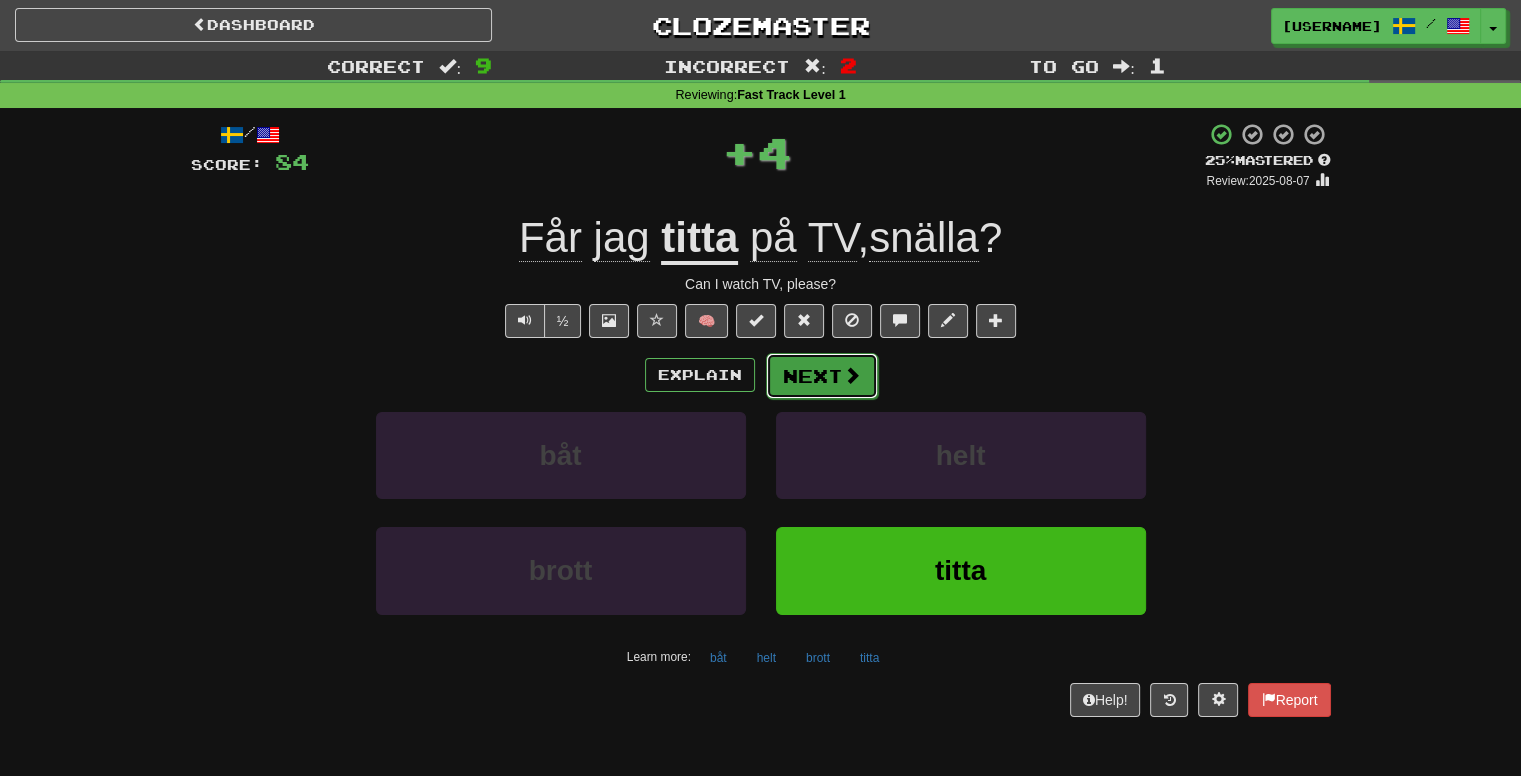 click on "Next" at bounding box center [822, 376] 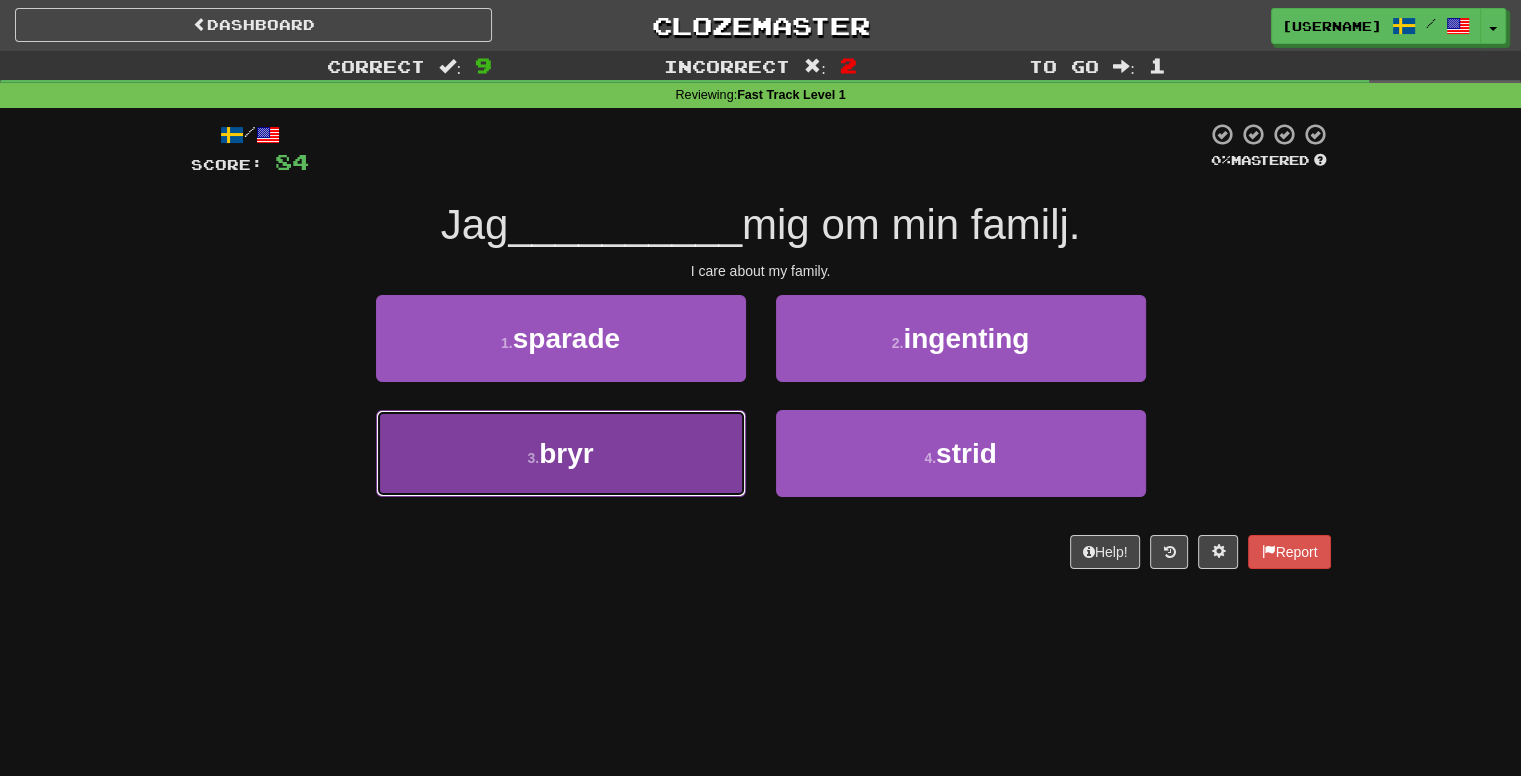 click on "3 .  bryr" at bounding box center (561, 453) 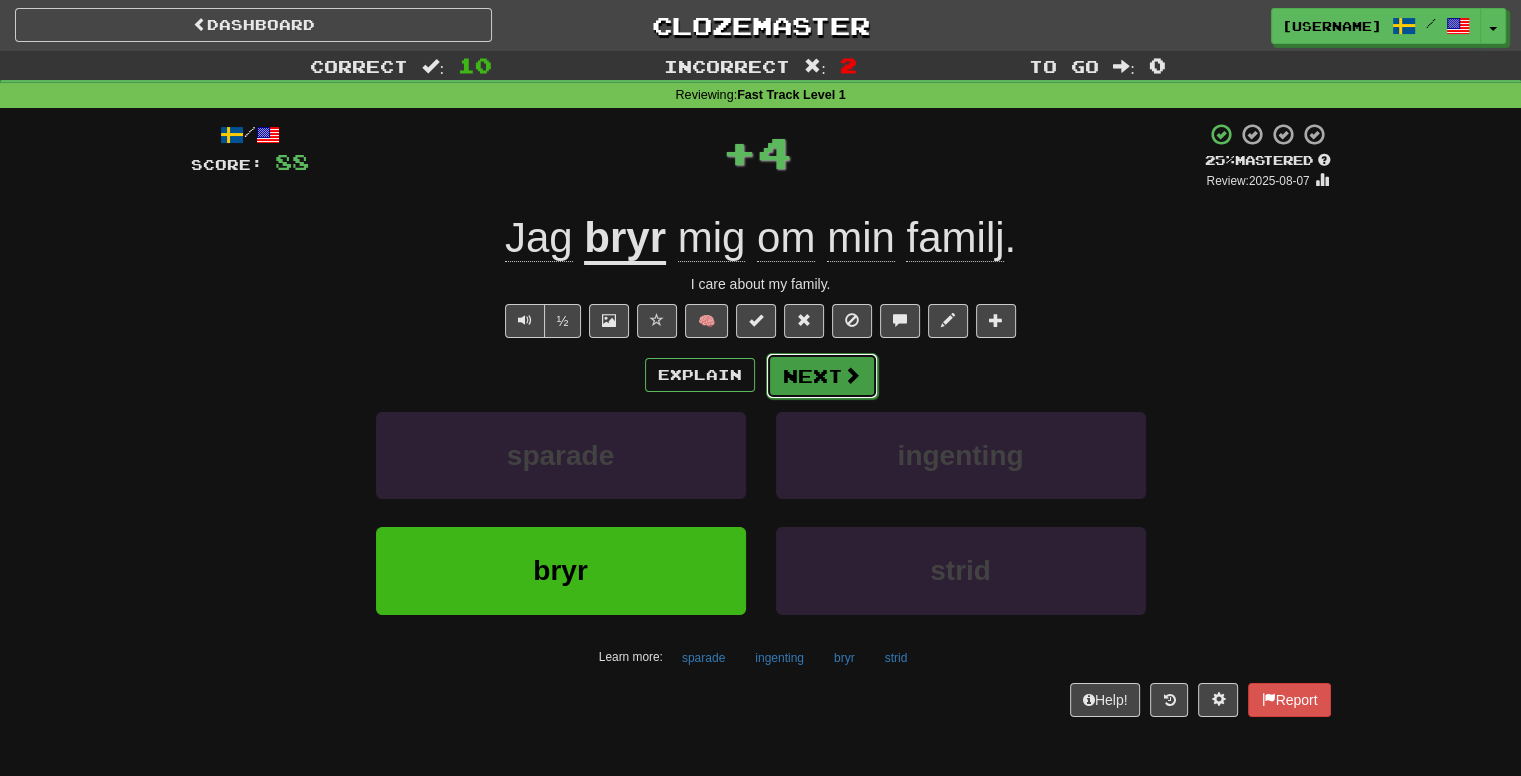 click on "Next" at bounding box center [822, 376] 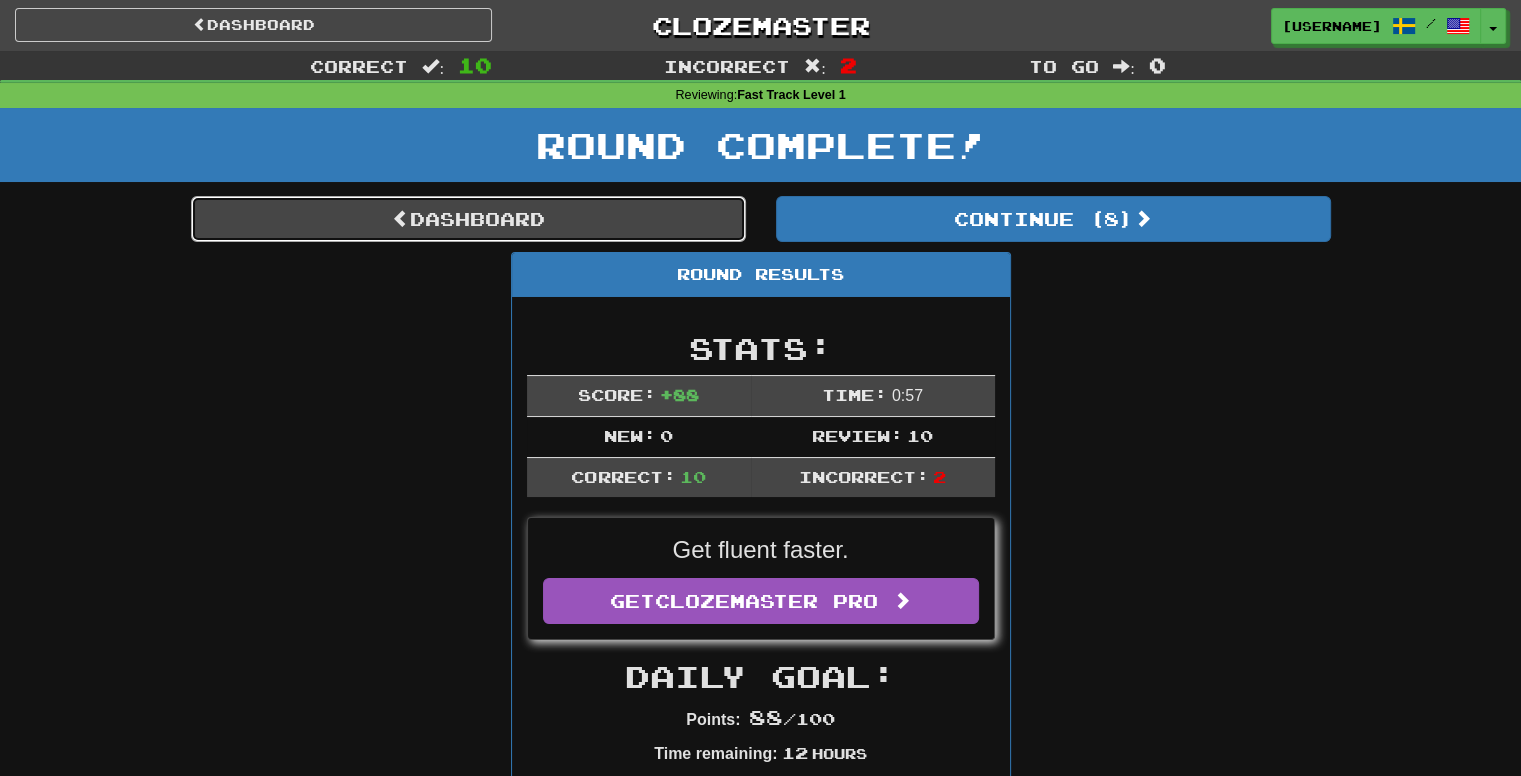 click on "Dashboard" at bounding box center (468, 219) 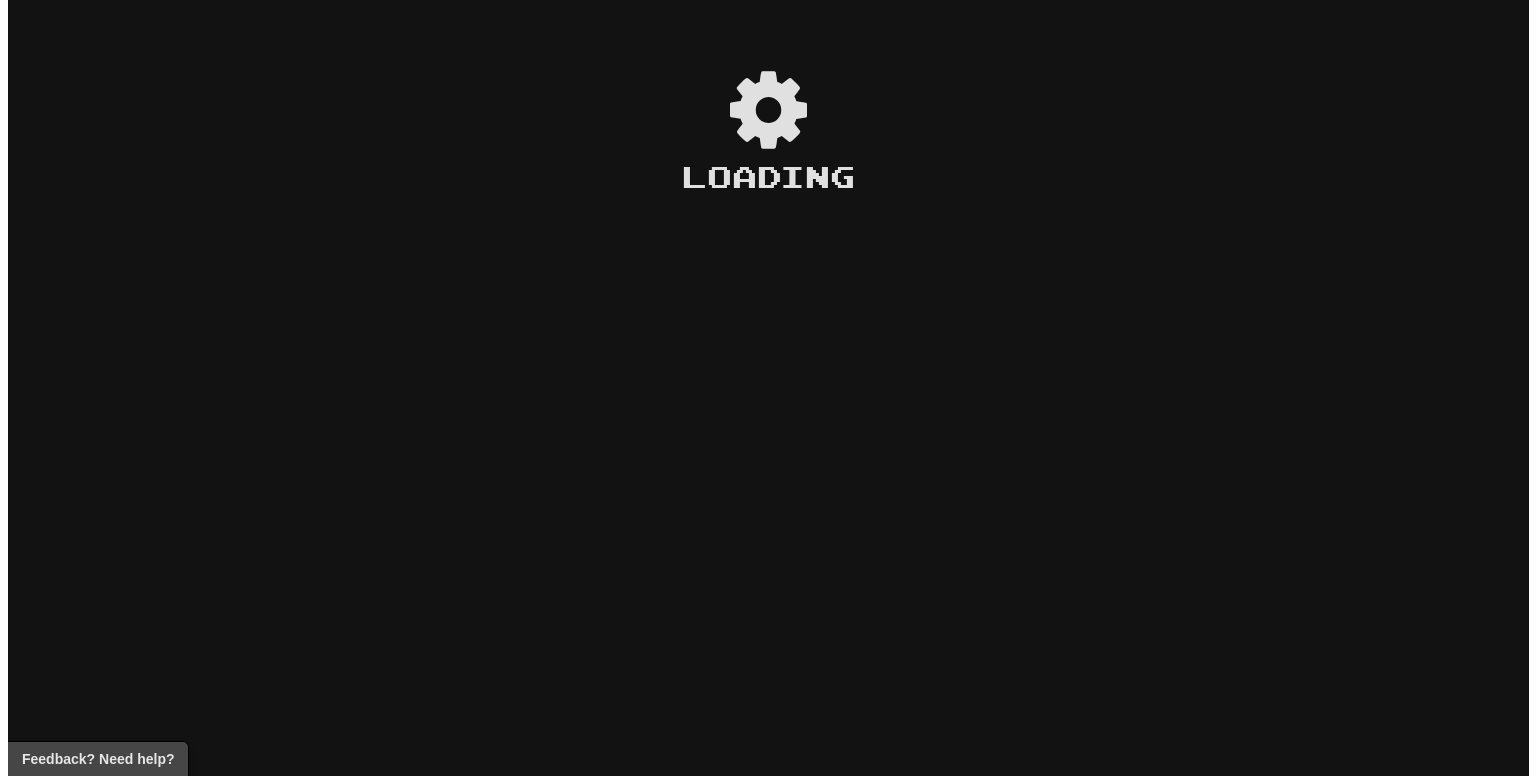 scroll, scrollTop: 0, scrollLeft: 0, axis: both 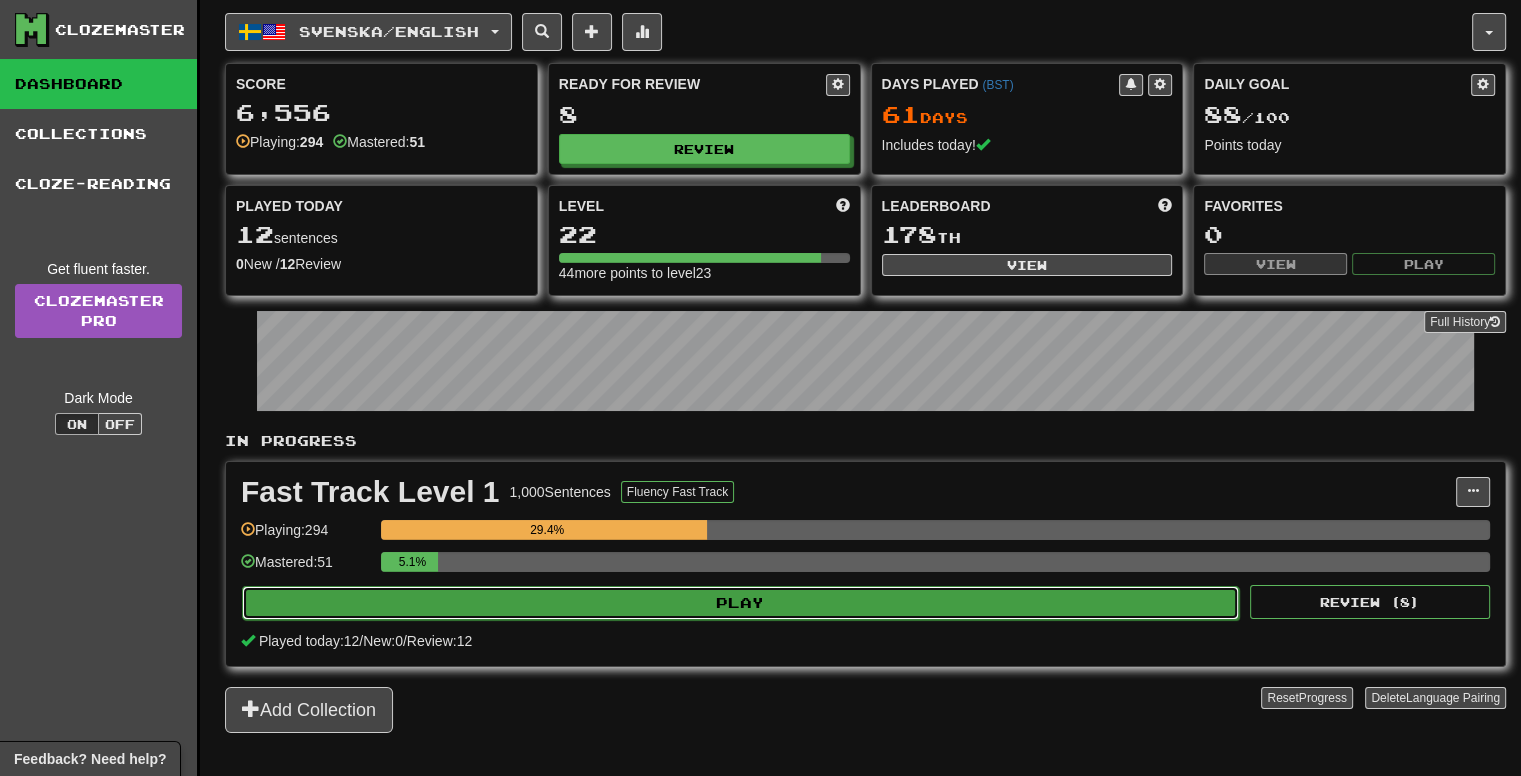 click on "Play" at bounding box center (740, 603) 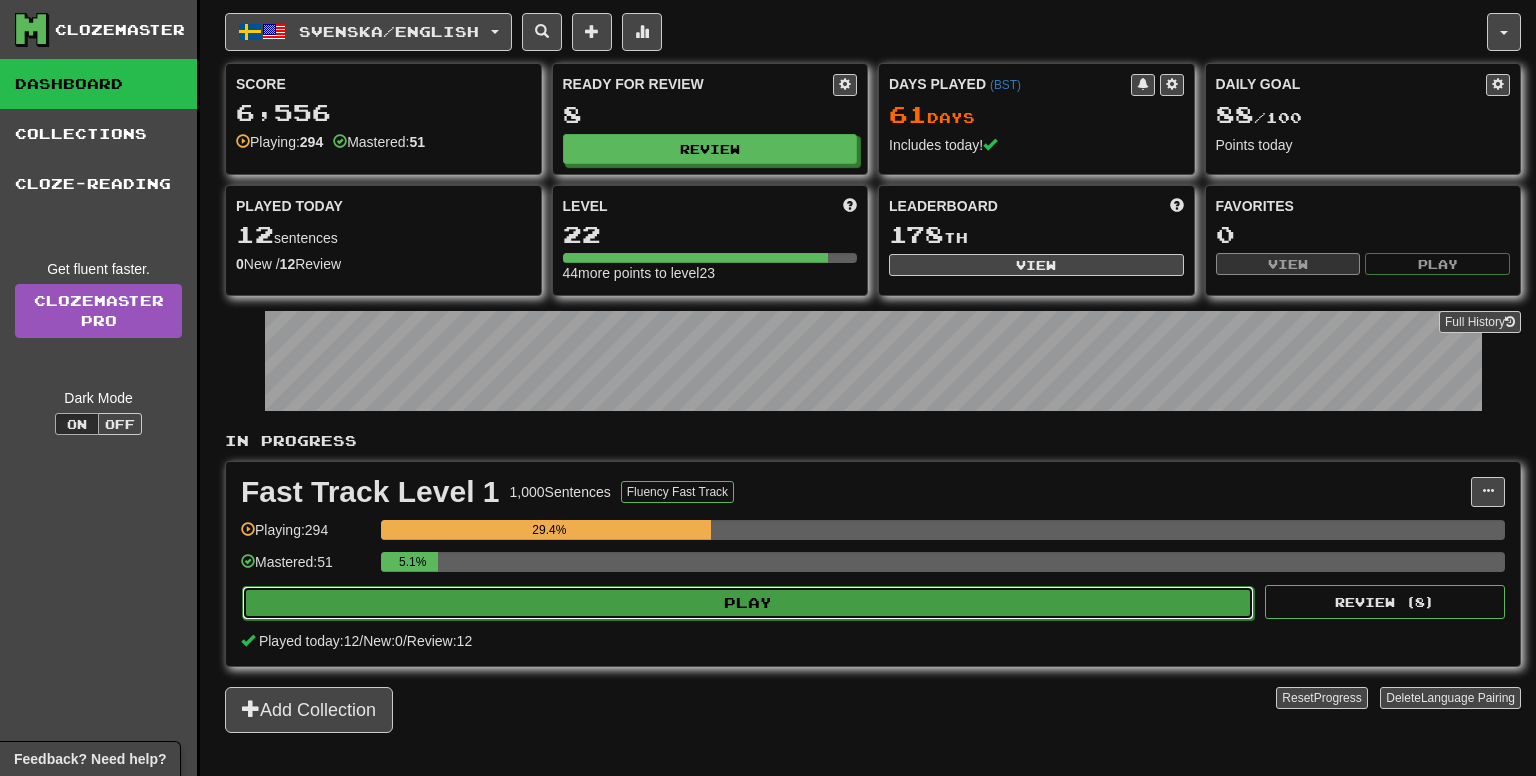 select on "**" 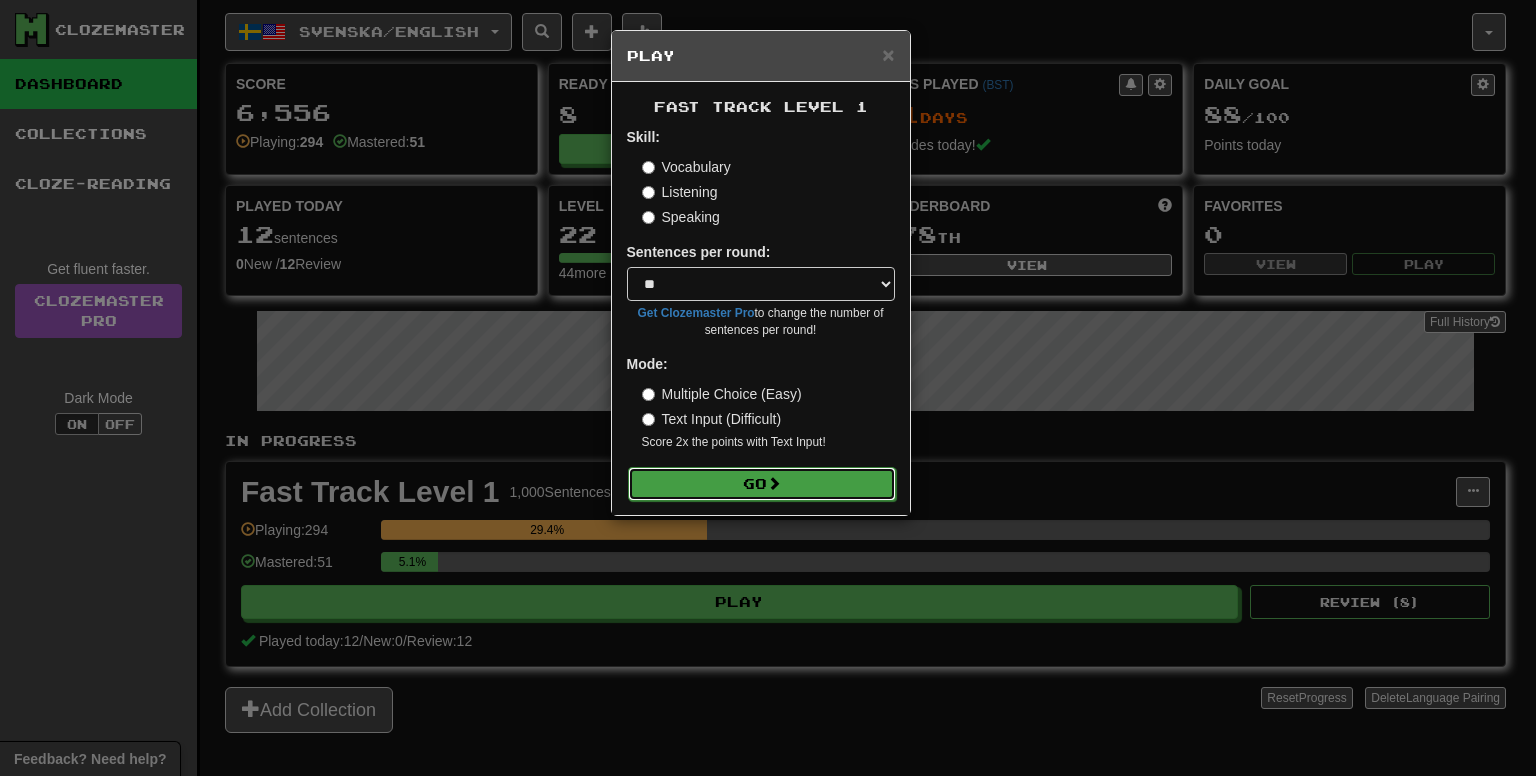 click on "Go" at bounding box center (762, 484) 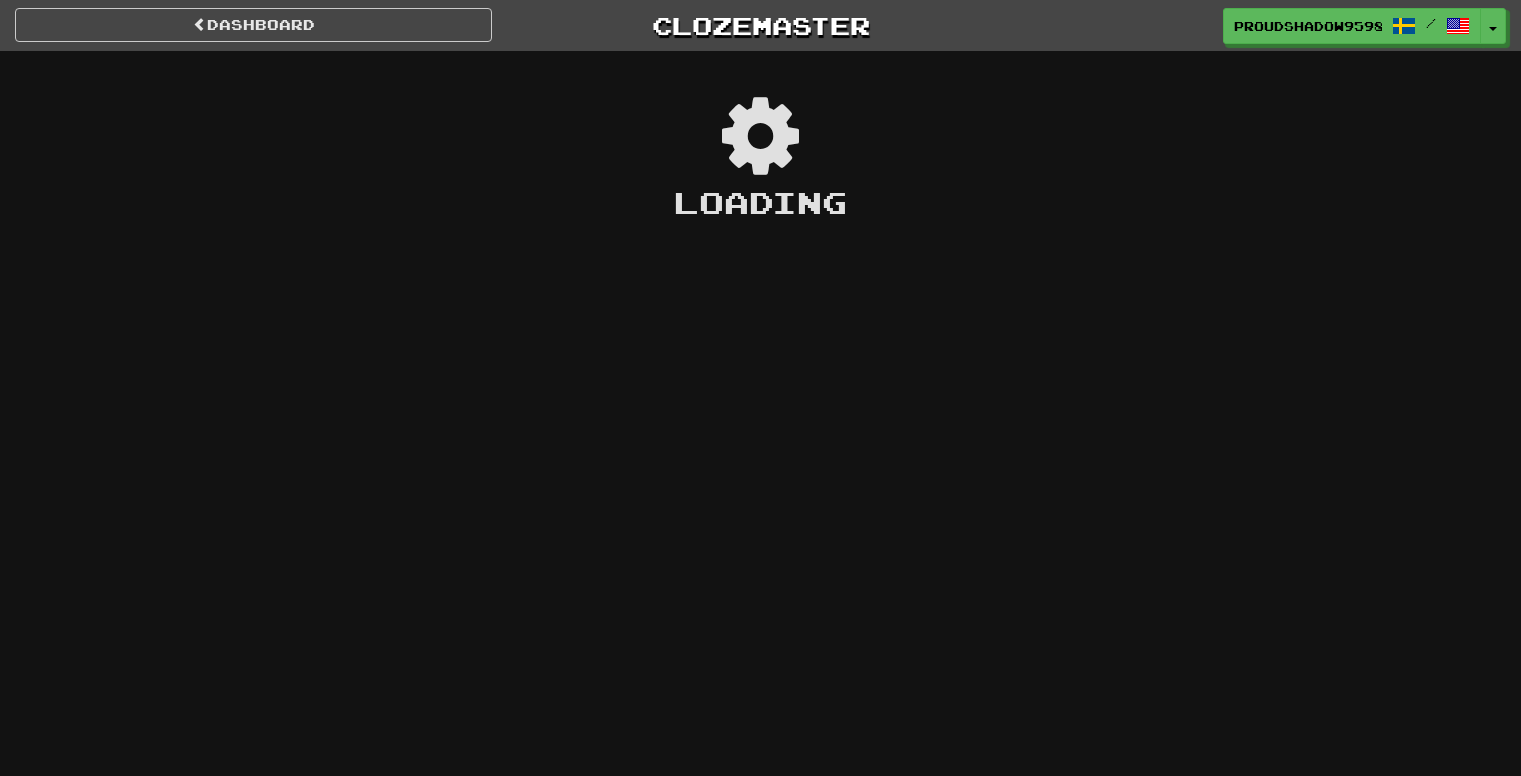 scroll, scrollTop: 0, scrollLeft: 0, axis: both 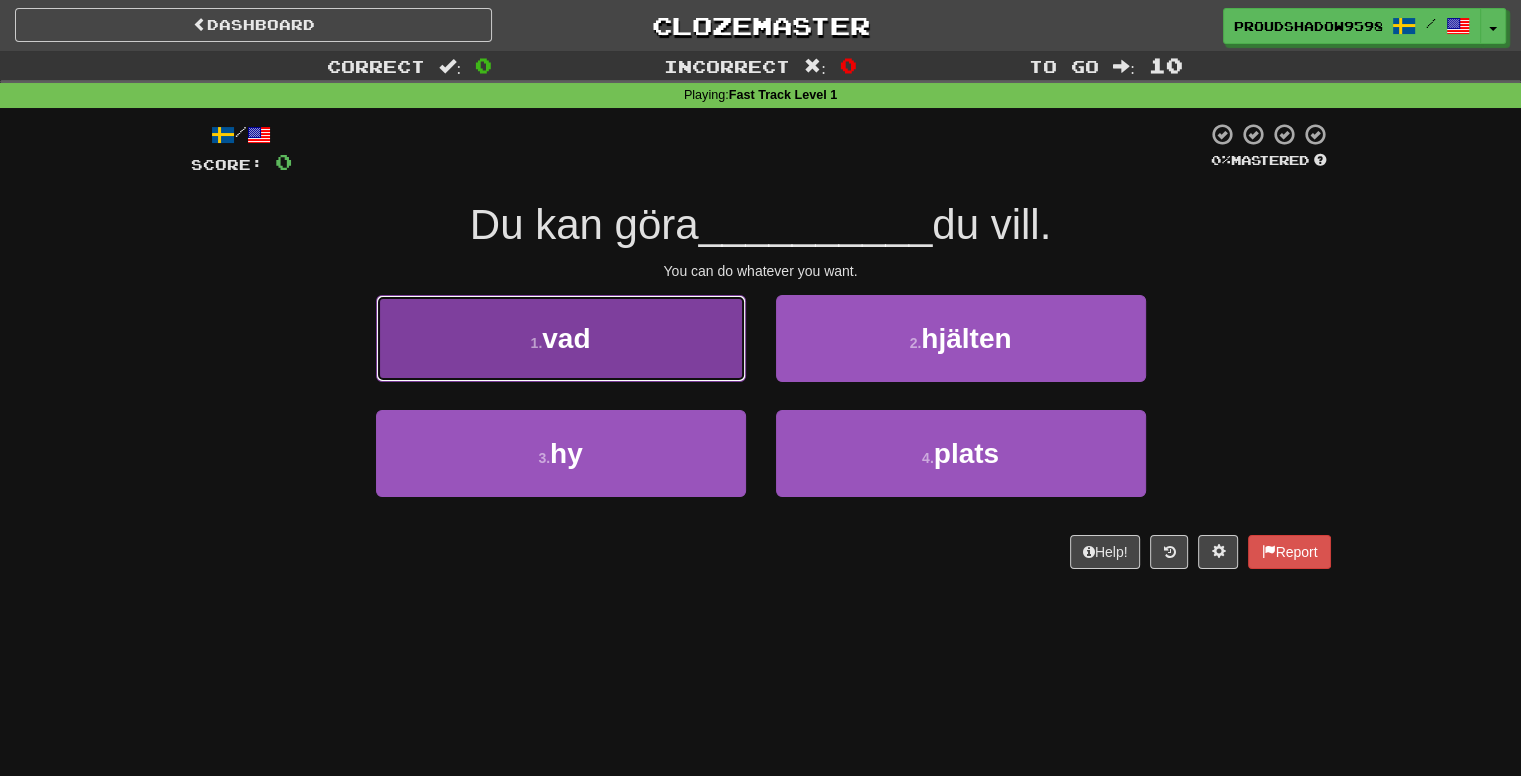 click on "1 .  vad" at bounding box center [561, 338] 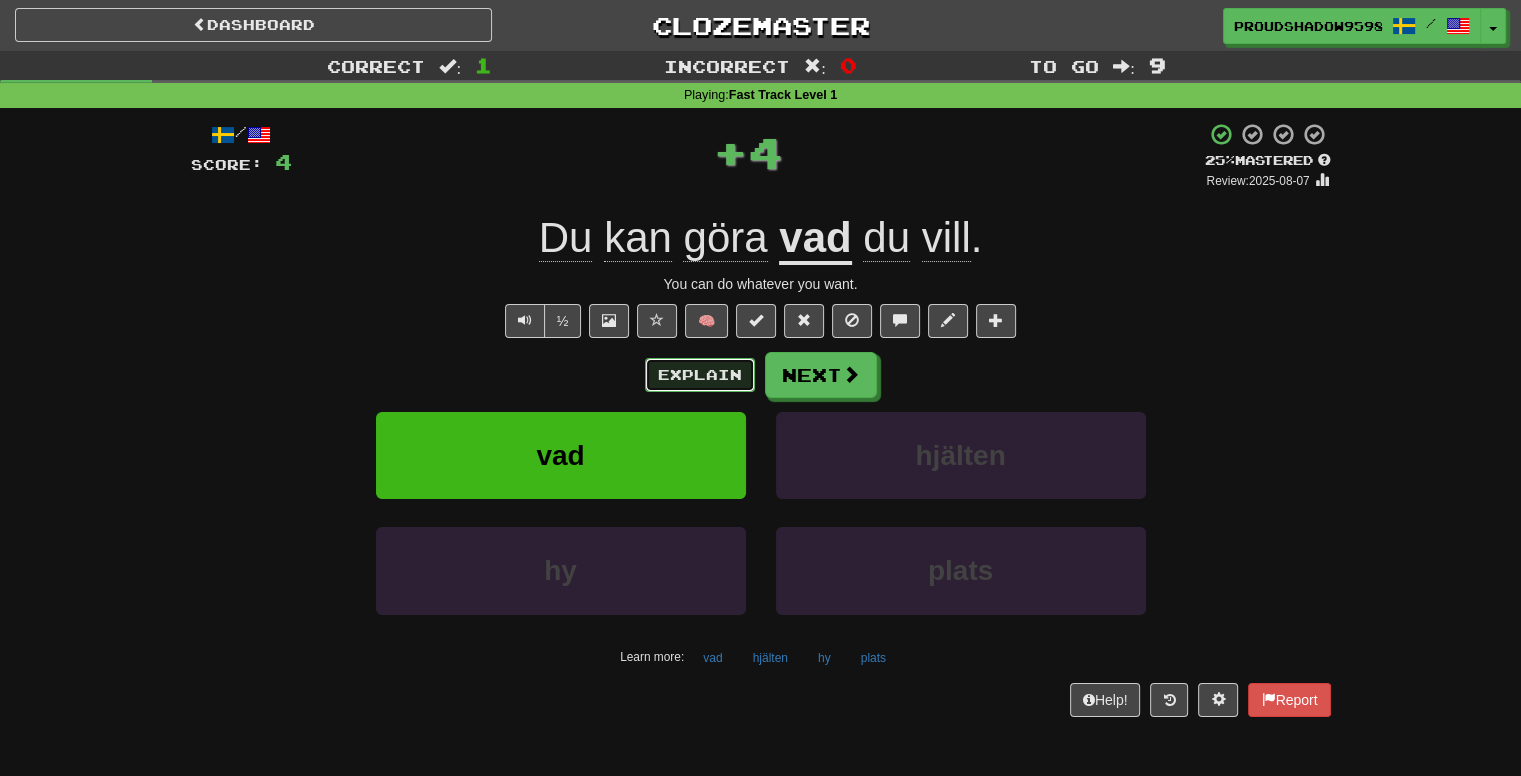 click on "Explain" at bounding box center [700, 375] 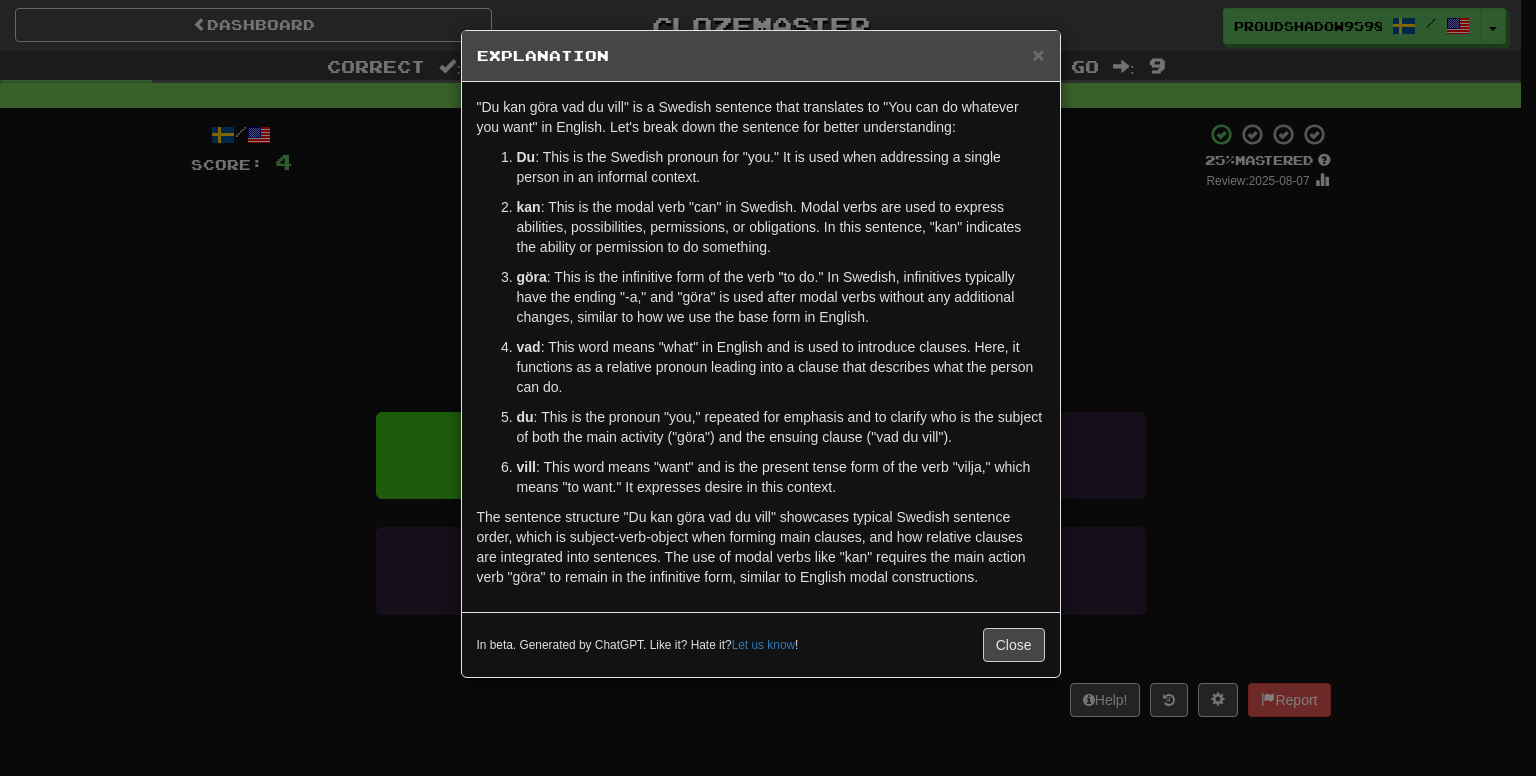 click on "× Explanation "Du kan göra vad du vill" is a Swedish sentence that translates to "You can do whatever you want" in English. Let's break down the sentence for better understanding:
Du : This is the Swedish pronoun for "you." It is used when addressing a single person in an informal context.
kan : This is the modal verb "can" in Swedish. Modal verbs are used to express abilities, possibilities, permissions, or obligations. In this sentence, "kan" indicates the ability or permission to do something.
göra : This is the infinitive form of the verb "to do." In Swedish, infinitives typically have the ending "-a," and "göra" is used after modal verbs without any additional changes, similar to how we use the base form in English.
vad : This word means "what" in English and is used to introduce clauses. Here, it functions as a relative pronoun leading into a clause that describes what the person can do.
du
vill
In beta. Generated by ChatGPT. Like it? Hate it?  Let us know !" at bounding box center (768, 388) 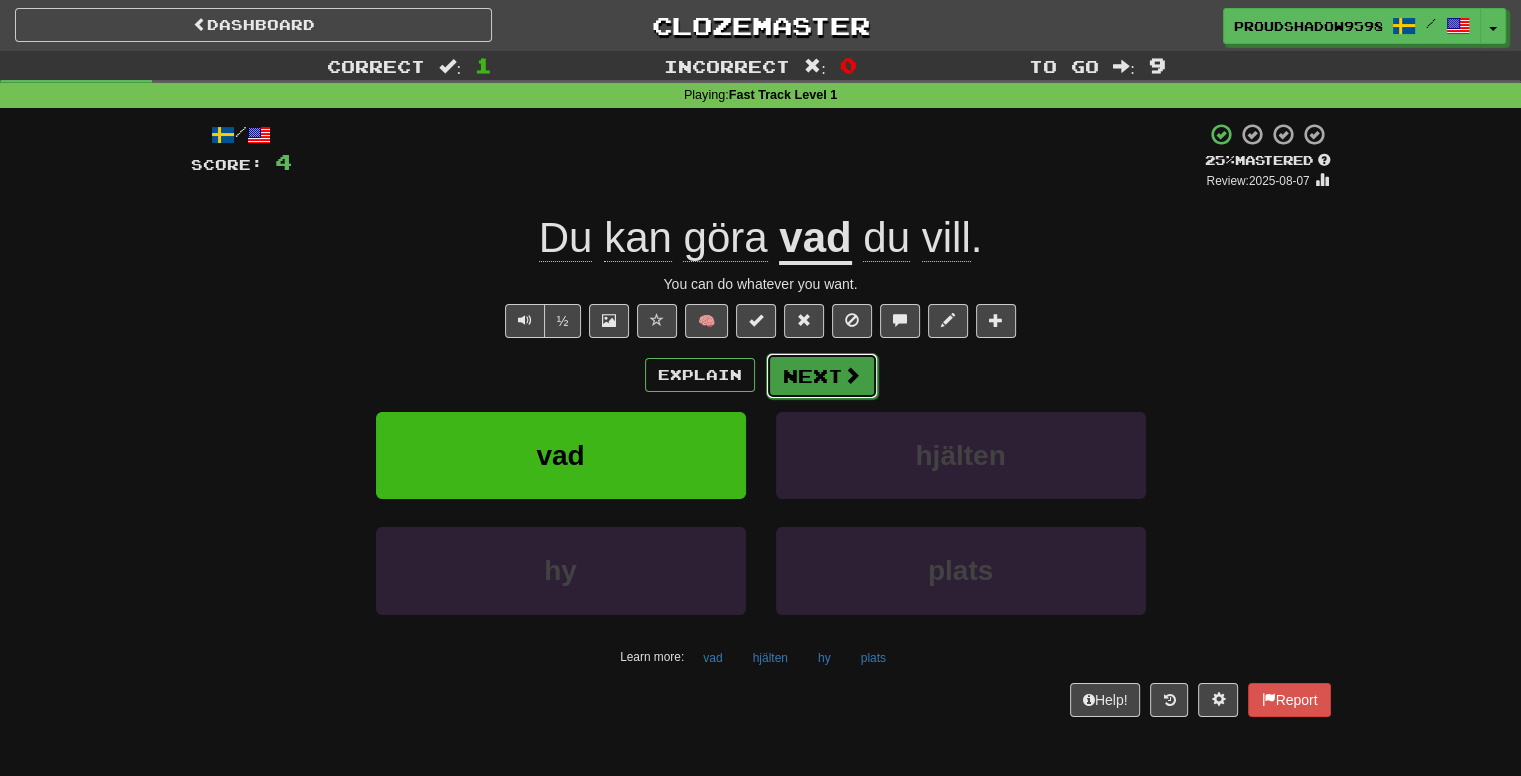 click on "Next" at bounding box center [822, 376] 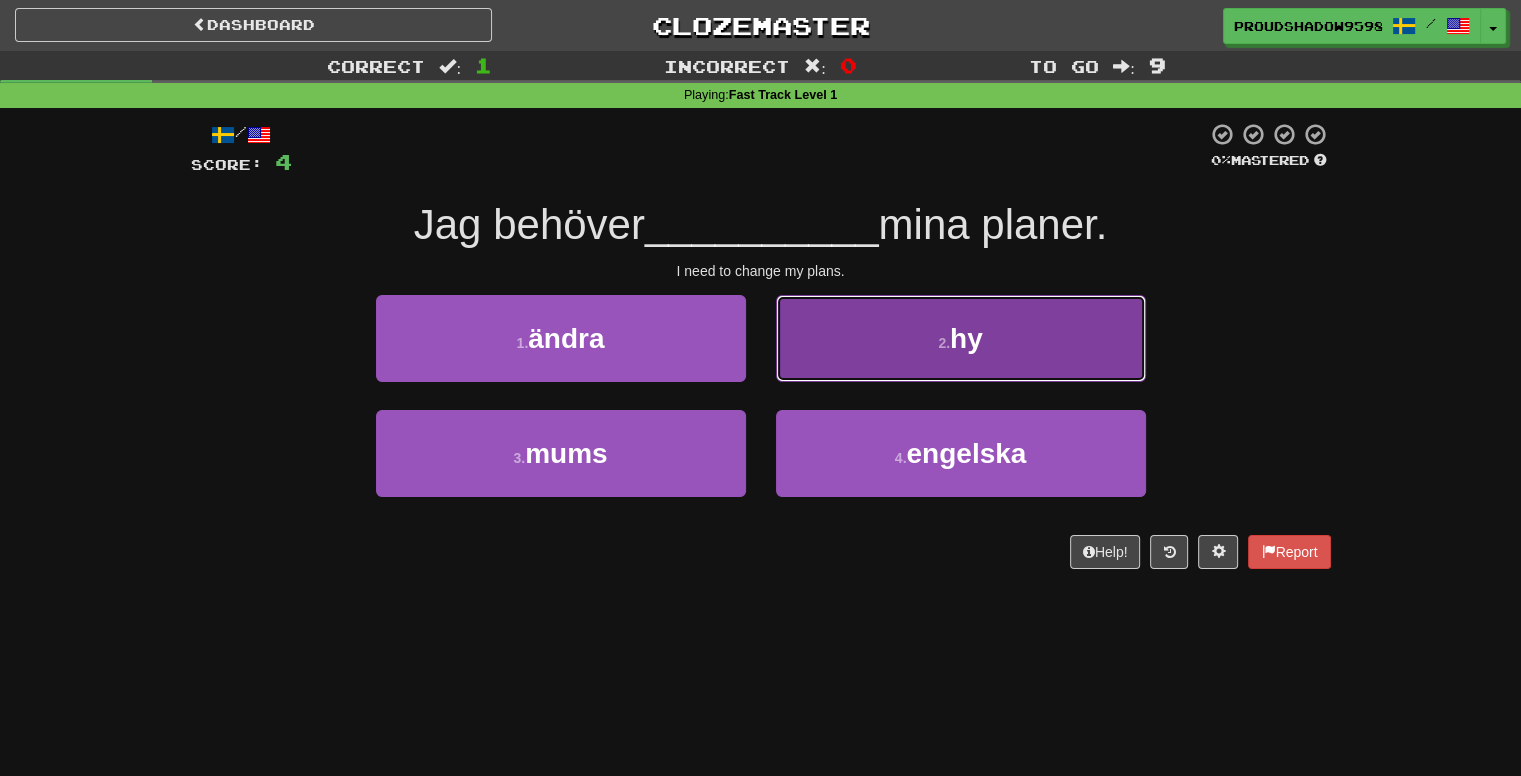 click on "2 .  hy" at bounding box center (961, 338) 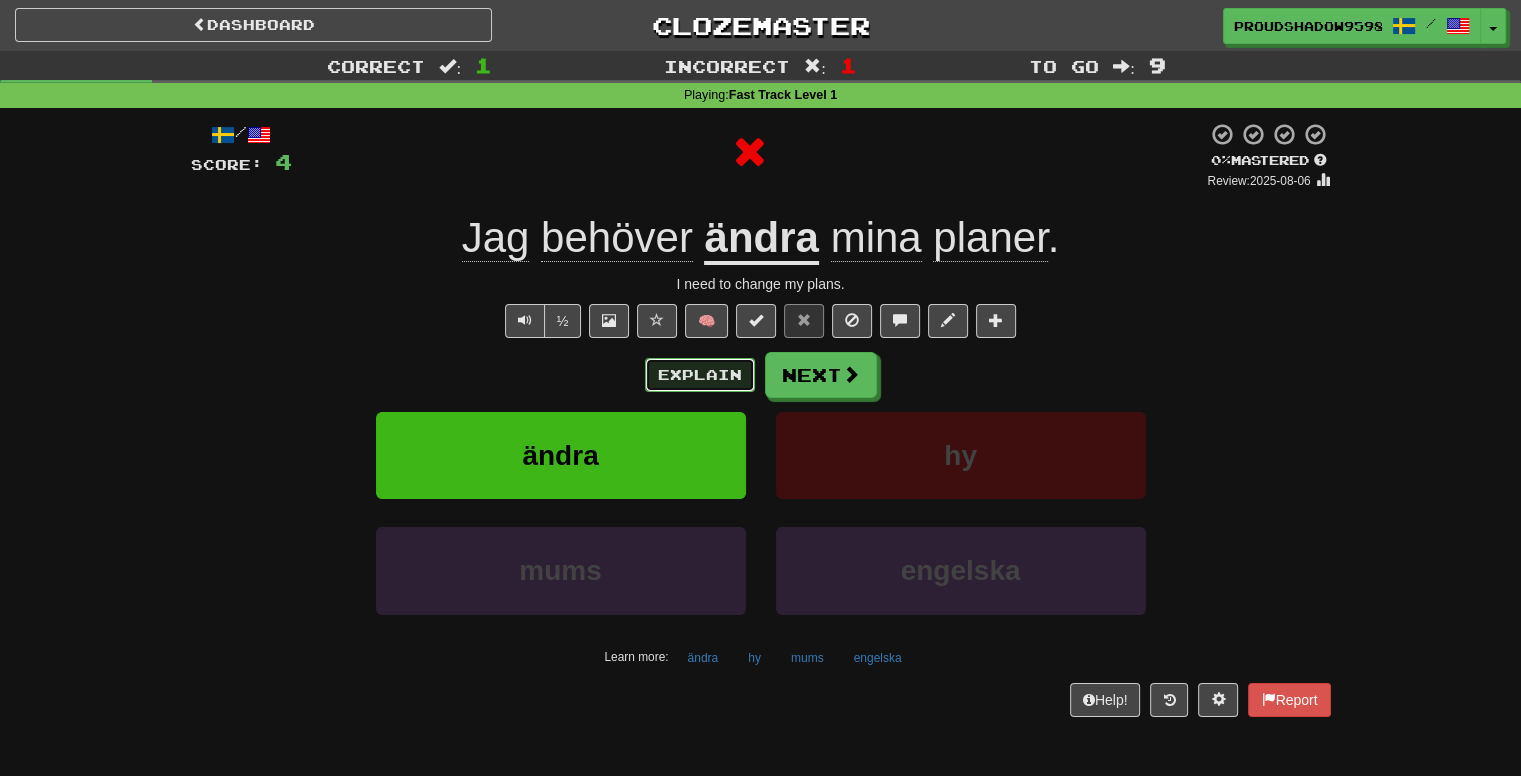 click on "Explain" at bounding box center (700, 375) 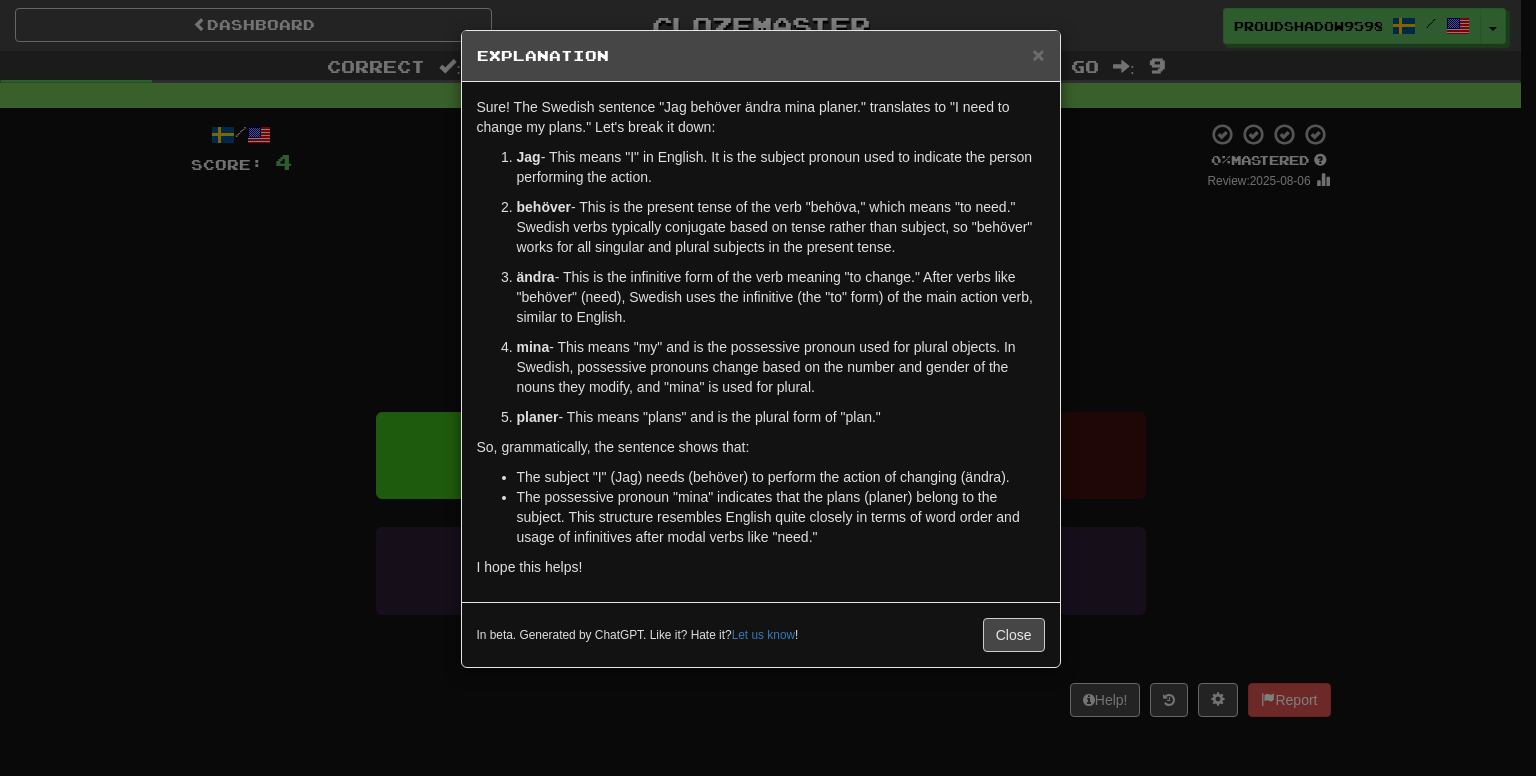 click on "× Explanation Sure! The Swedish sentence "Jag behöver ändra mina planer." translates to "I need to change my plans." Let's break it down:
Jag  - This means "I" in English. It is the subject pronoun used to indicate the person performing the action.
behöver  - This is the present tense of the verb "behöva," which means "to need." Swedish verbs typically conjugate based on tense rather than subject, so "behöver" works for all singular and plural subjects in the present tense.
ändra  - This is the infinitive form of the verb meaning "to change." After verbs like "behöver" (need), Swedish uses the infinitive (the "to" form) of the main action verb, similar to English.
mina  - This means "my" and is the possessive pronoun used for plural objects. In Swedish, possessive pronouns change based on the number and gender of the nouns they modify, and "mina" is used for plural.
planer  - This means "plans" and is the plural form of "plan."
I hope this helps! ! Close" at bounding box center [768, 388] 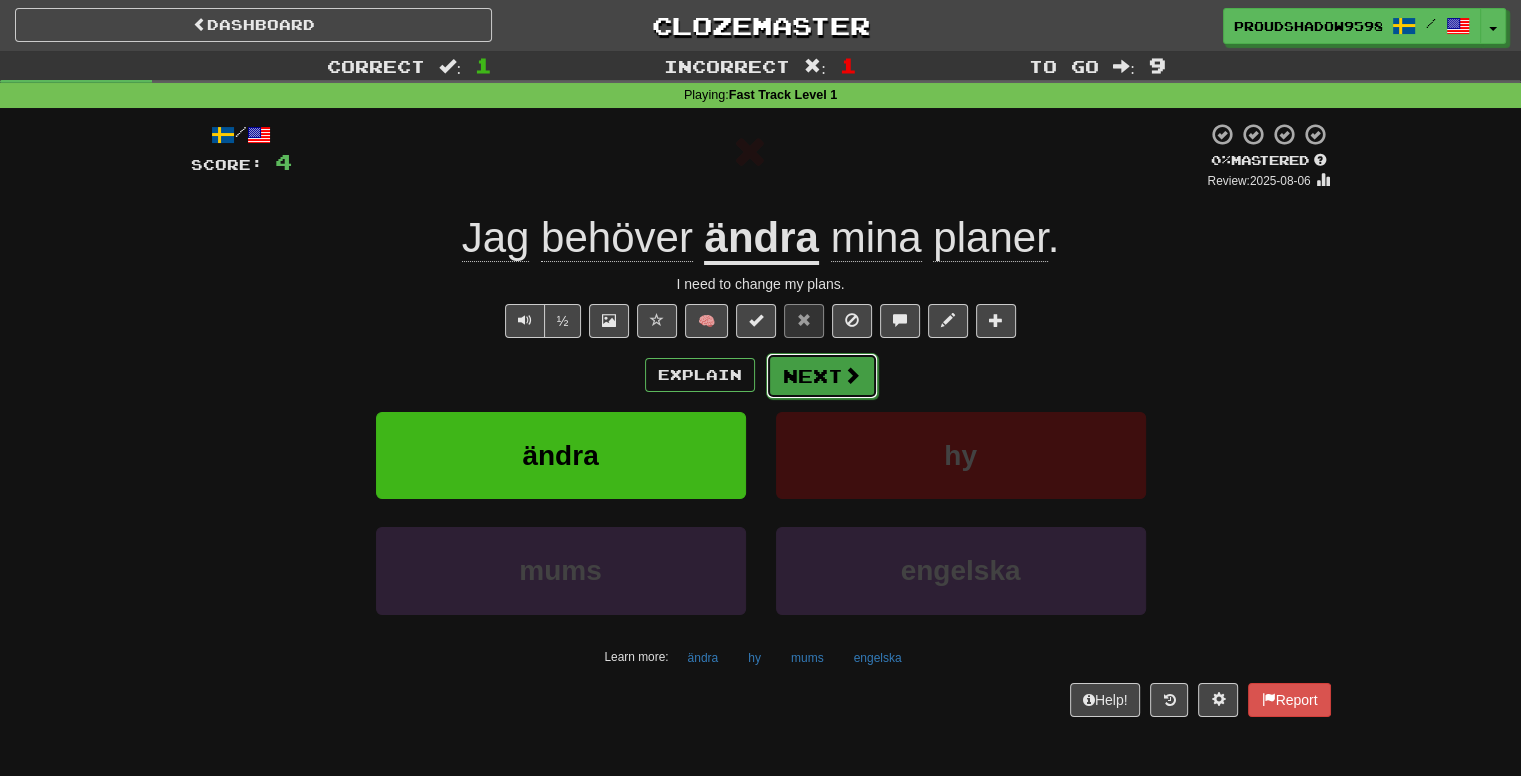 click on "Next" at bounding box center (822, 376) 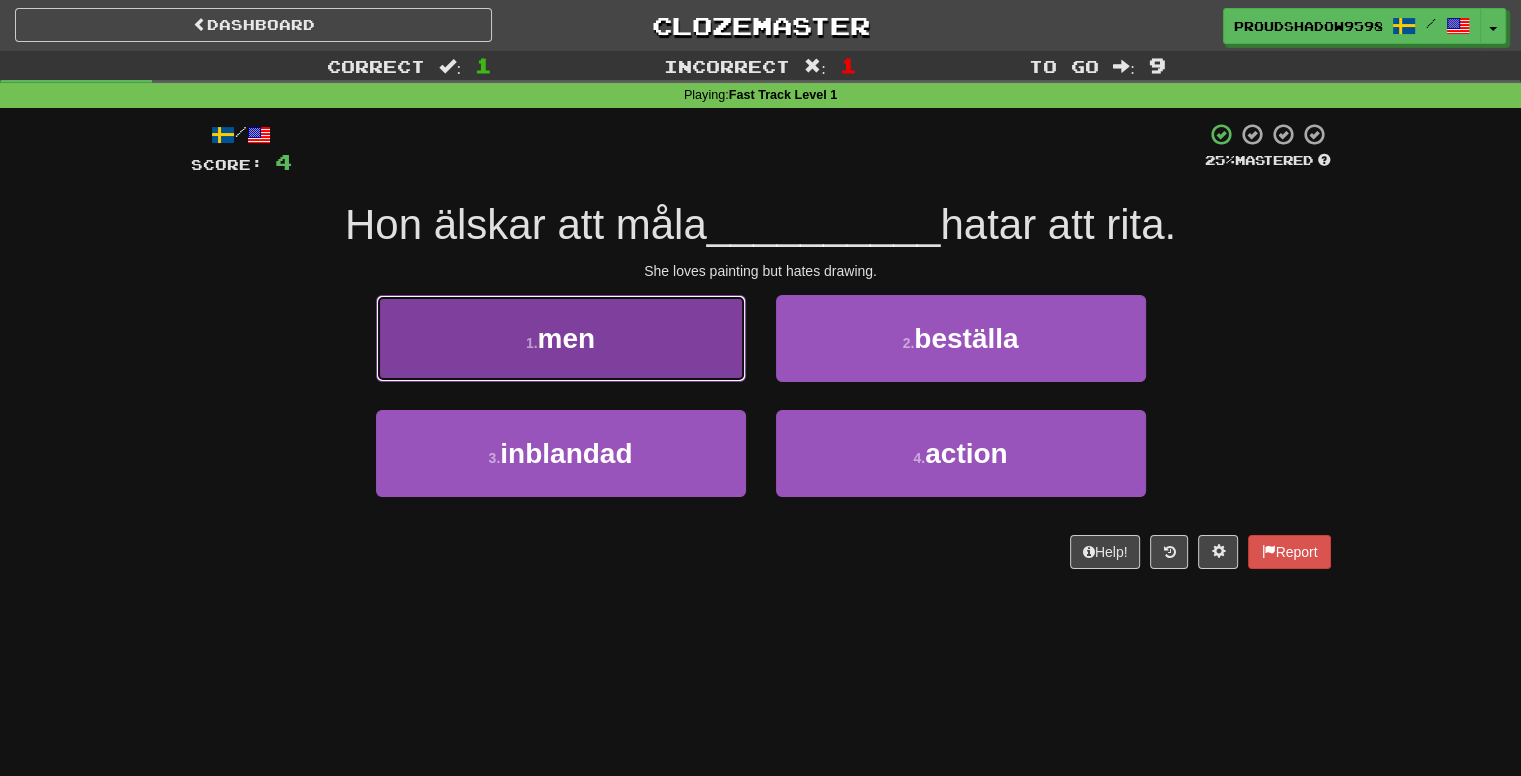click on "1 .  men" at bounding box center [561, 338] 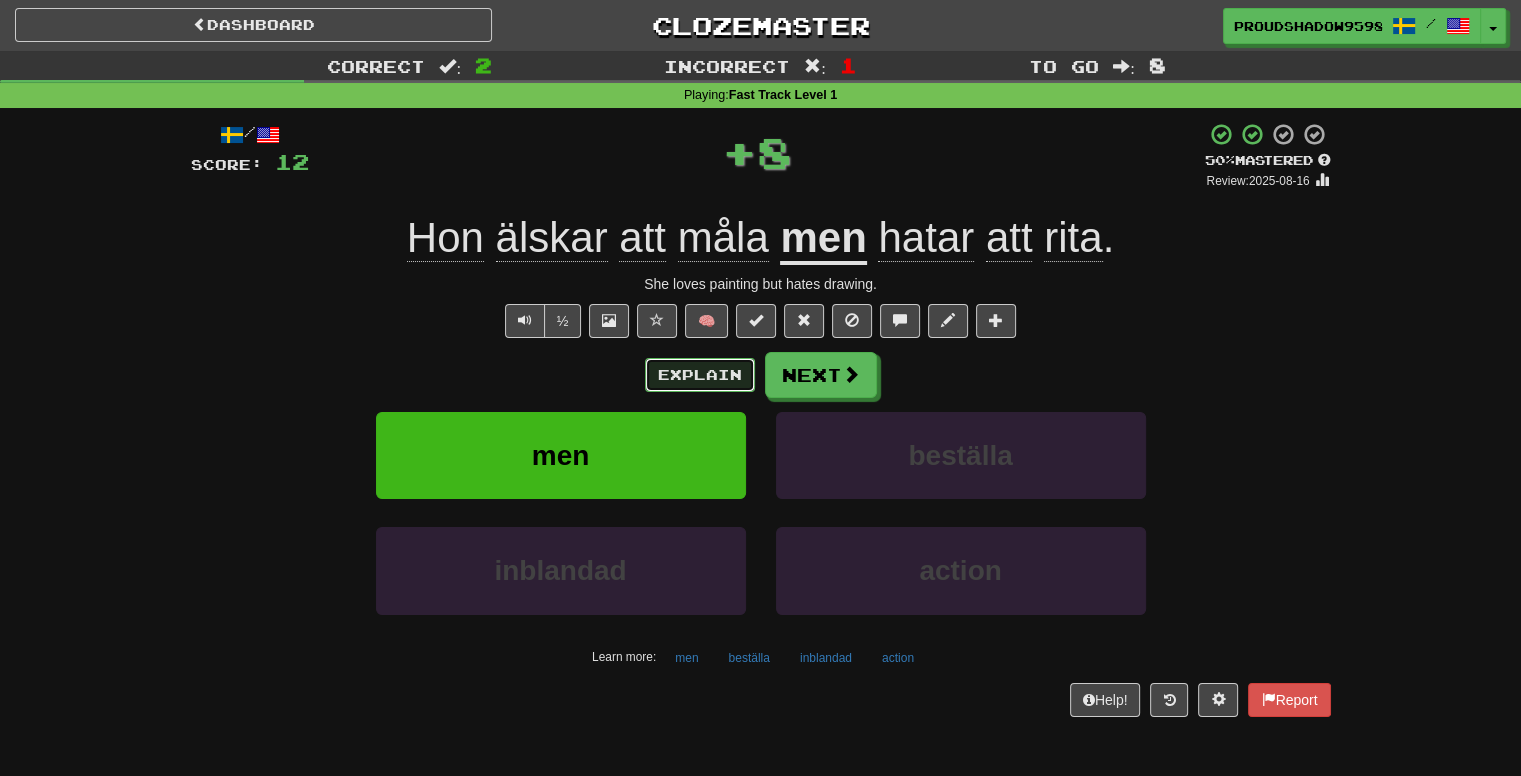 click on "Explain" at bounding box center (700, 375) 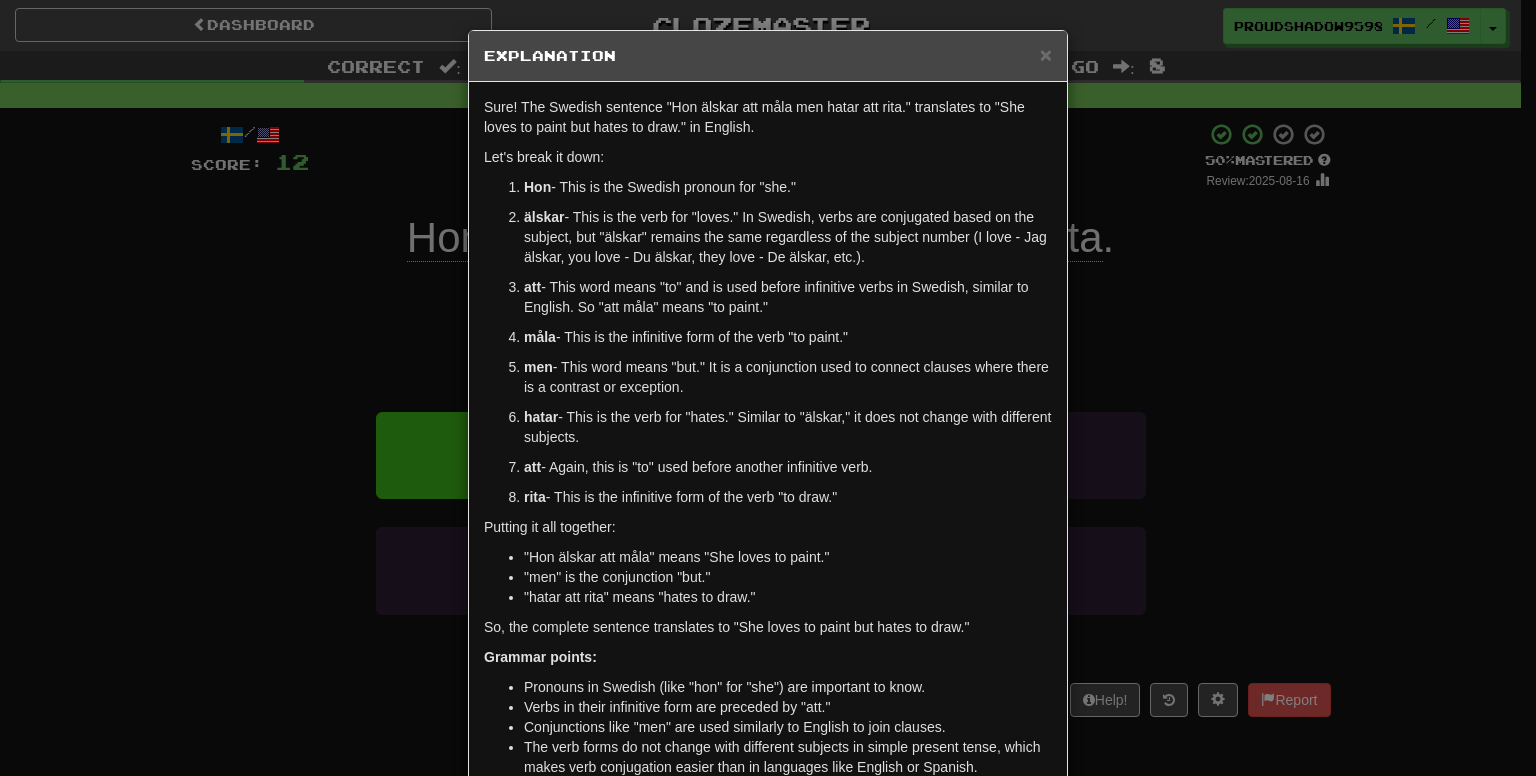 click on "× Explanation Sure! The Swedish sentence "Hon älskar att måla men hatar att rita." translates to "She loves to paint but hates to draw." in English.
Let's break it down:
Hon  - This is the Swedish pronoun for "she."
älskar  - This is the verb for "loves." In Swedish, verbs are conjugated based on the subject, but "älskar" remains the same regardless of the subject number (I love - Jag älskar, you love - Du älskar, they love - De älskar, etc.).
att  - This word means "to" and is used before infinitive verbs in Swedish, similar to English. So "att måla" means "to paint."
måla  - This is the infinitive form of the verb "to paint."
men  - This word means "but." It is a conjunction used to connect clauses where there is a contrast or exception.
hatar  - This is the verb for "hates." Similar to "älskar," it does not change with different subjects.
att  - Again, this is "to" used before another infinitive verb.
rita
Putting it all together:" at bounding box center [768, 388] 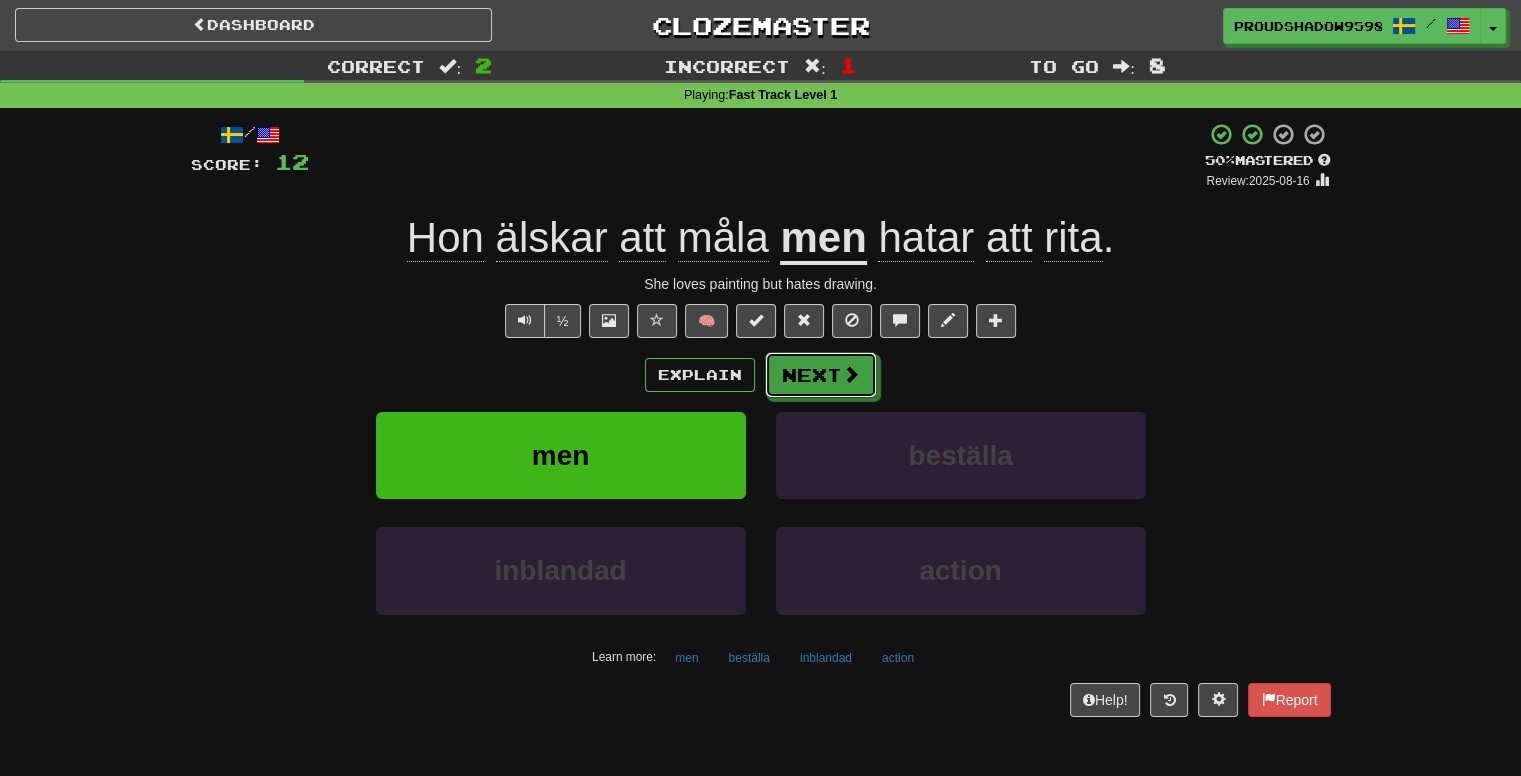 click on "Explain Next men beställa inblandad action Learn more: men beställa inblandad action" at bounding box center (761, 512) 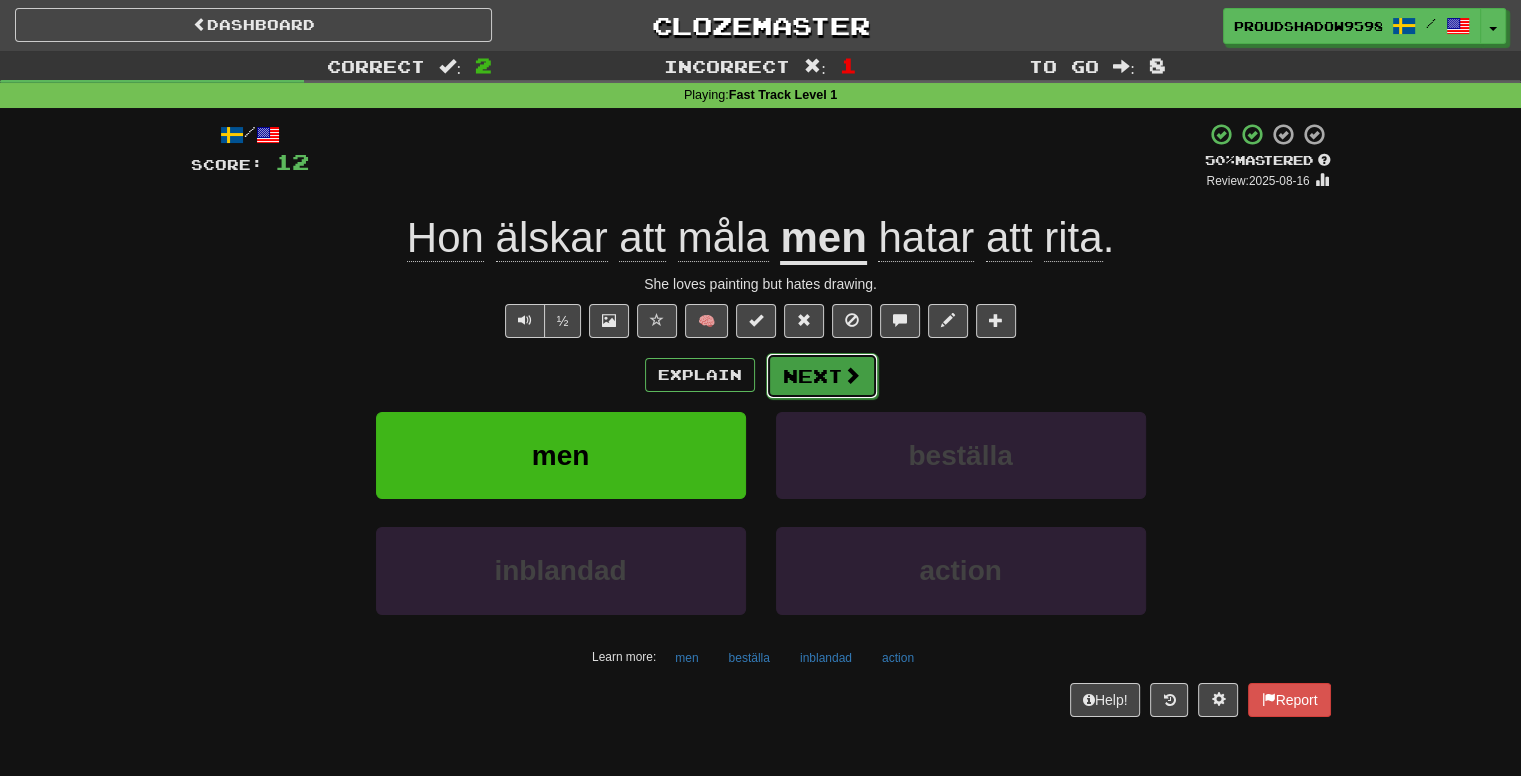 click on "Next" at bounding box center (822, 376) 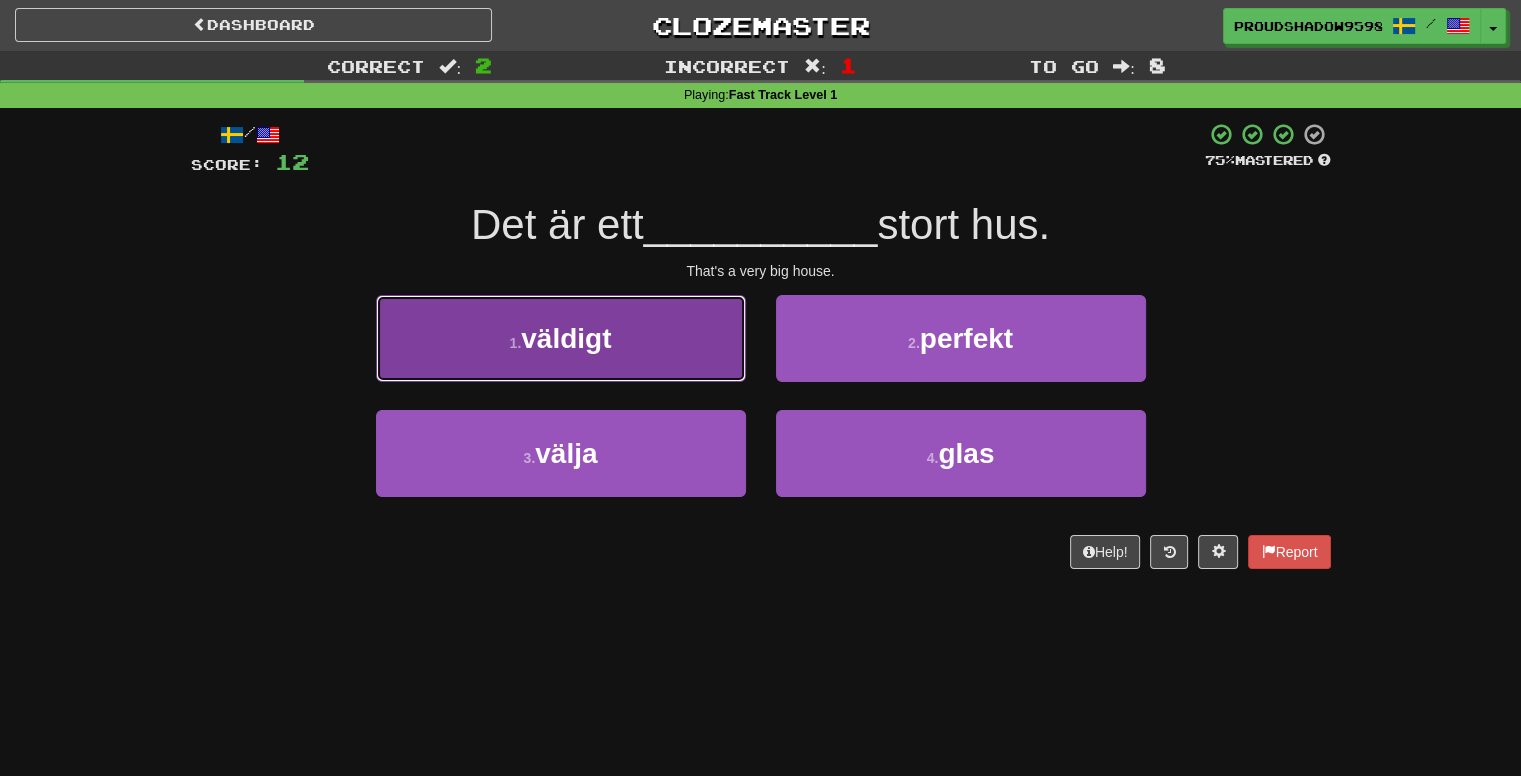 click on "1 .  väldigt" at bounding box center (561, 338) 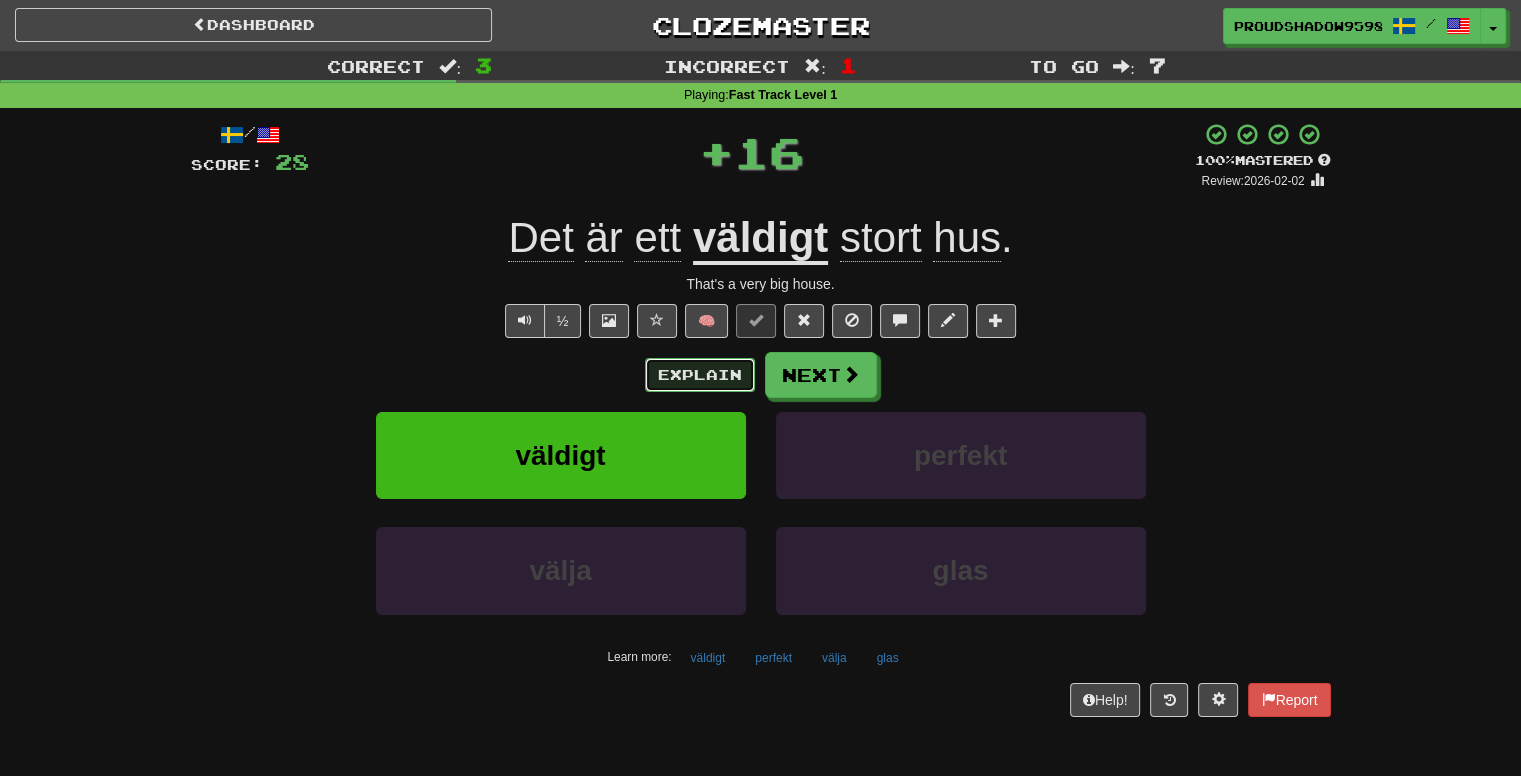 click on "Explain" at bounding box center [700, 375] 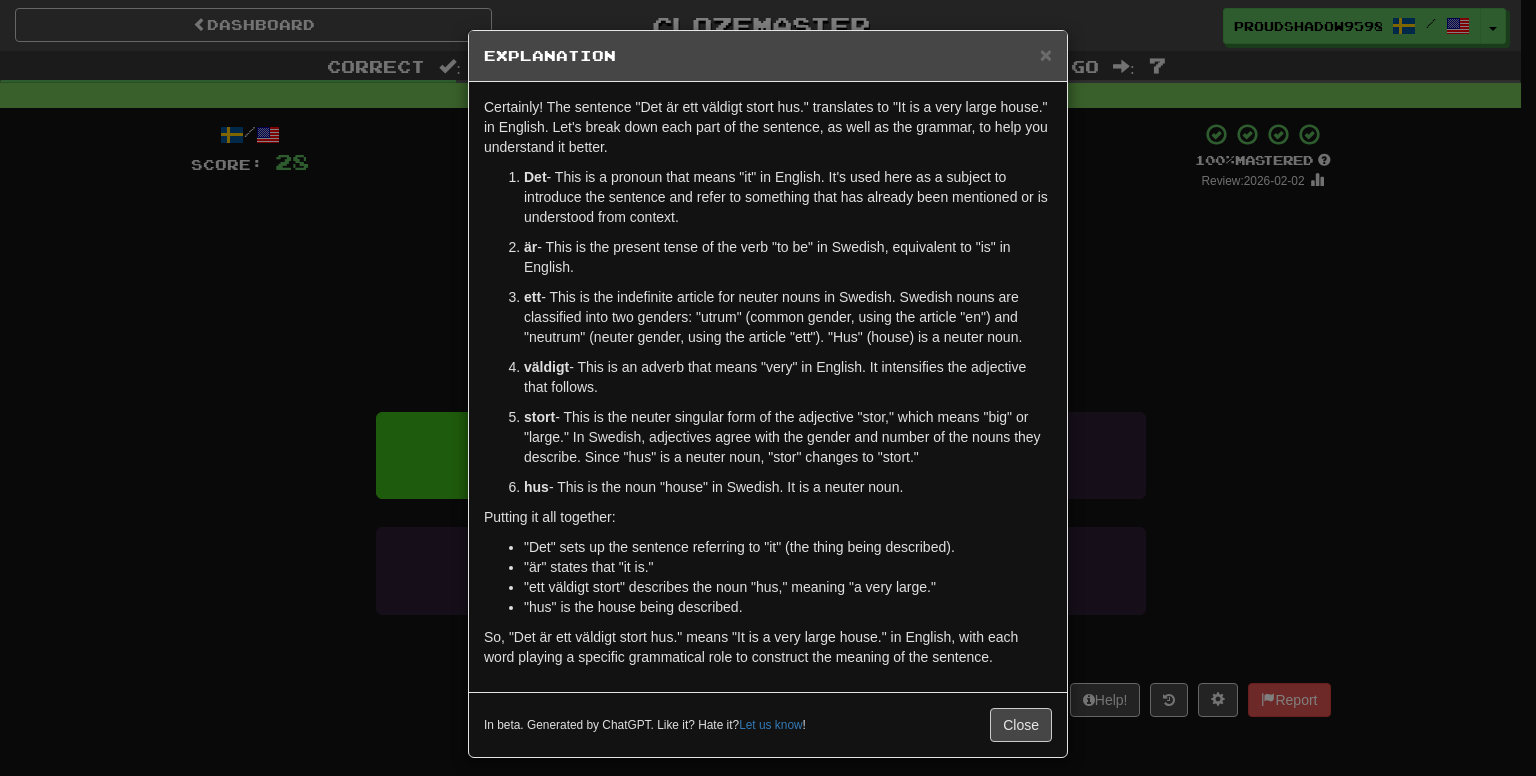 drag, startPoint x: 1235, startPoint y: 277, endPoint x: 1182, endPoint y: 293, distance: 55.362442 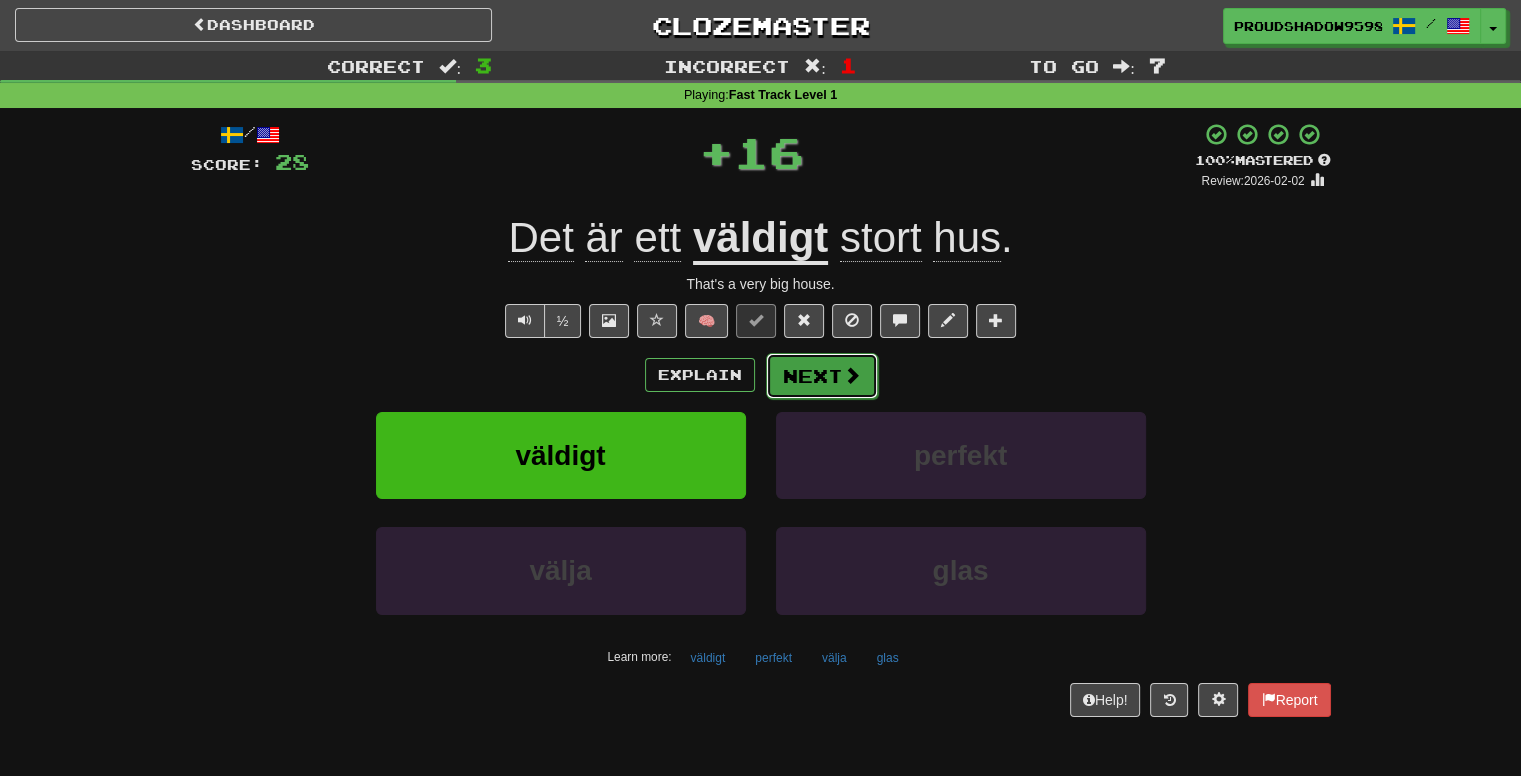 click on "Next" at bounding box center (822, 376) 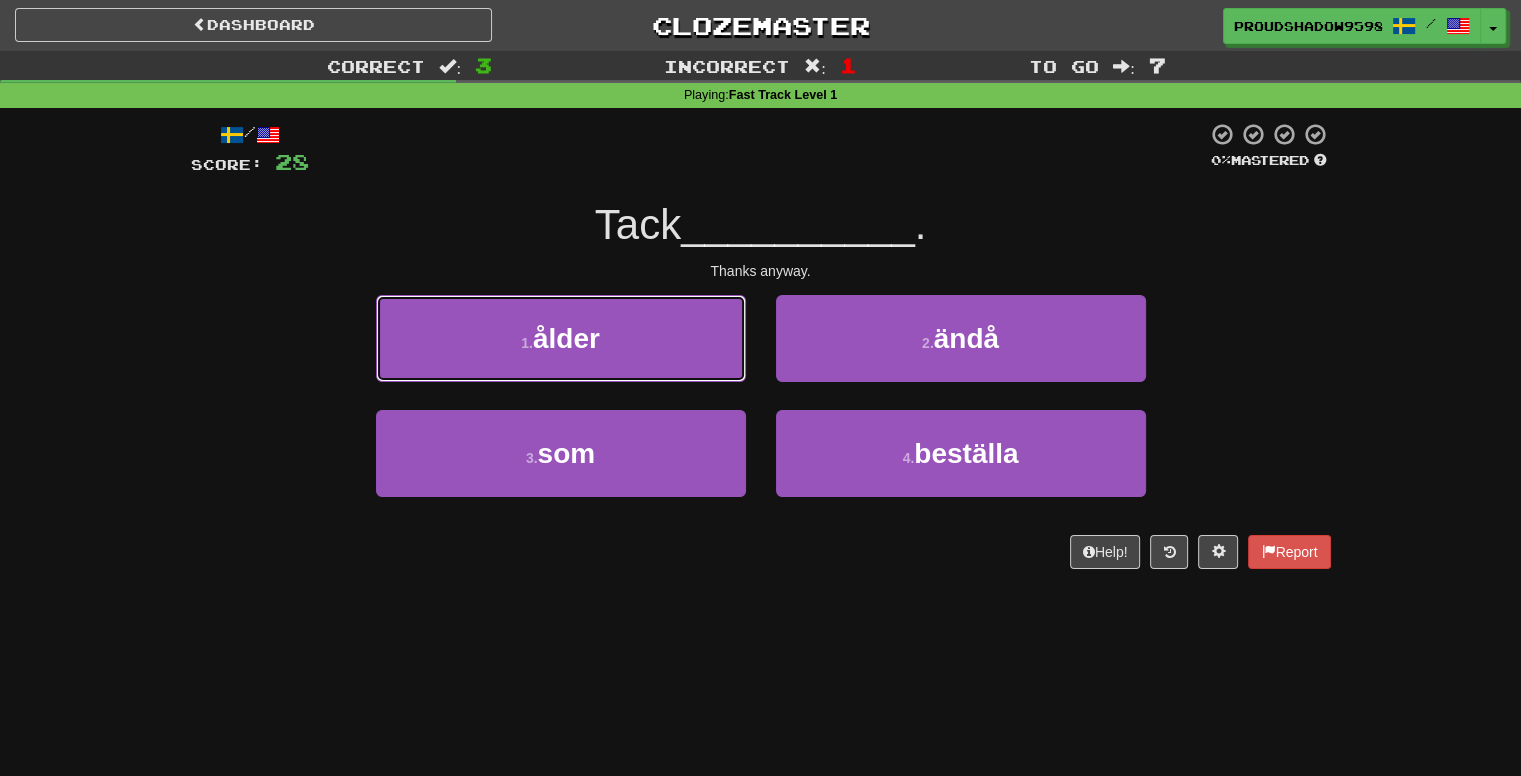 click on "1 .  ålder" at bounding box center [561, 338] 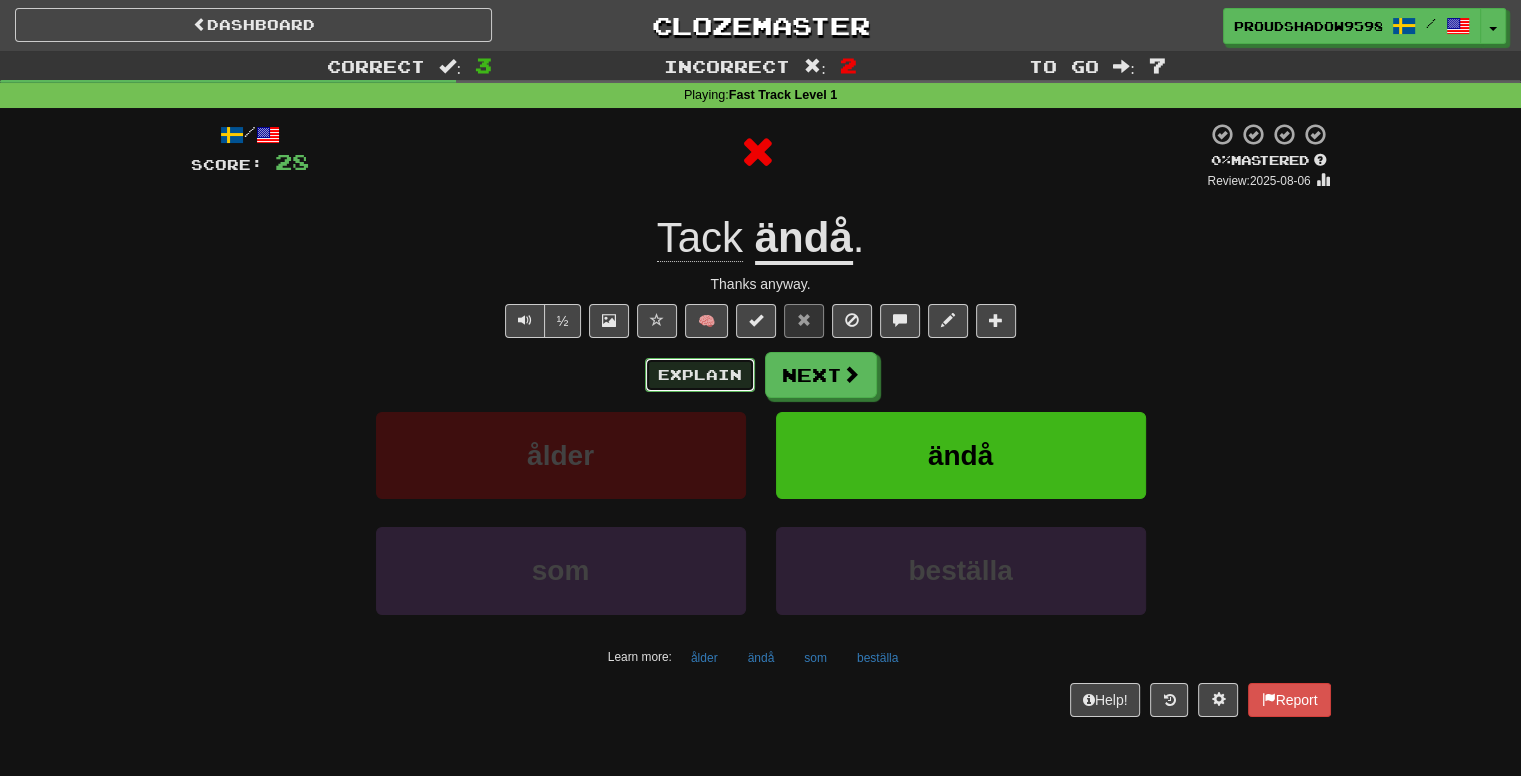click on "Explain" at bounding box center [700, 375] 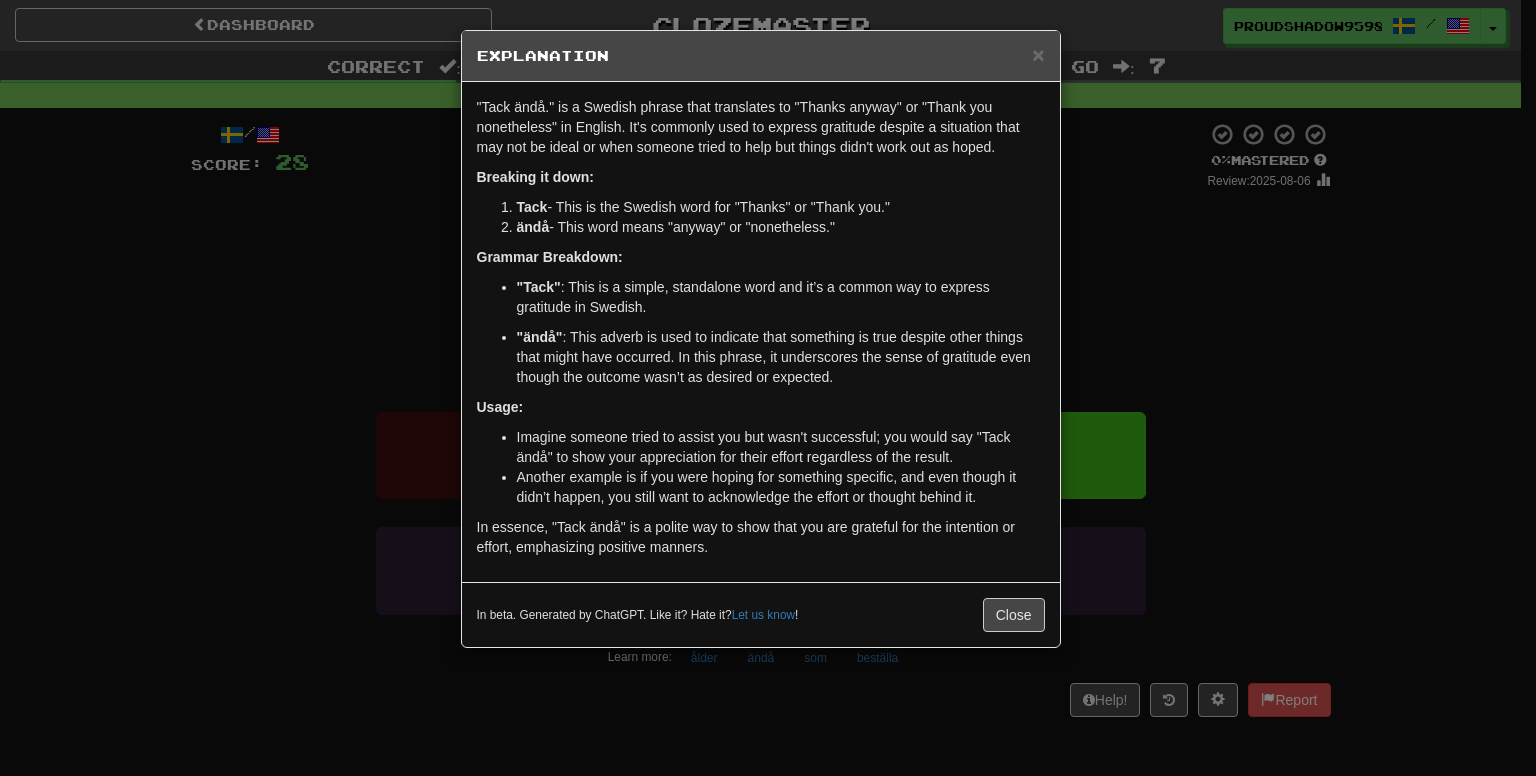 click on "× Explanation "Tack ändå." is a Swedish phrase that translates to "Thanks anyway" or "Thank you nonetheless" in English. It's commonly used to express gratitude despite a situation that may not be ideal or when someone tried to help but things didn't work out as hoped.
Breaking it down:
Tack  - This is the Swedish word for "Thanks" or "Thank you."
ändå  - This word means "anyway" or "nonetheless."
Grammar Breakdown:
"Tack" : This is a simple, standalone word and it’s a common way to express gratitude in Swedish.
"ändå" : This adverb is used to indicate that something is true despite other things that might have occurred. In this phrase, it underscores the sense of gratitude even though the outcome wasn’t as desired or expected.
Usage:
Imagine someone tried to assist you but wasn't successful; you would say "Tack ändå" to show your appreciation for their effort regardless of the result.
In beta. Generated by ChatGPT. Like it? Hate it?  Let us know ! Close" at bounding box center [768, 388] 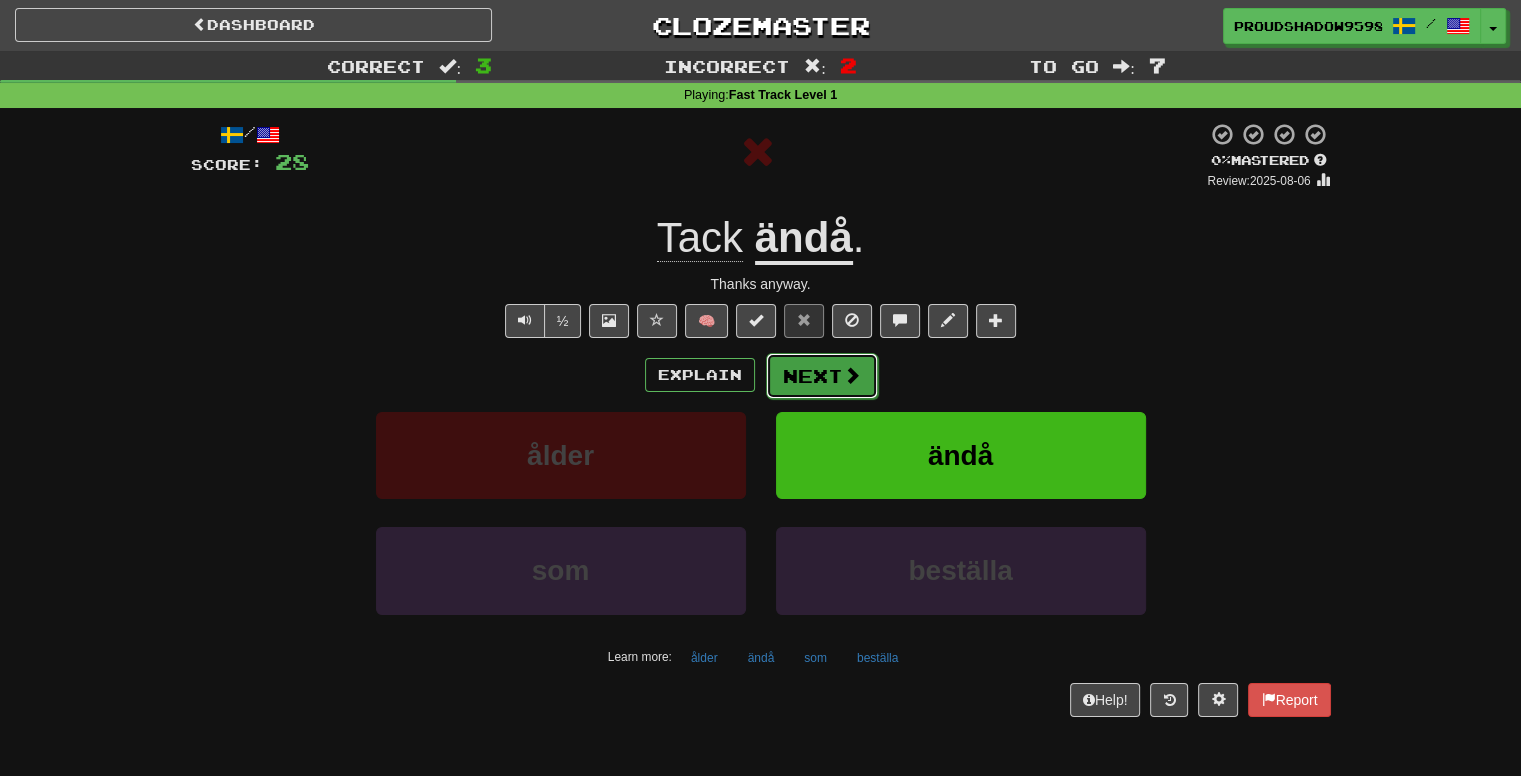 click on "Next" at bounding box center [822, 376] 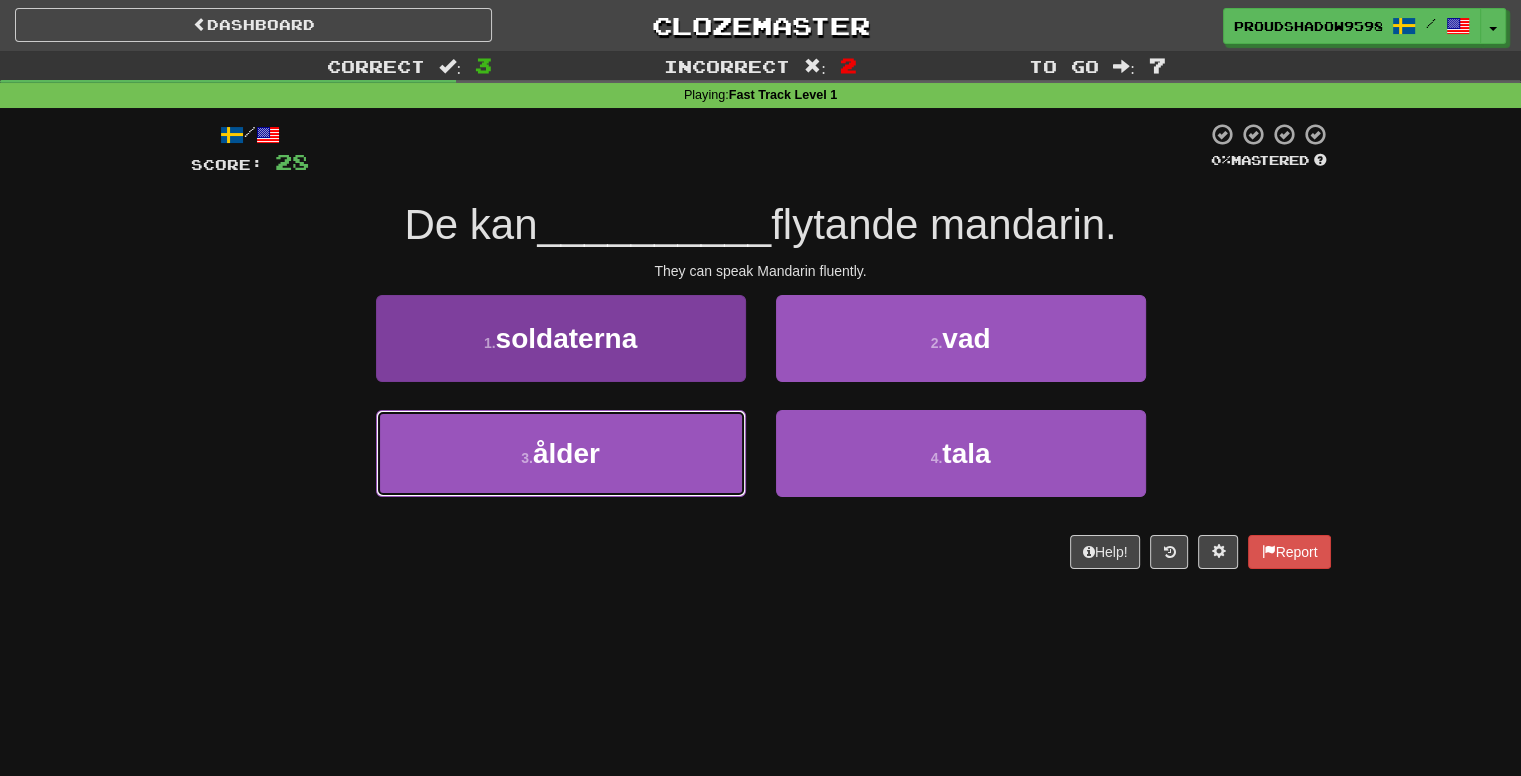 click on "3 .  ålder" at bounding box center [561, 453] 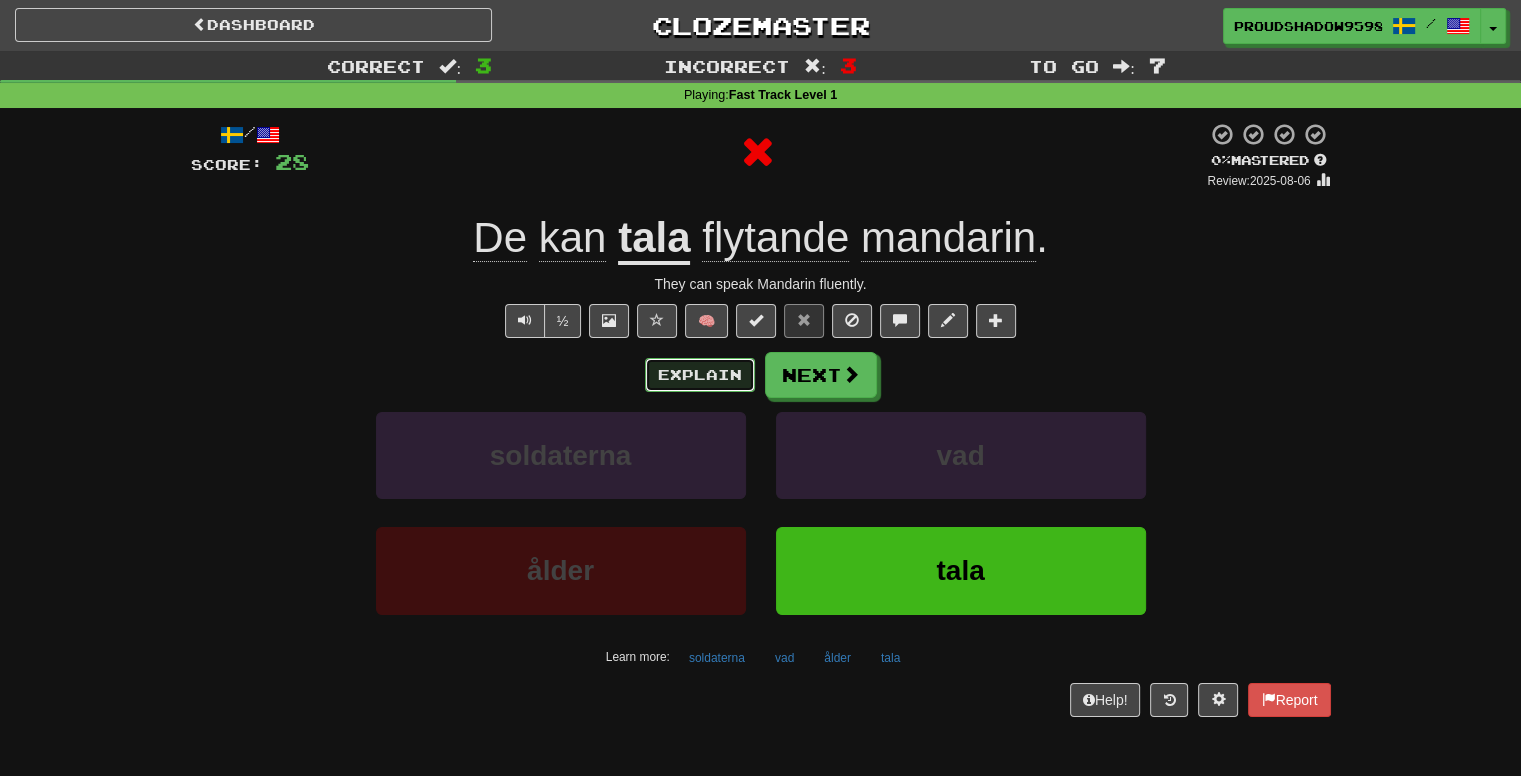 click on "Explain" at bounding box center [700, 375] 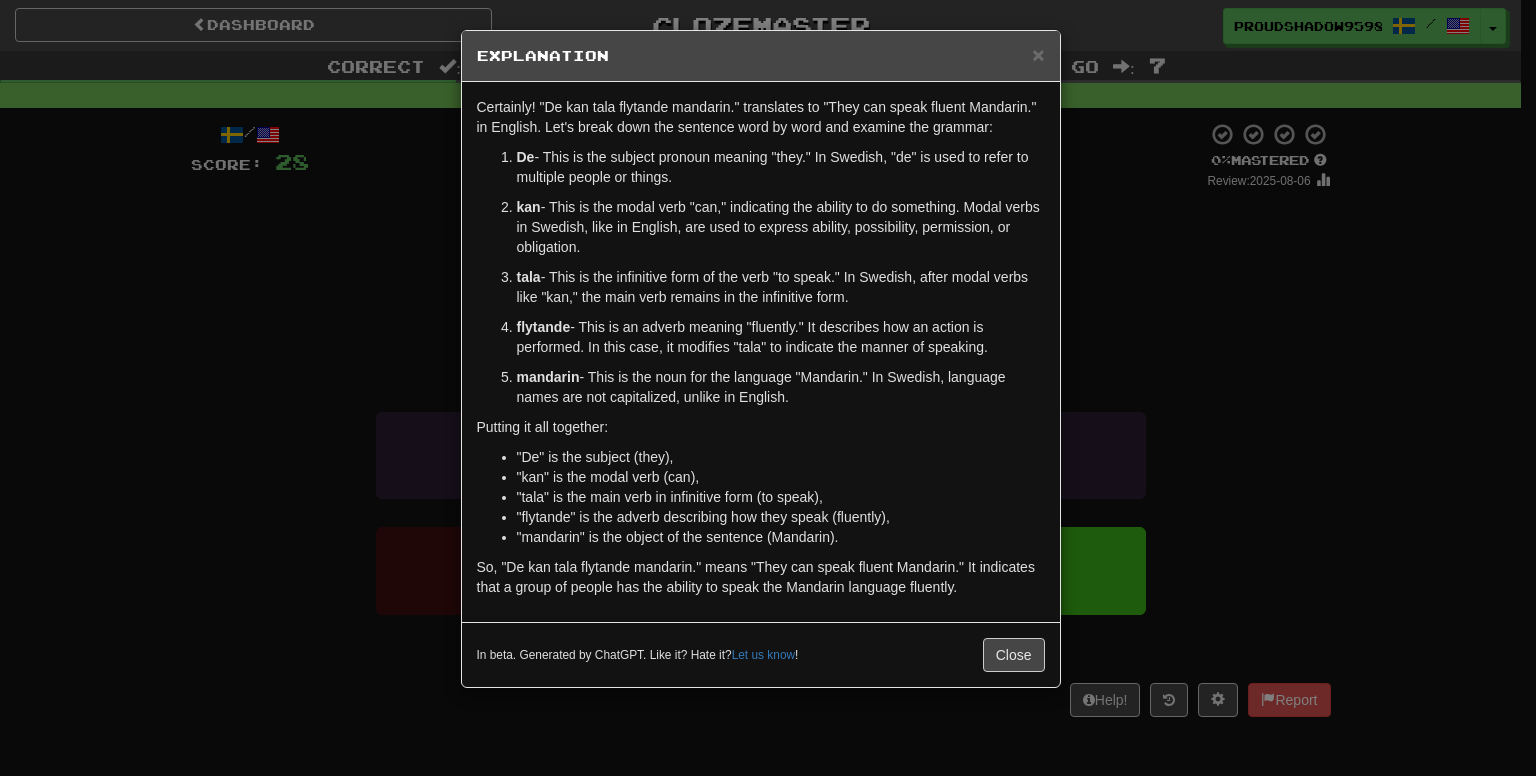 drag, startPoint x: 1160, startPoint y: 381, endPoint x: 1002, endPoint y: 377, distance: 158.05063 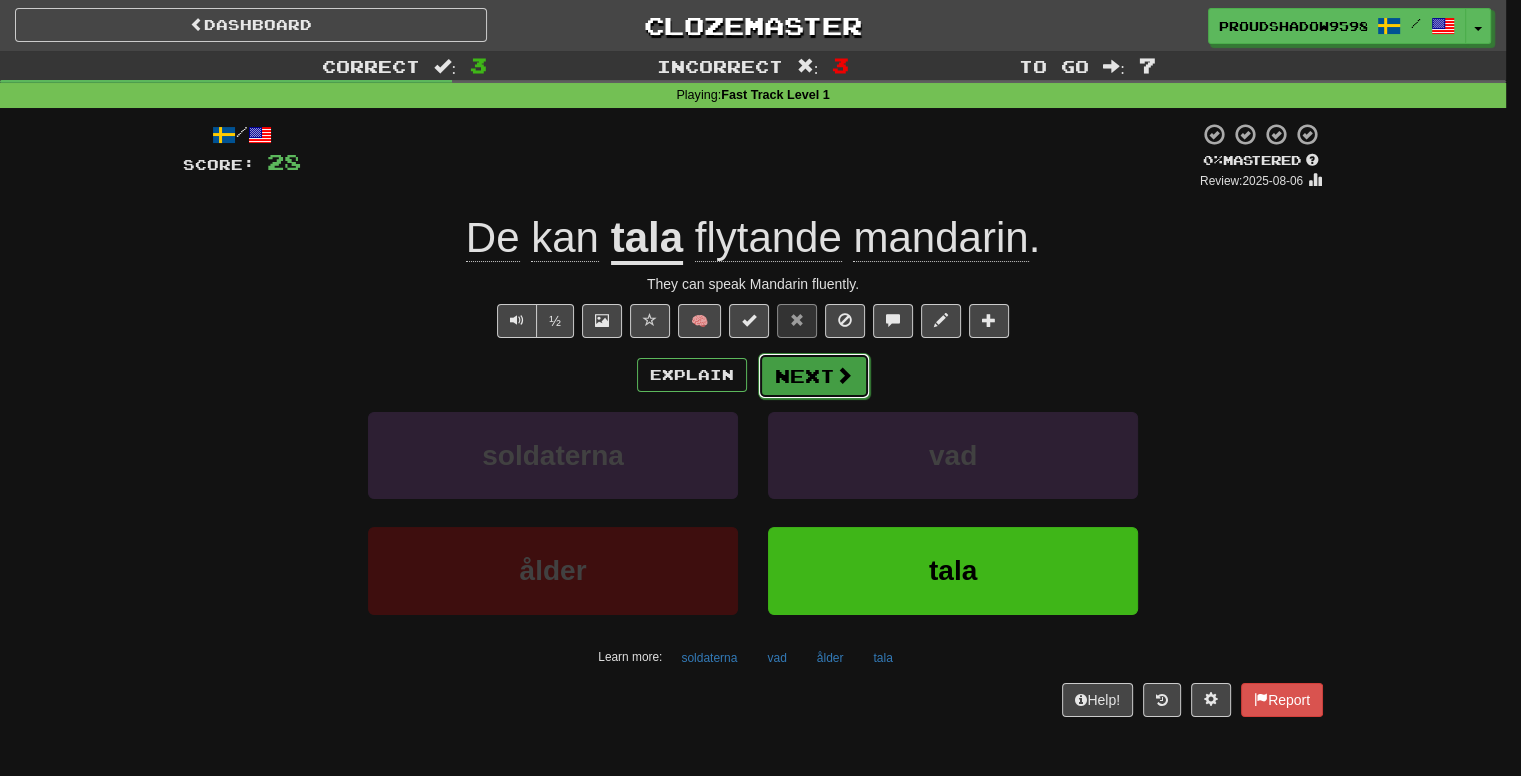 click at bounding box center (844, 375) 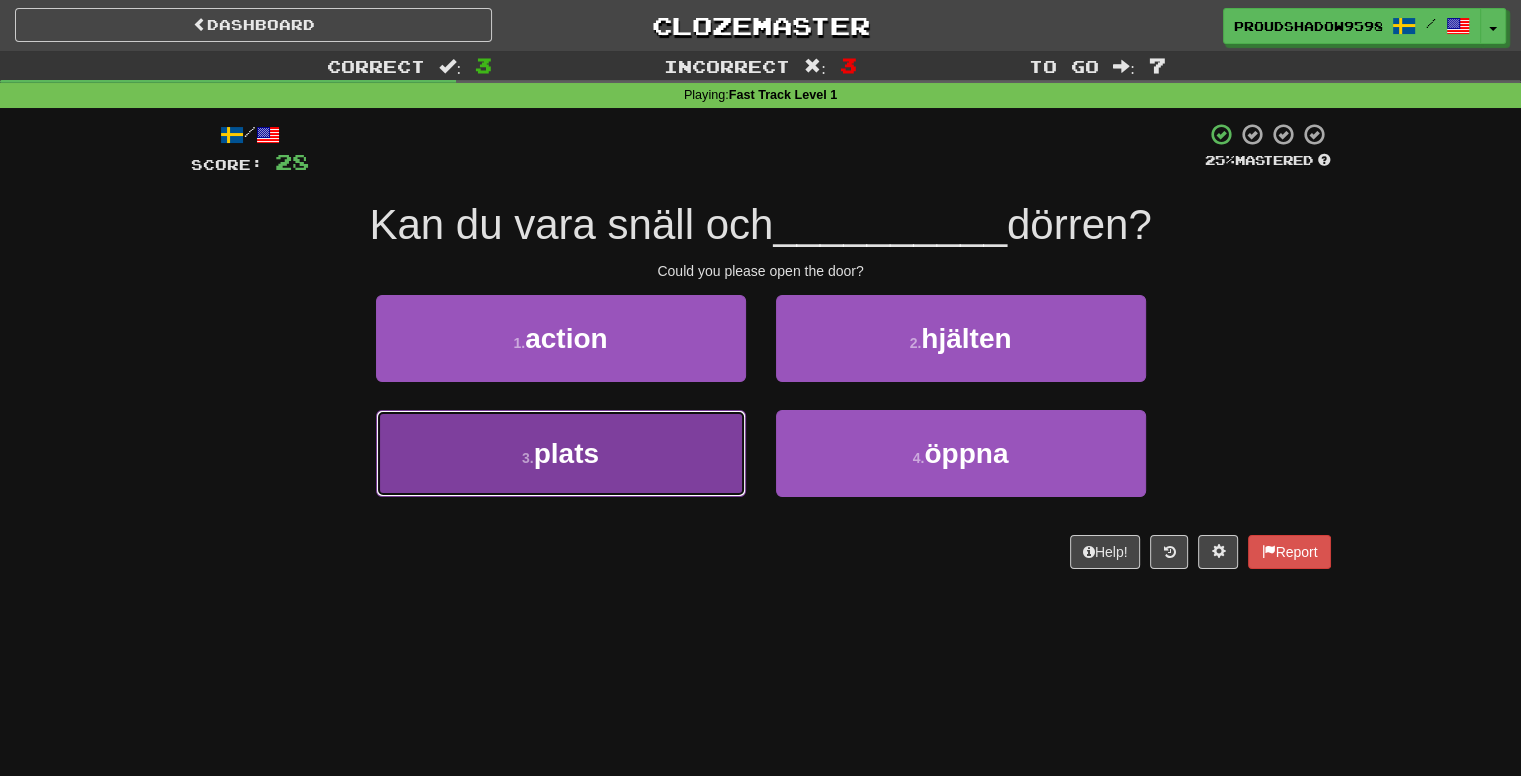 click on "3 .  plats" at bounding box center (561, 453) 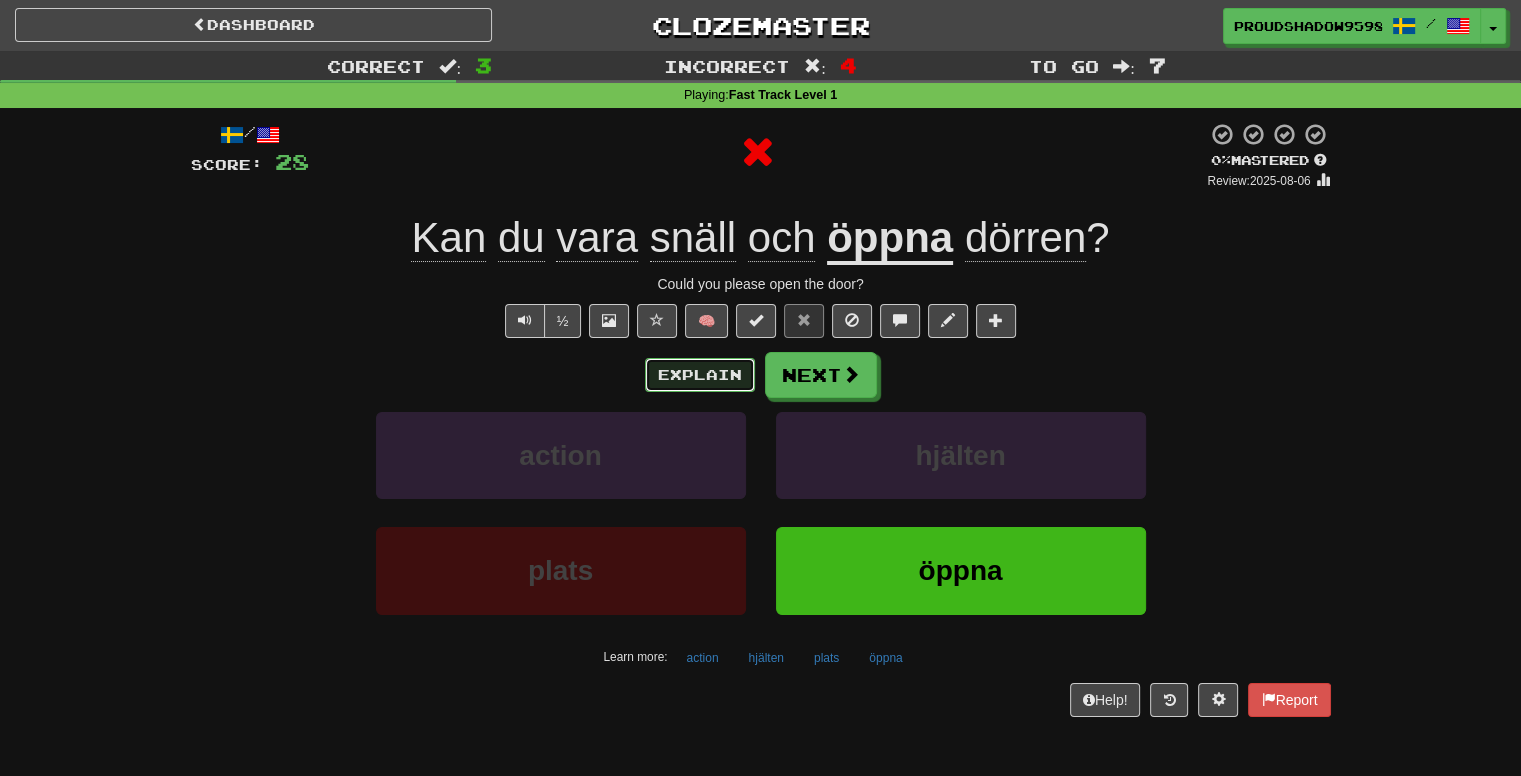 click on "Explain" at bounding box center [700, 375] 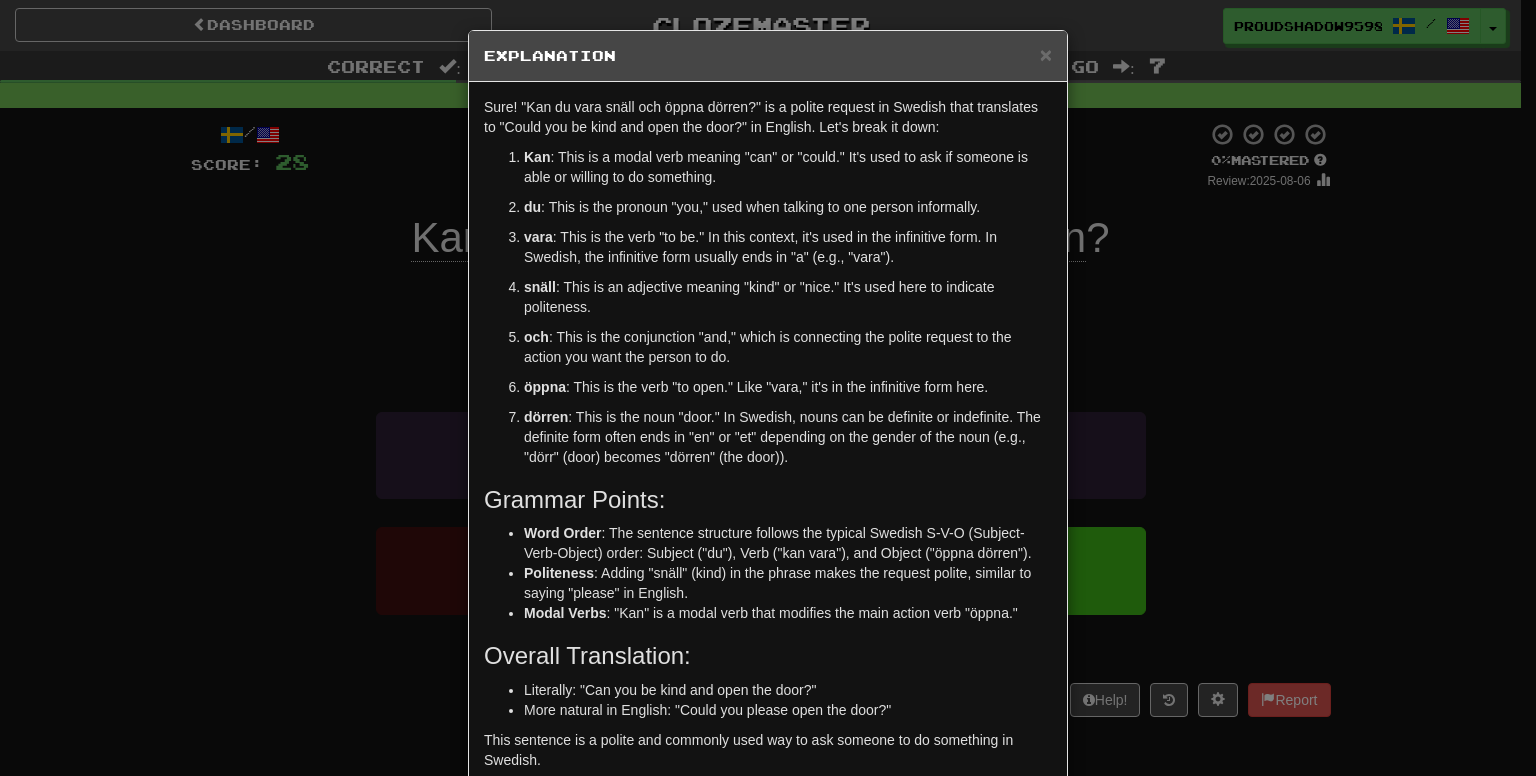 click on "× Explanation Sure! "Kan du vara snäll och öppna dörren?" is a polite request in Swedish that translates to "Could you be kind and open the door?" in English. Let's break it down:
Kan : This is a modal verb meaning "can" or "could." It's used to ask if someone is able or willing to do something.
du : This is the pronoun "you," used when talking to one person informally.
vara : This is the verb "to be." In this context, it's used in the infinitive form. In Swedish, the infinitive form usually ends in "a" (e.g., "vara").
snäll : This is an adjective meaning "kind" or "nice." It's used here to indicate politeness.
och : This is the conjunction "and," which is connecting the polite request to the action you want the person to do.
öppna : This is the verb "to open." Like "vara," it's in the infinitive form here.
dörren
Grammar Points:
Word Order
Politeness
Modal Verbs : "Kan" is a modal verb that modifies the main action verb "öppna."
!" at bounding box center [768, 388] 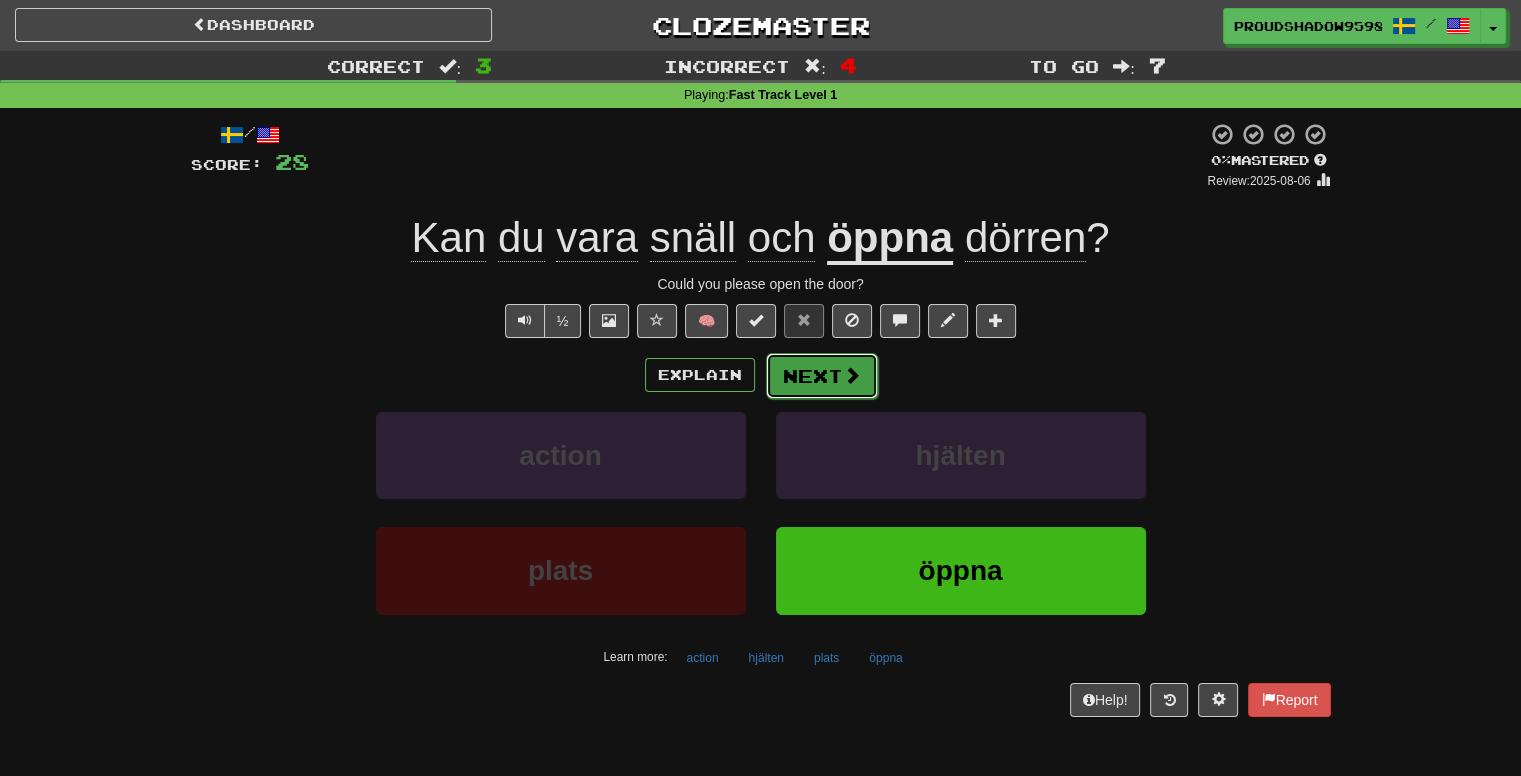 click on "Next" at bounding box center (822, 376) 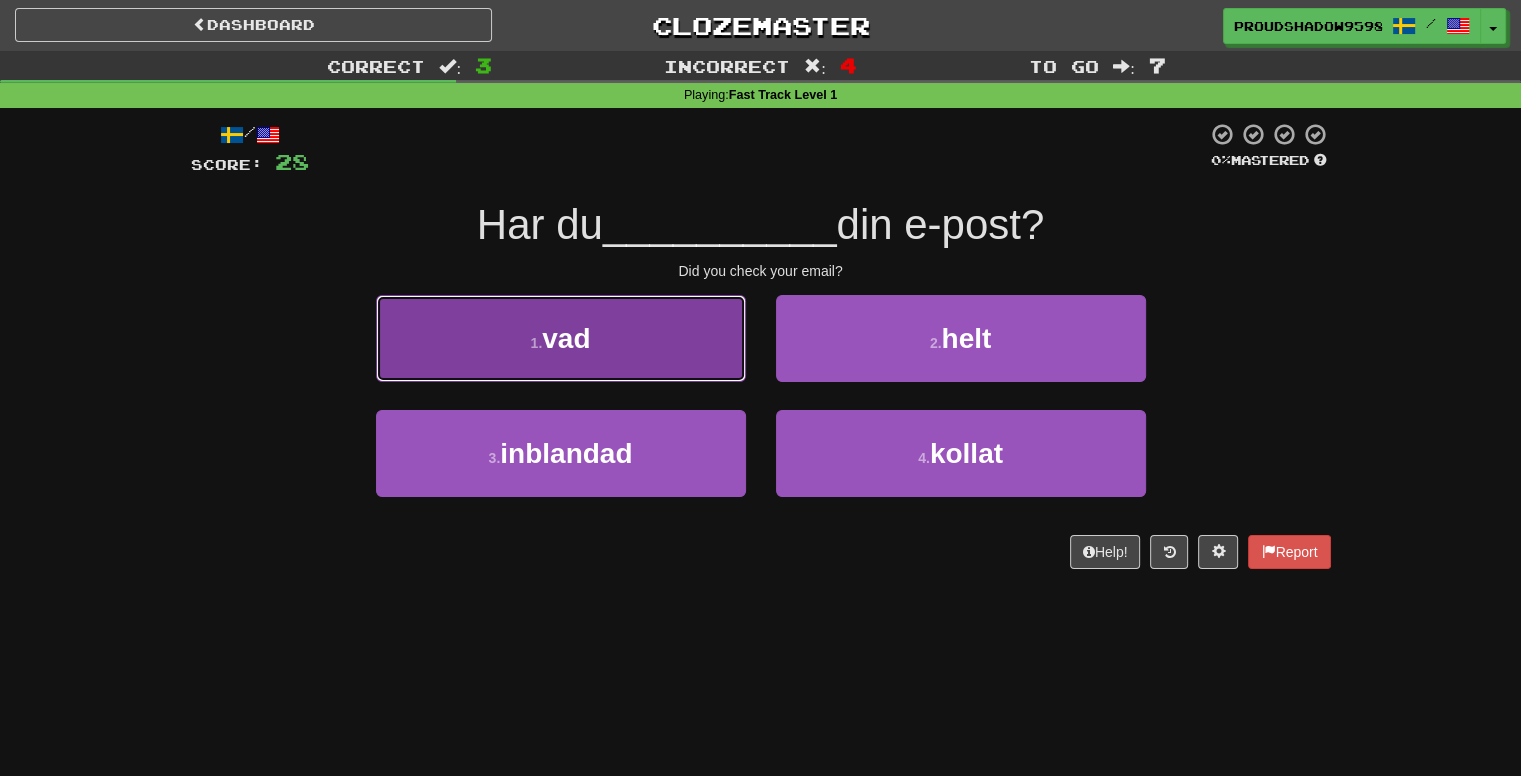 click on "1 .  vad" at bounding box center (561, 338) 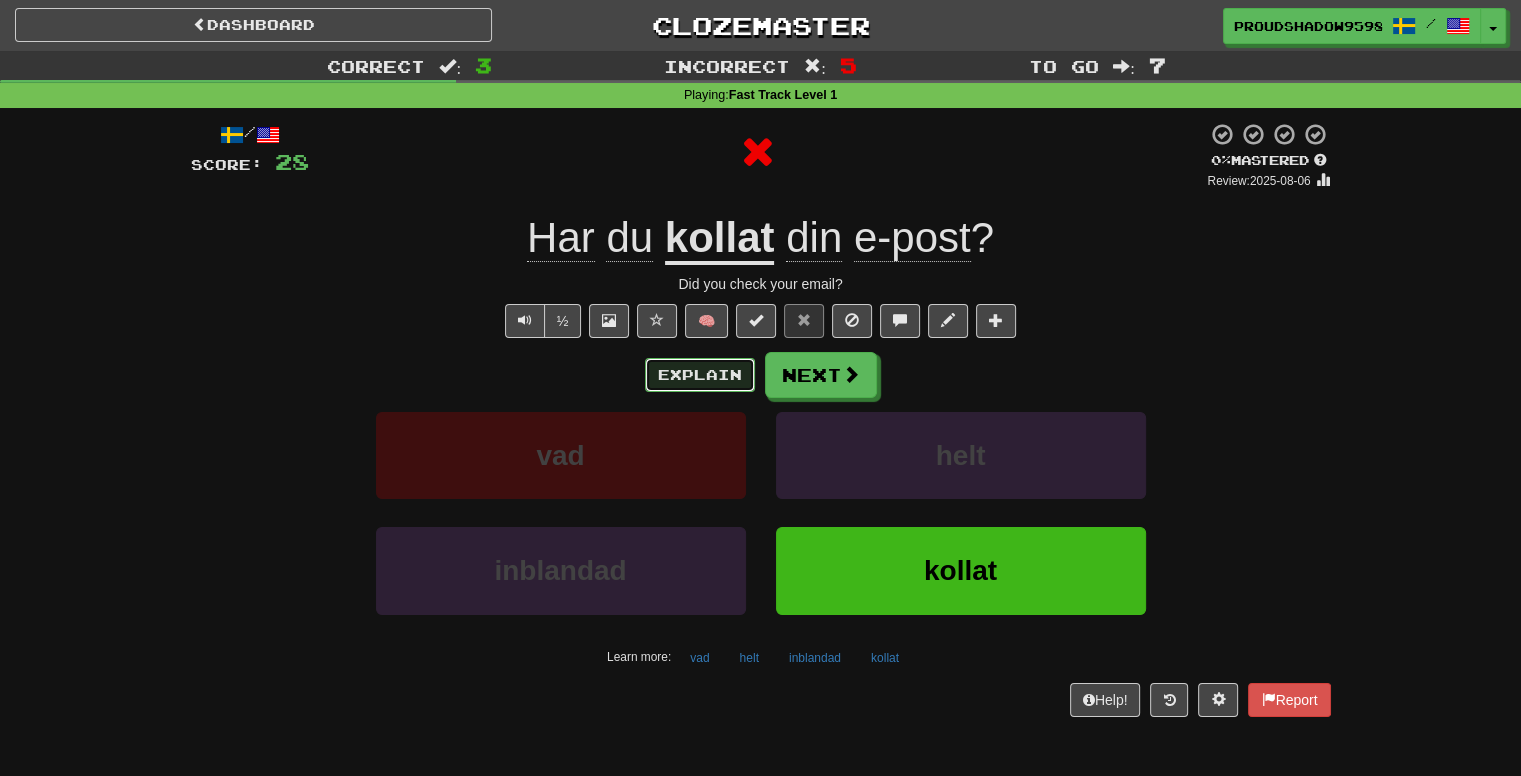 click on "Explain" at bounding box center [700, 375] 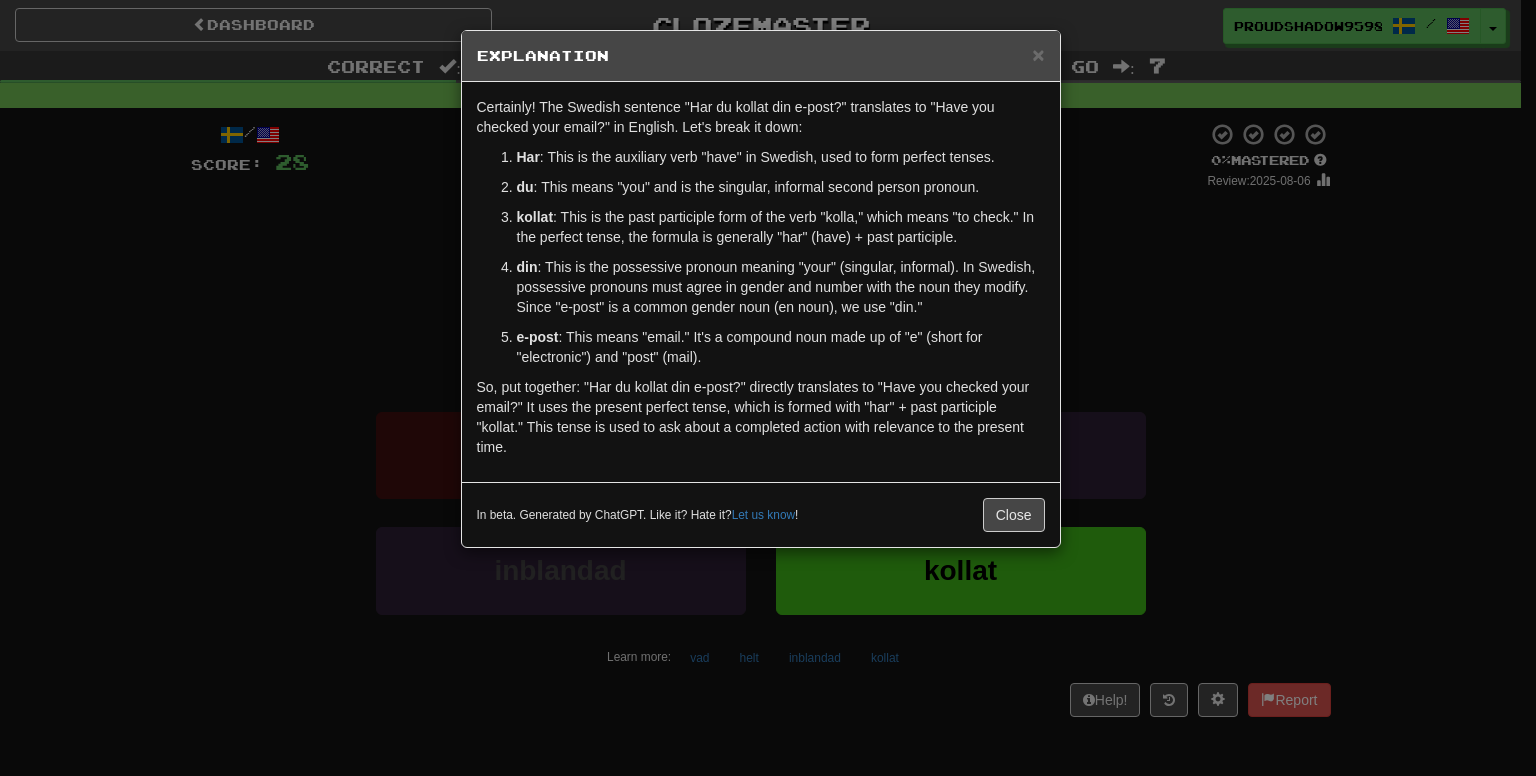 click on "× Explanation Certainly! The Swedish sentence "Har du kollat din e-post?" translates to "Have you checked your email?" in English. Let's break it down:
Har : This is the auxiliary verb "have" in Swedish, used to form perfect tenses.
du : This means "you" and is the singular, informal second person pronoun.
kollat : This is the past participle form of the verb "kolla," which means "to check." In the perfect tense, the formula is generally "har" (have) + past participle.
din : This is the possessive pronoun meaning "your" (singular, informal). In Swedish, possessive pronouns must agree in gender and number with the noun they modify. Since "e-post" is a common gender noun (en noun), we use "din."
e-post : This means "email." It's a compound noun made up of "e" (short for "electronic") and "post" (mail).
In beta. Generated by ChatGPT. Like it? Hate it?  Let us know ! Close" at bounding box center [768, 388] 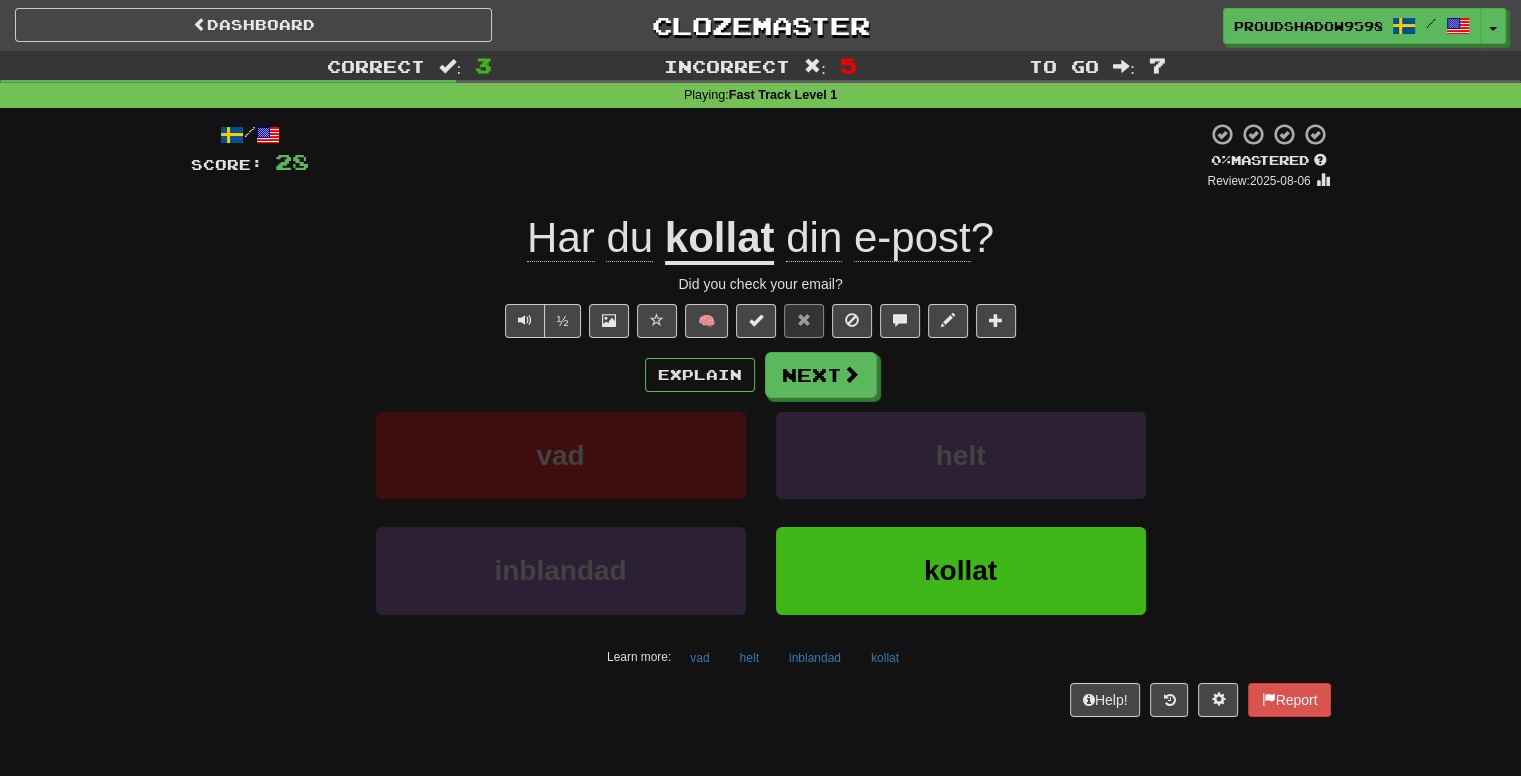 click on "Explain Next" at bounding box center (761, 375) 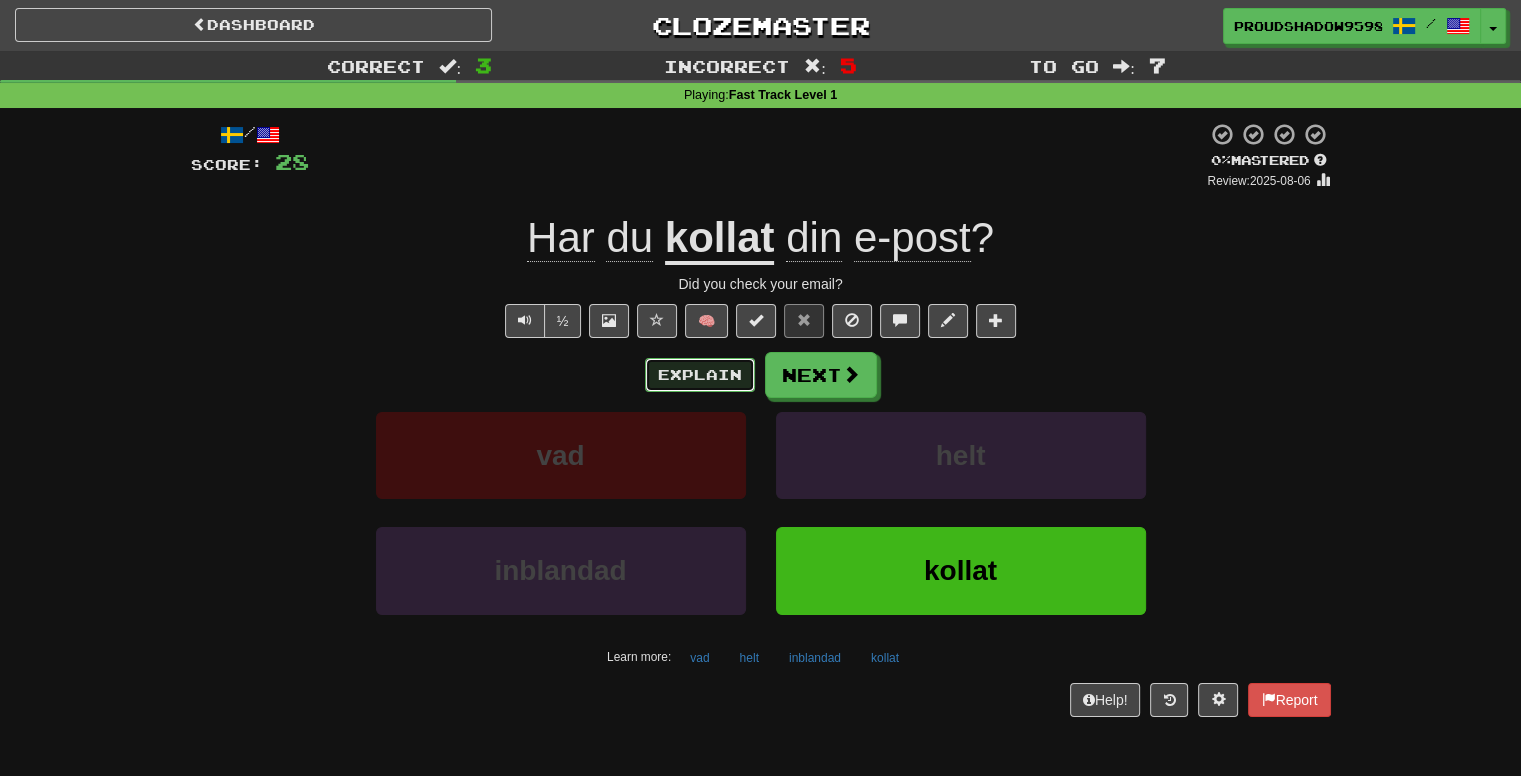 click on "Explain" at bounding box center (700, 375) 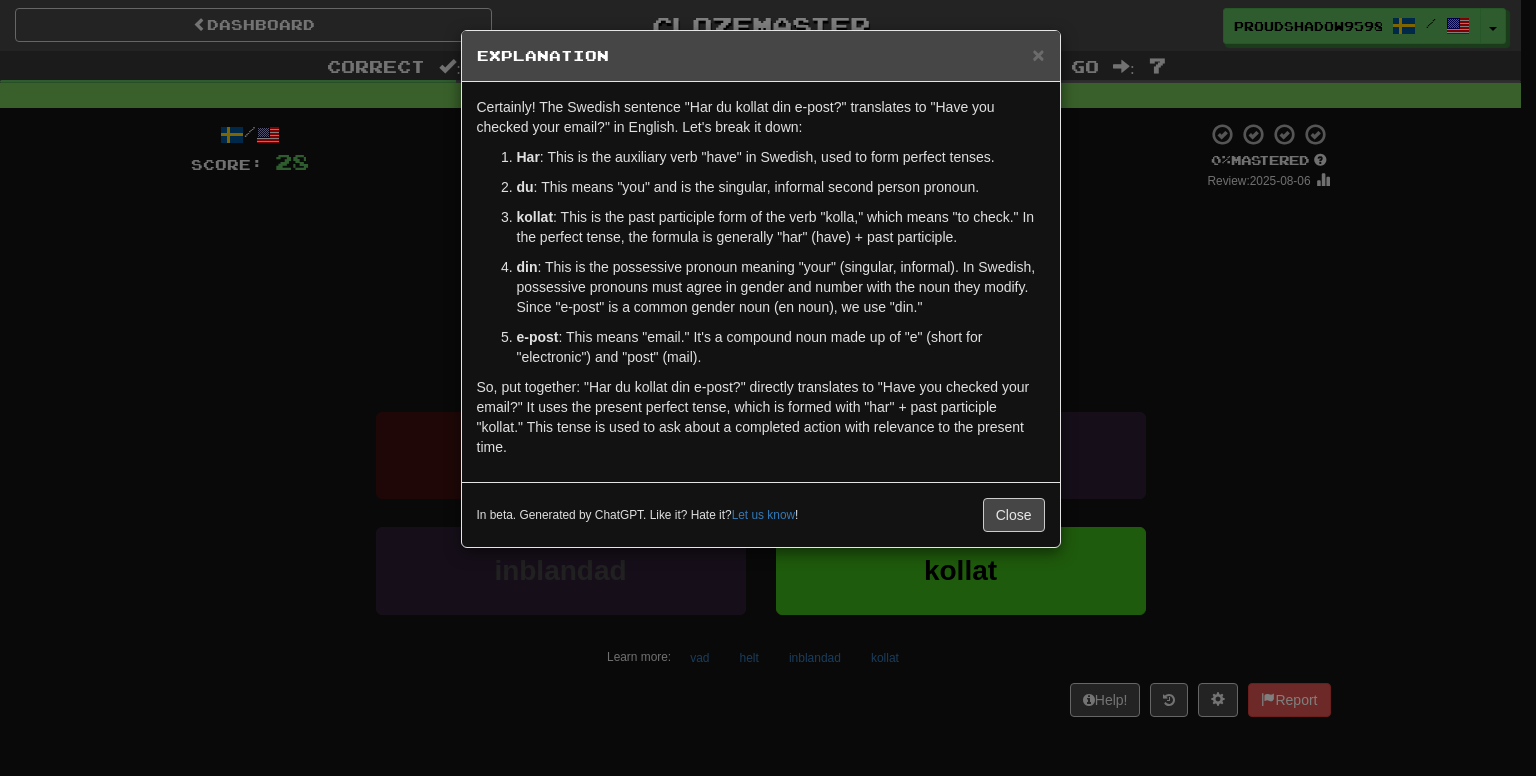 click on "× Explanation Certainly! The Swedish sentence "Har du kollat din e-post?" translates to "Have you checked your email?" in English. Let's break it down:
Har : This is the auxiliary verb "have" in Swedish, used to form perfect tenses.
du : This means "you" and is the singular, informal second person pronoun.
kollat : This is the past participle form of the verb "kolla," which means "to check." In the perfect tense, the formula is generally "har" (have) + past participle.
din : This is the possessive pronoun meaning "your" (singular, informal). In Swedish, possessive pronouns must agree in gender and number with the noun they modify. Since "e-post" is a common gender noun (en noun), we use "din."
e-post : This means "email." It's a compound noun made up of "e" (short for "electronic") and "post" (mail).
In beta. Generated by ChatGPT. Like it? Hate it?  Let us know ! Close" at bounding box center [768, 388] 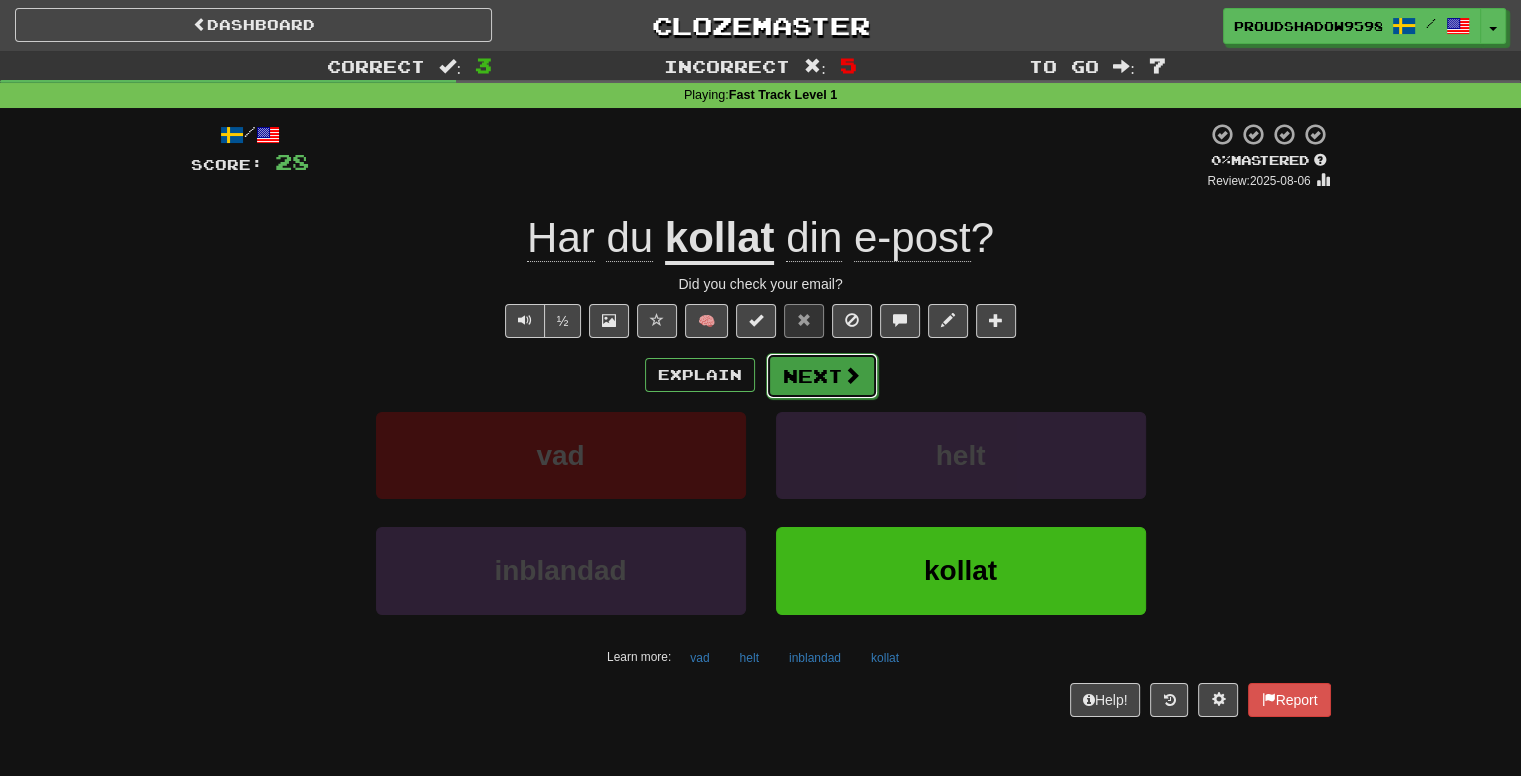 click on "Next" at bounding box center [822, 376] 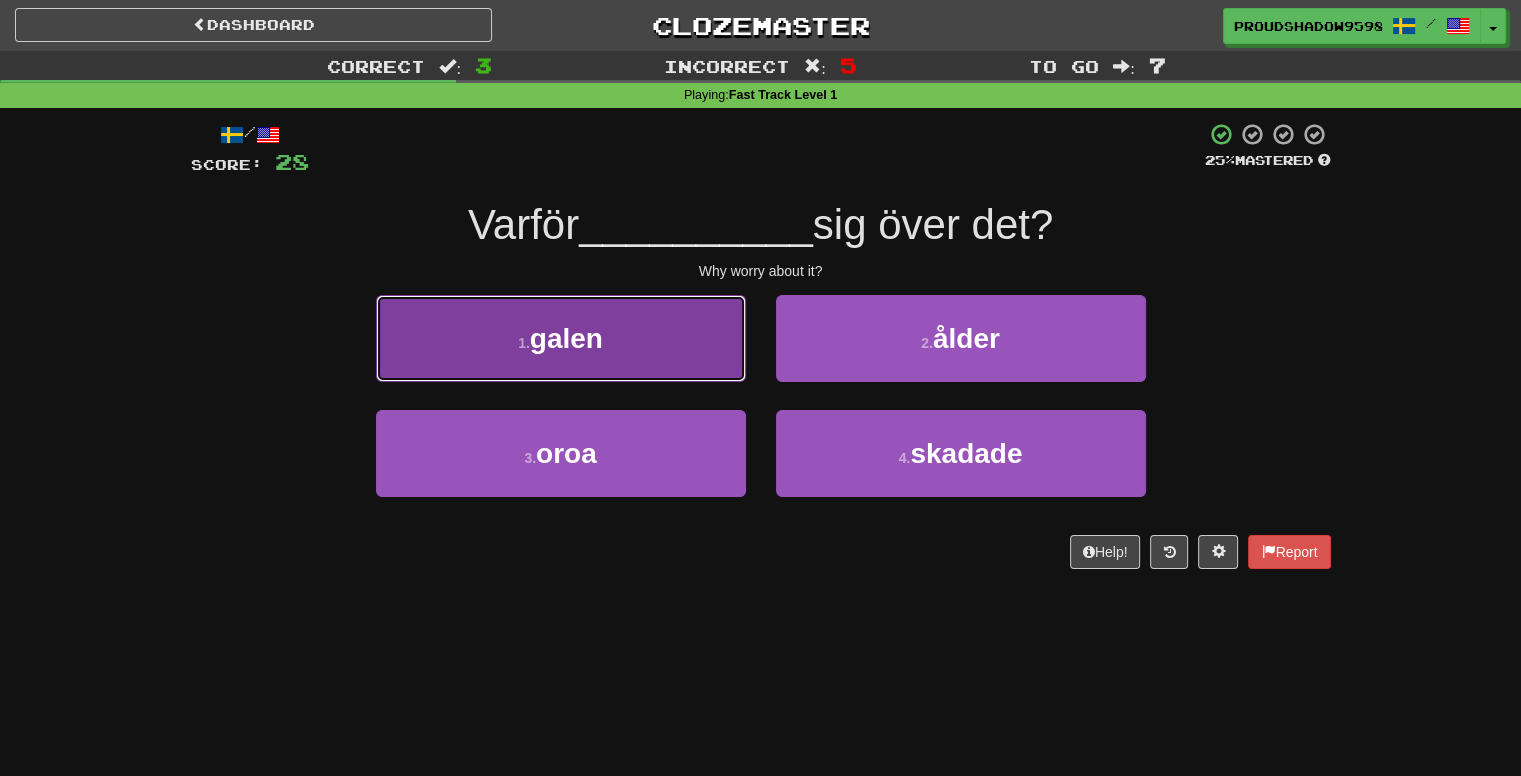 click on "1 .  galen" at bounding box center (561, 338) 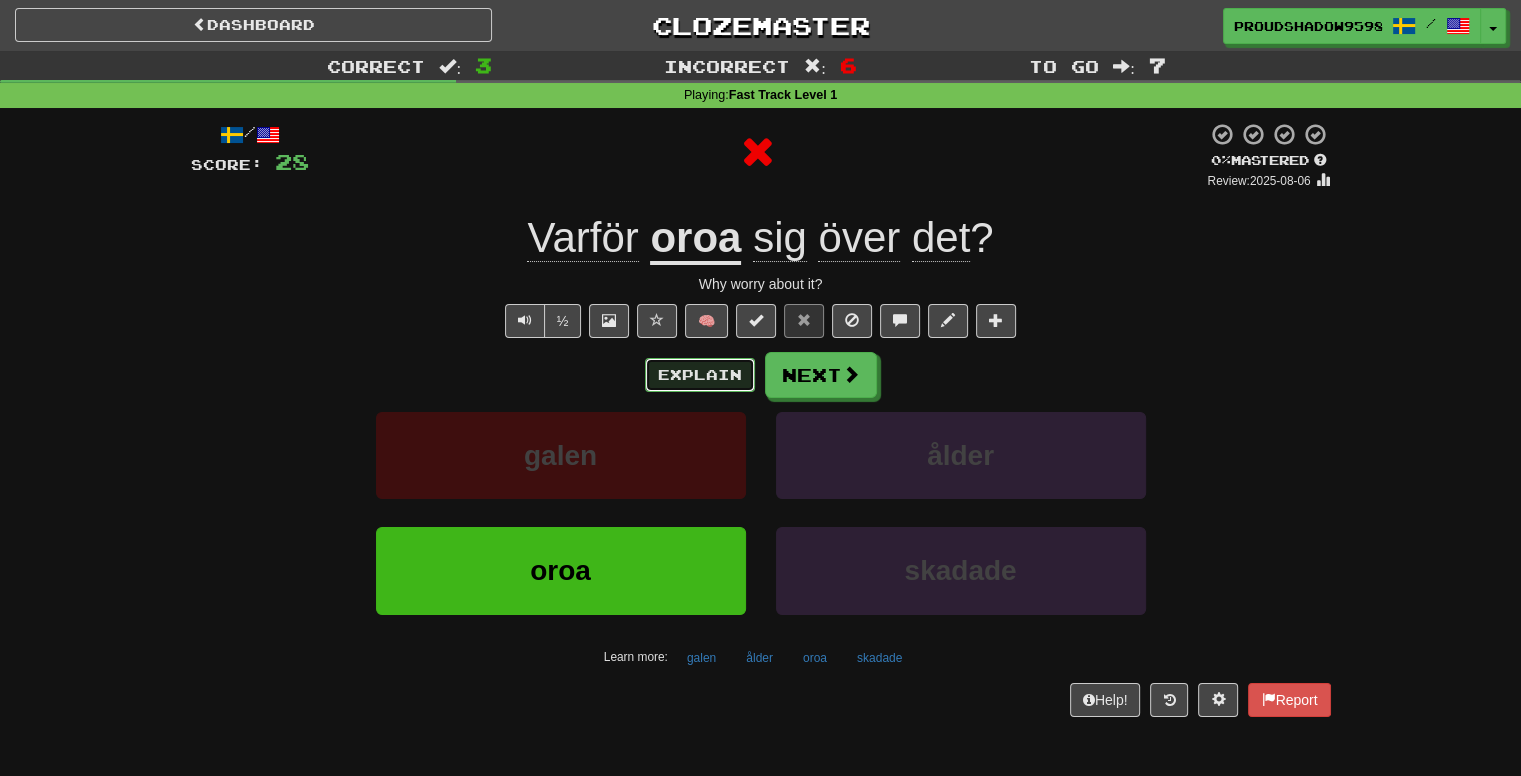 click on "Explain" at bounding box center (700, 375) 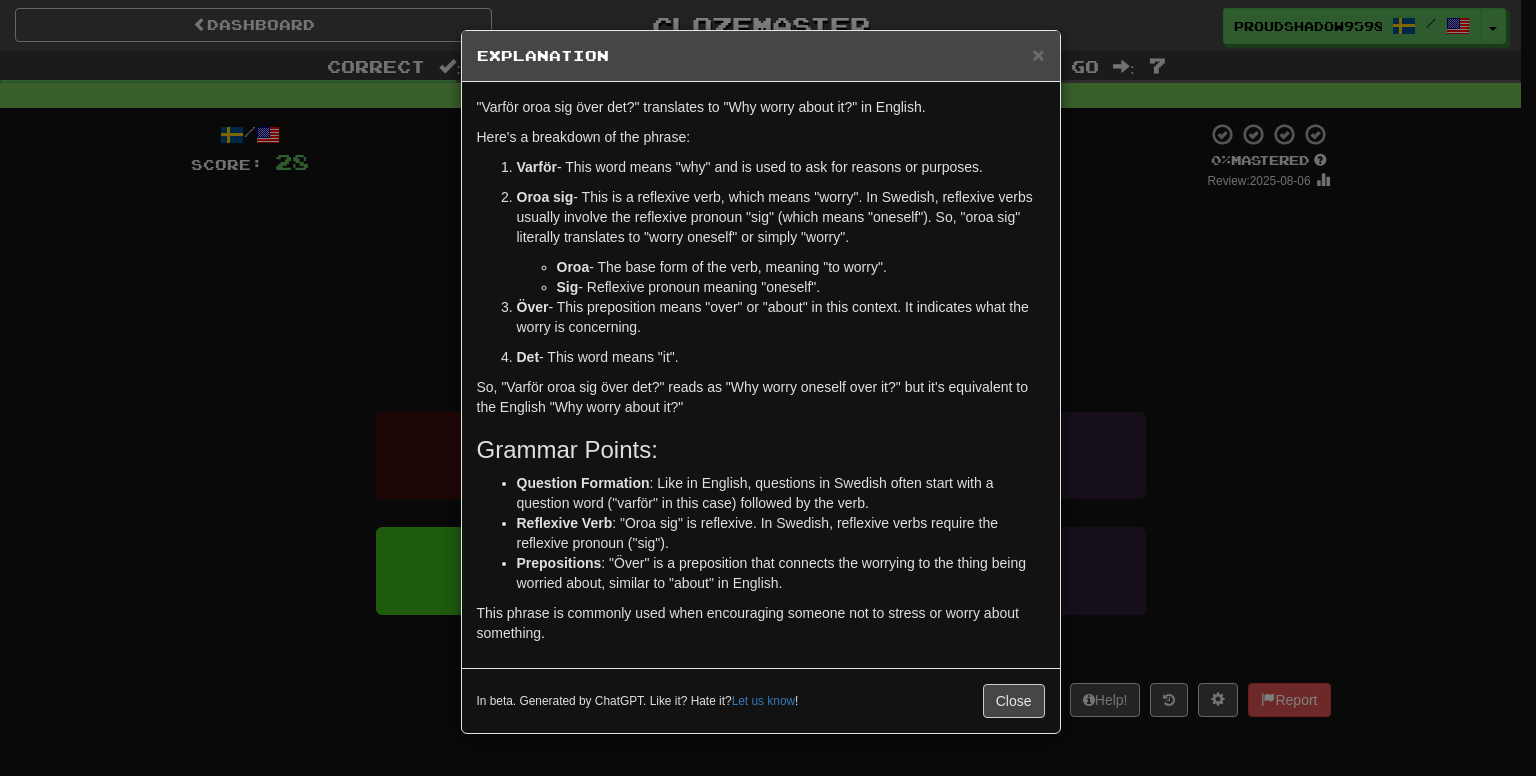 click on "× Explanation "Varför oroa sig över det?" translates to "Why worry about it?" in English.
Here's a breakdown of the phrase:
Varför  - This word means "why" and is used to ask for reasons or purposes.
Oroa sig  - This is a reflexive verb, which means "worry". In Swedish, reflexive verbs usually involve the reflexive pronoun "sig" (which means "oneself"). So, "oroa sig" literally translates to "worry oneself" or simply "worry".
Oroa  - The base form of the verb, meaning "to worry".
Sig  - Reflexive pronoun meaning "oneself".
Över  - This preposition means "over" or "about" in this context. It indicates what the worry is concerning.
Det  - This word means "it".
So, "Varför oroa sig över det?" reads as "Why worry oneself over it?" but it's equivalent to the English "Why worry about it?"
Grammar Points:
Question Formation : Like in English, questions in Swedish often start with a question word ("varför" in this case) followed by the verb.
Reflexive Verb" at bounding box center (768, 388) 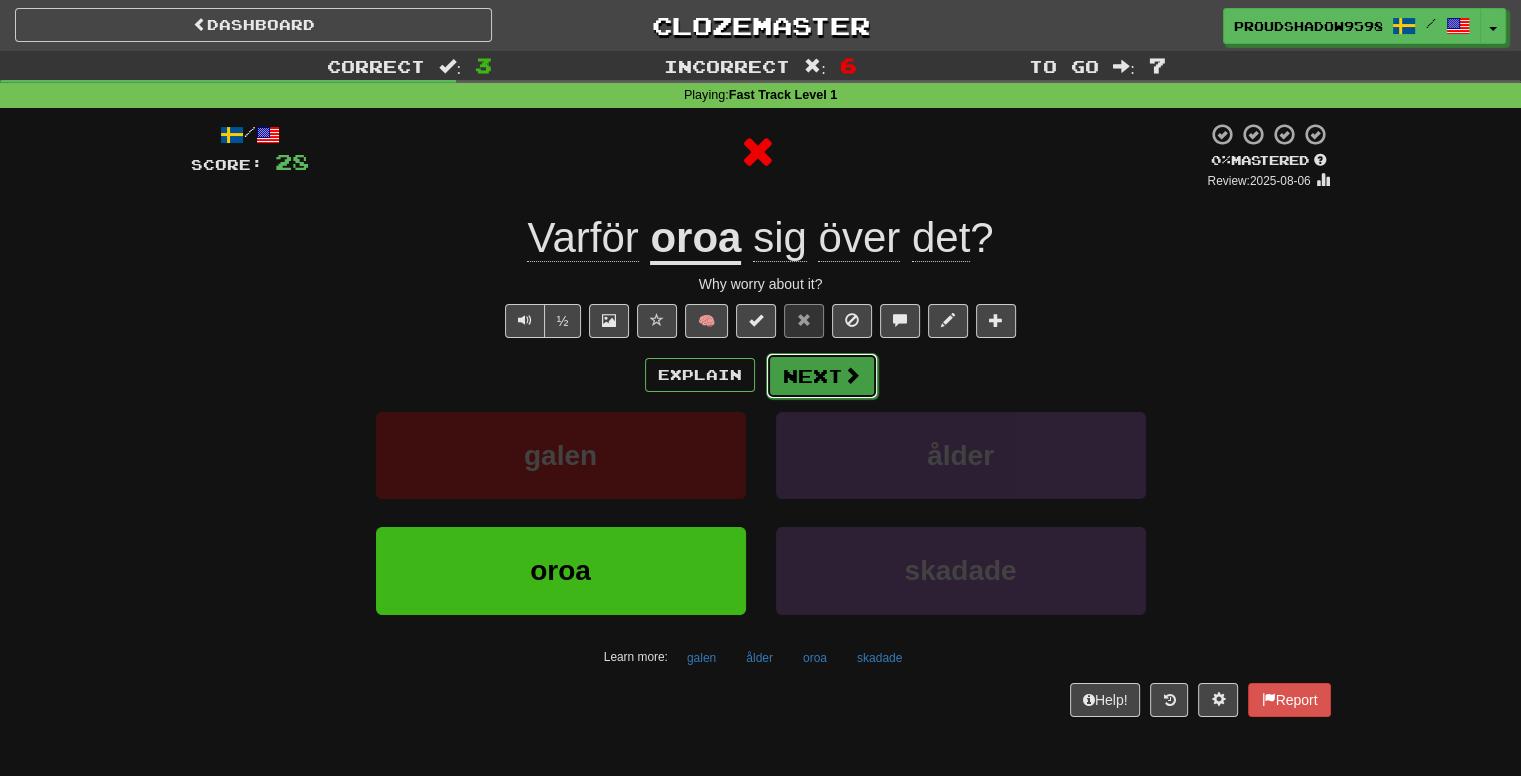 click on "Next" at bounding box center (822, 376) 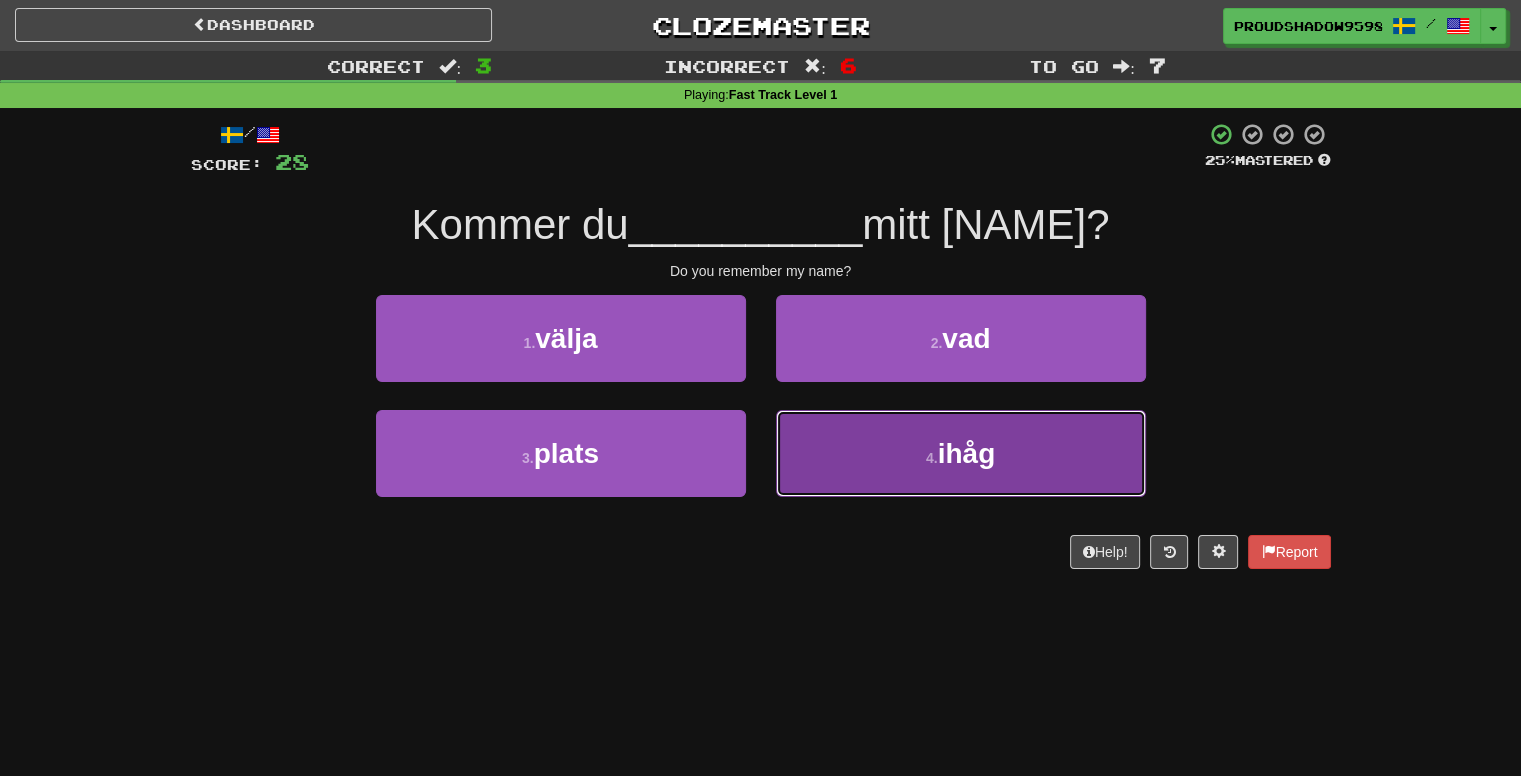 click on "4 .  ihåg" at bounding box center (961, 453) 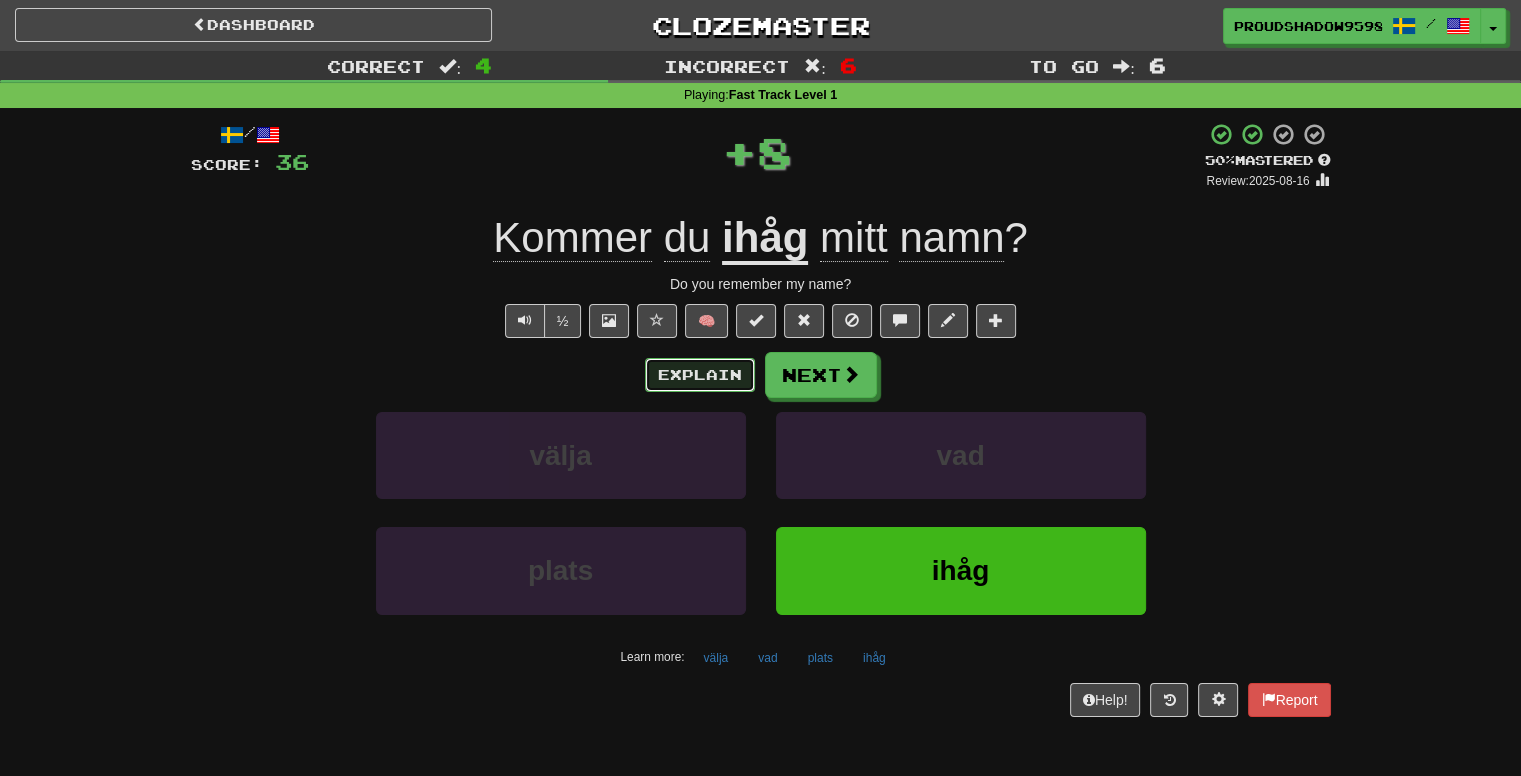 click on "Explain" at bounding box center (700, 375) 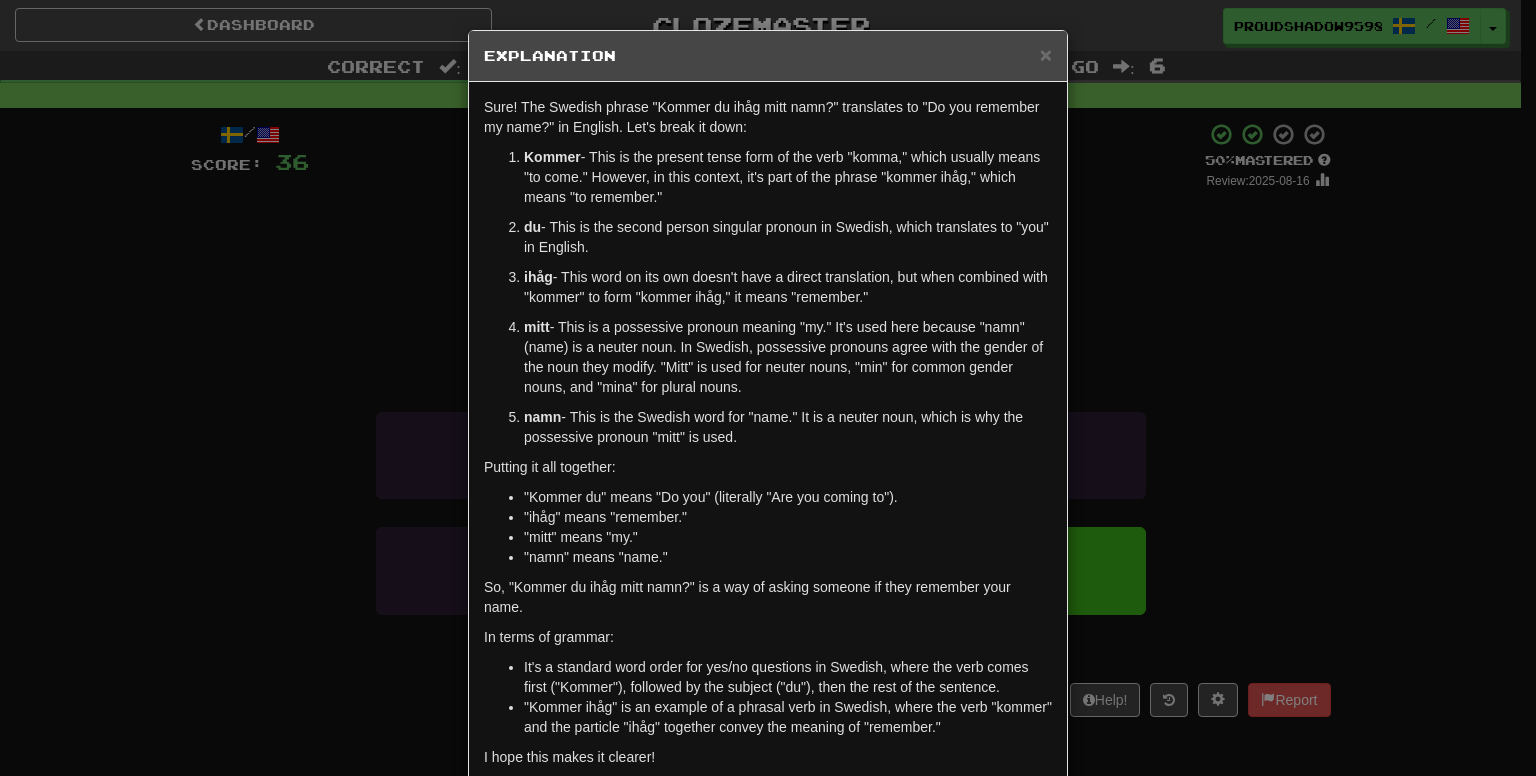 click on "Kommer du ihåg mitt [NAME]?" at bounding box center (768, 388) 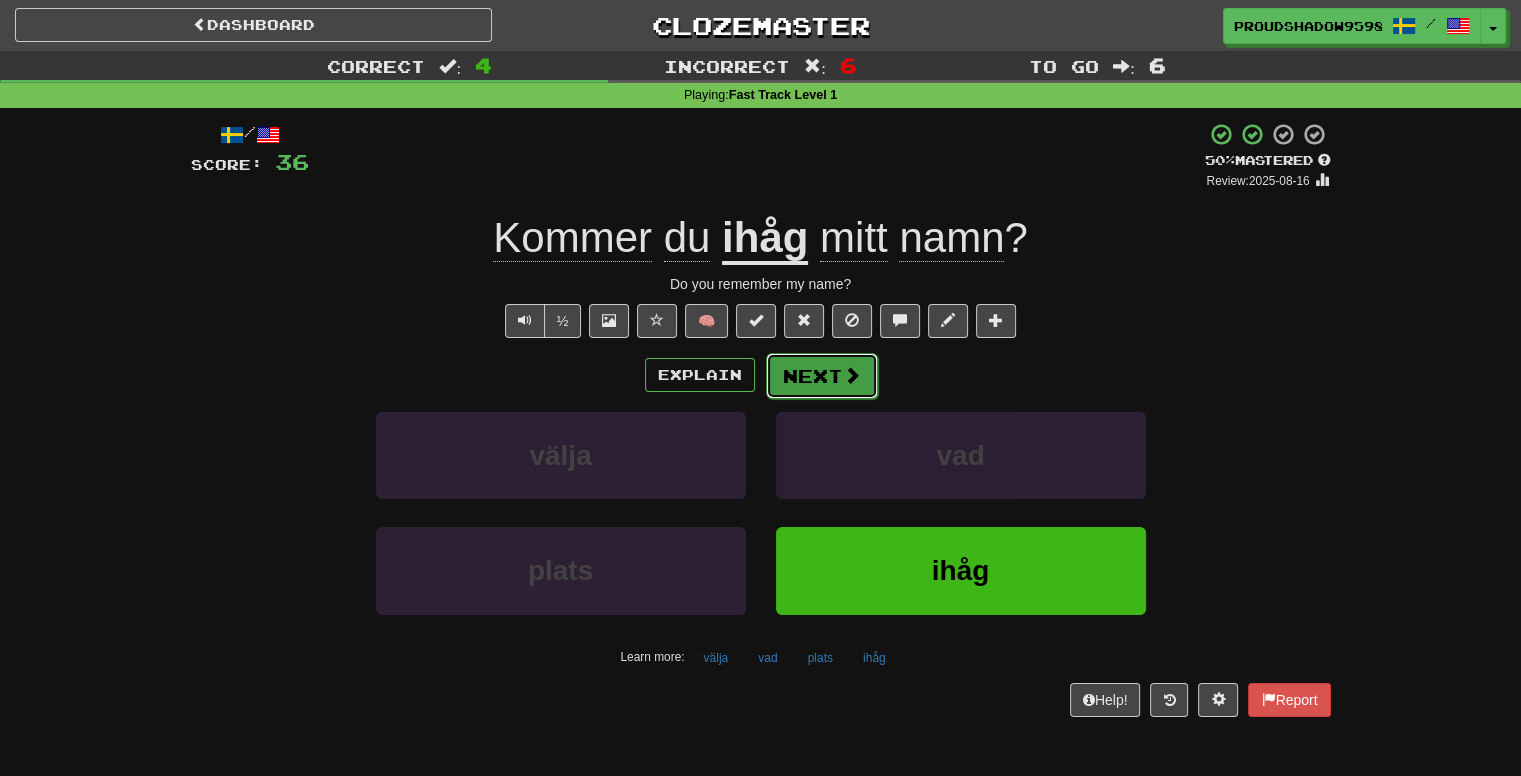 click on "Next" at bounding box center (822, 376) 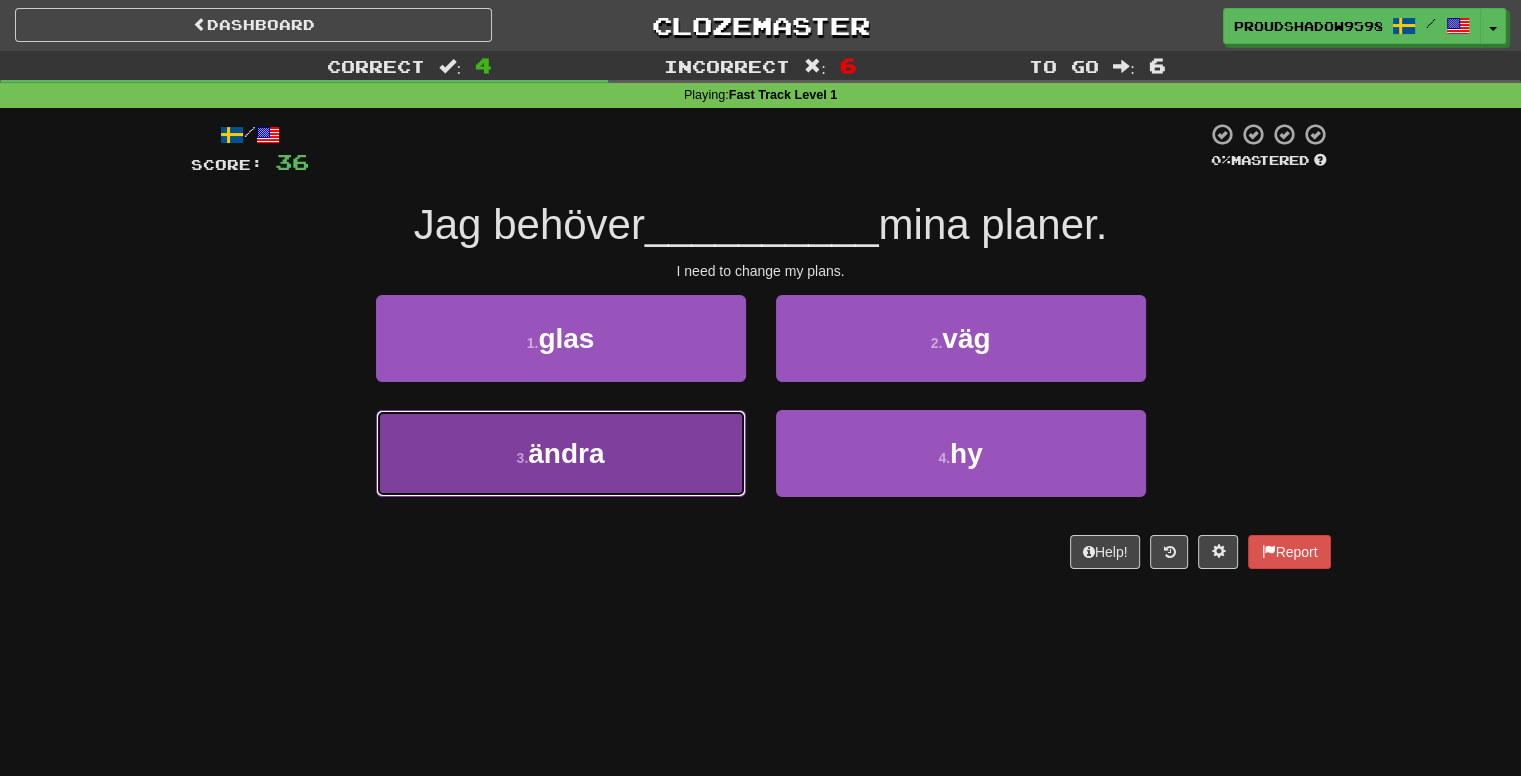 click on "3 .  ändra" at bounding box center (561, 453) 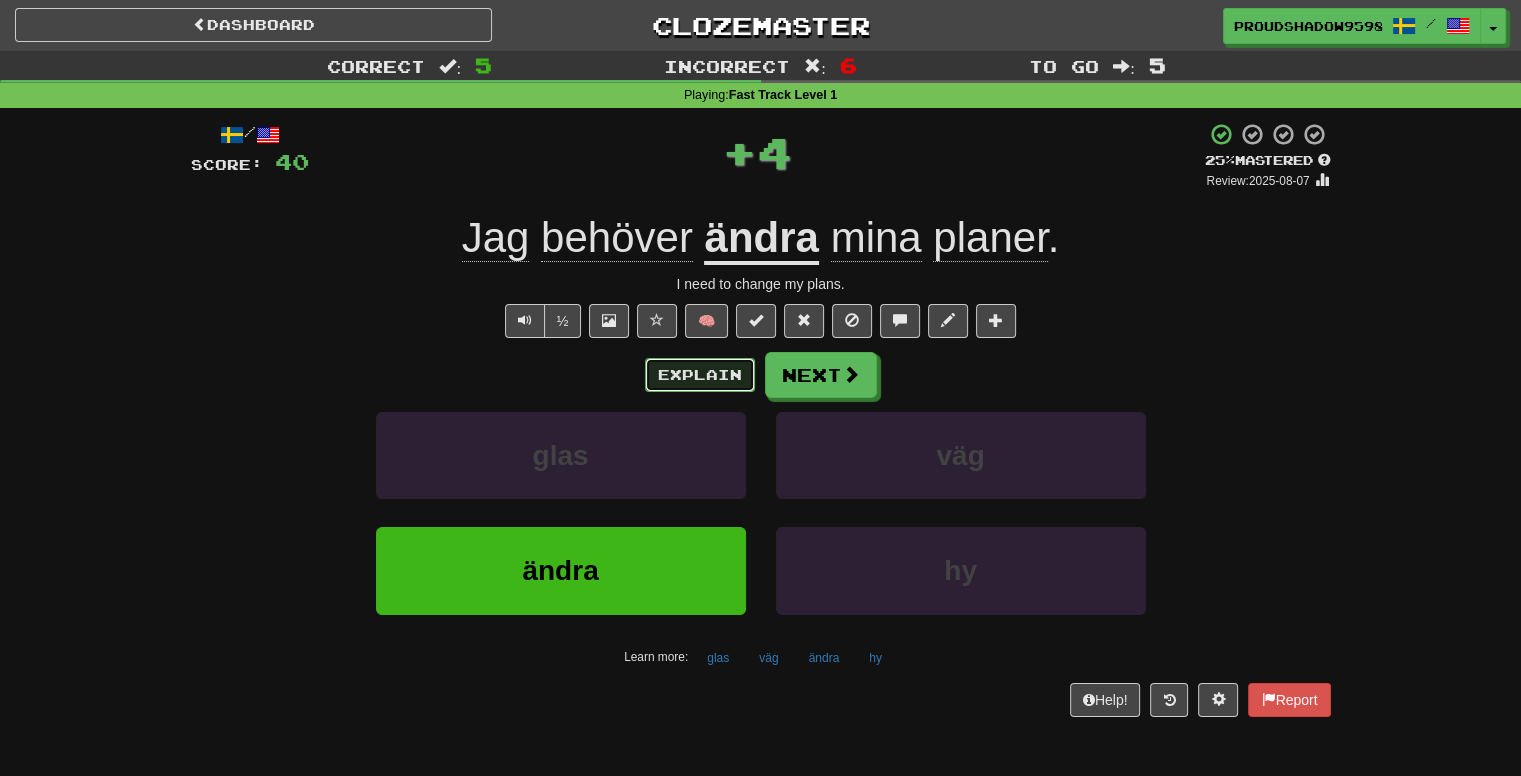 click on "Explain" at bounding box center (700, 375) 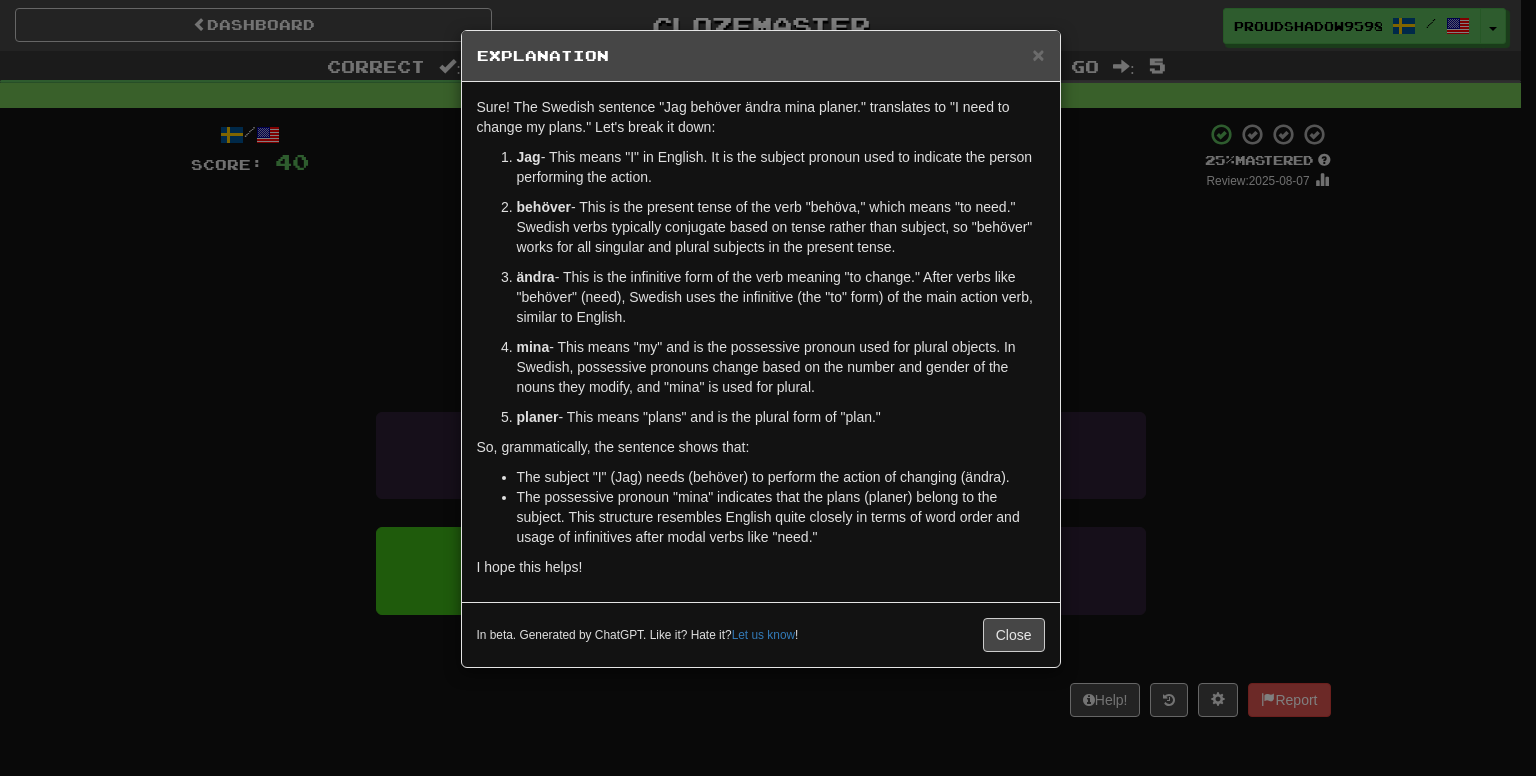 drag, startPoint x: 1188, startPoint y: 288, endPoint x: 1001, endPoint y: 350, distance: 197.01015 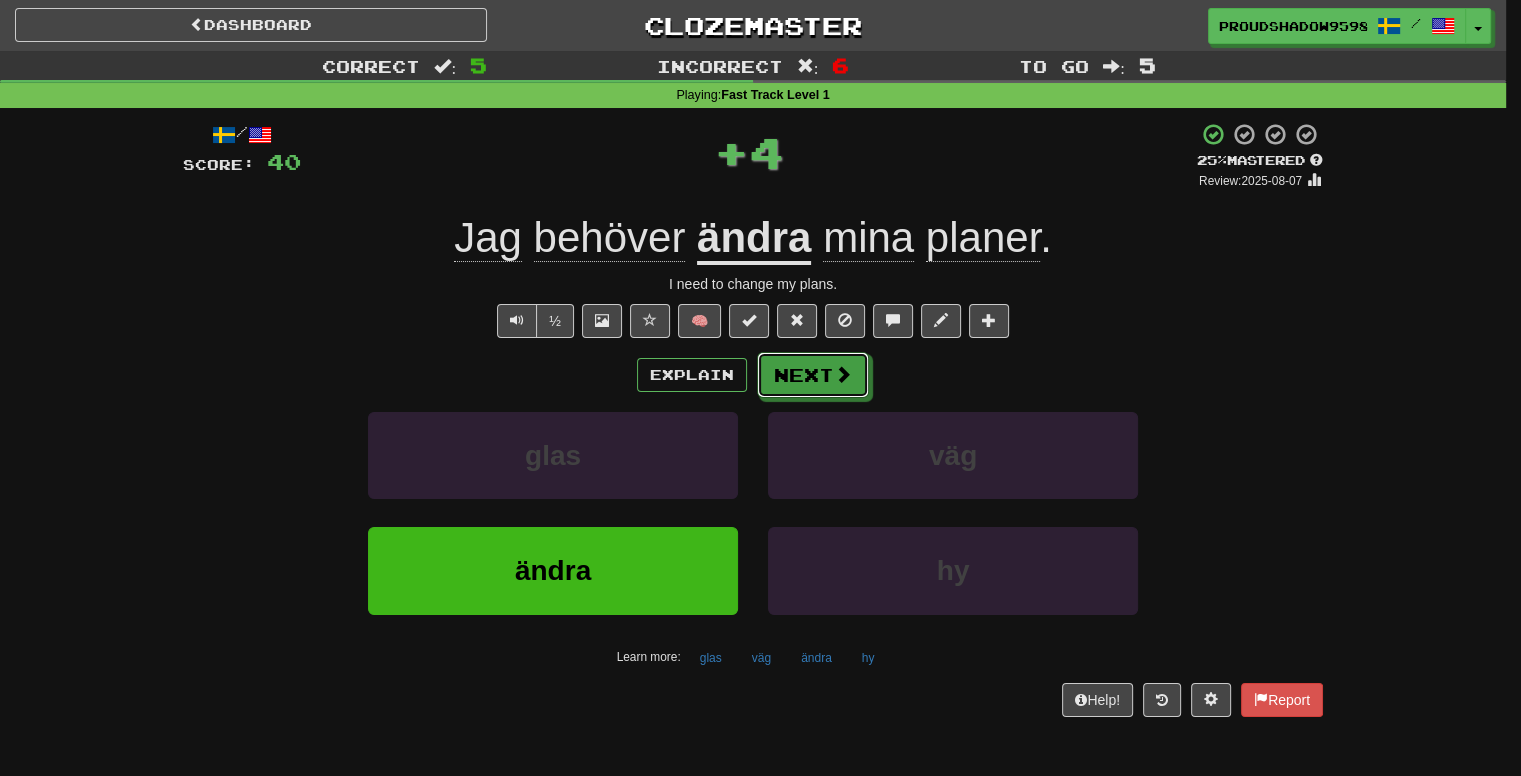 click on "Next" at bounding box center [813, 375] 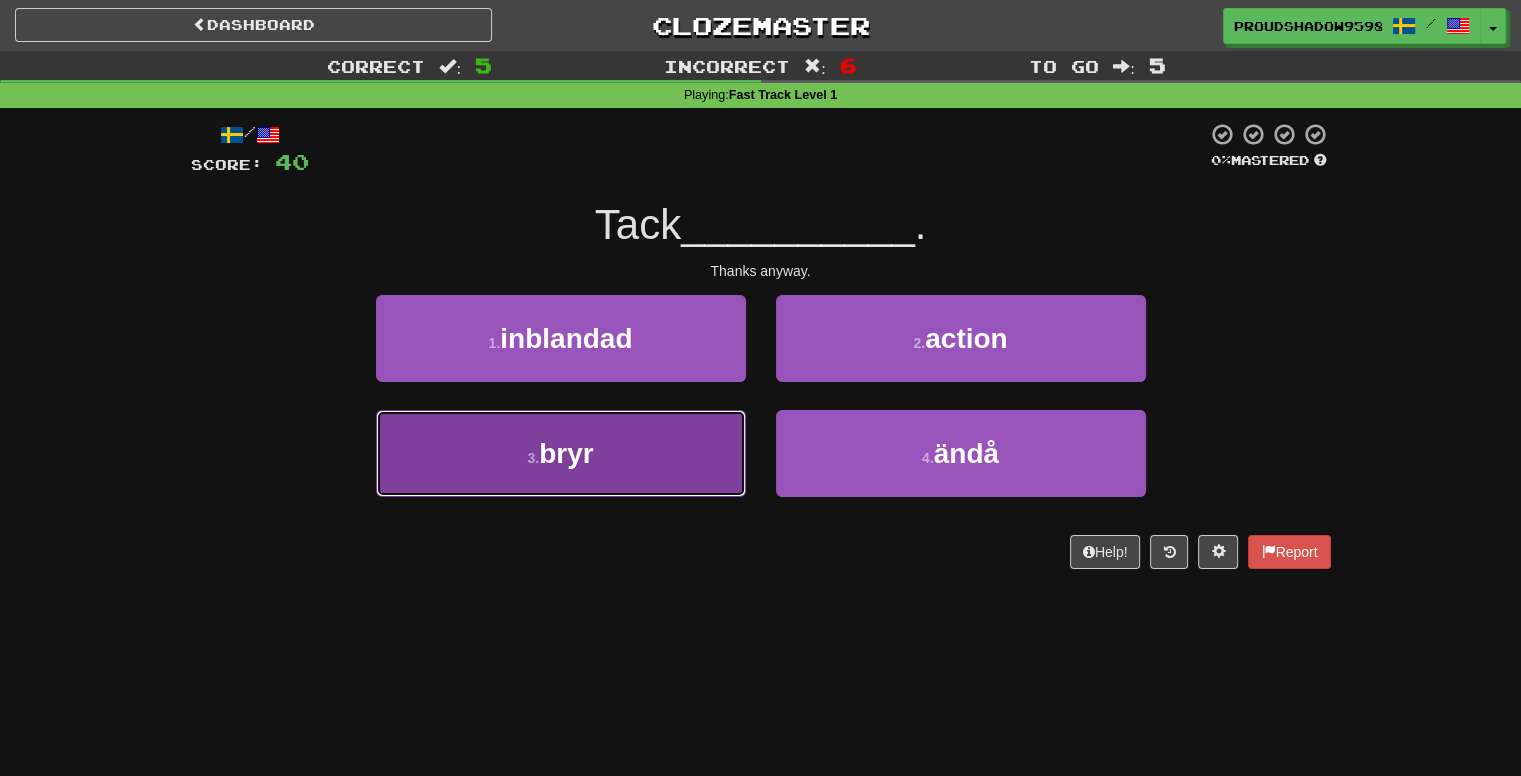 click on "3 .  bryr" at bounding box center [561, 453] 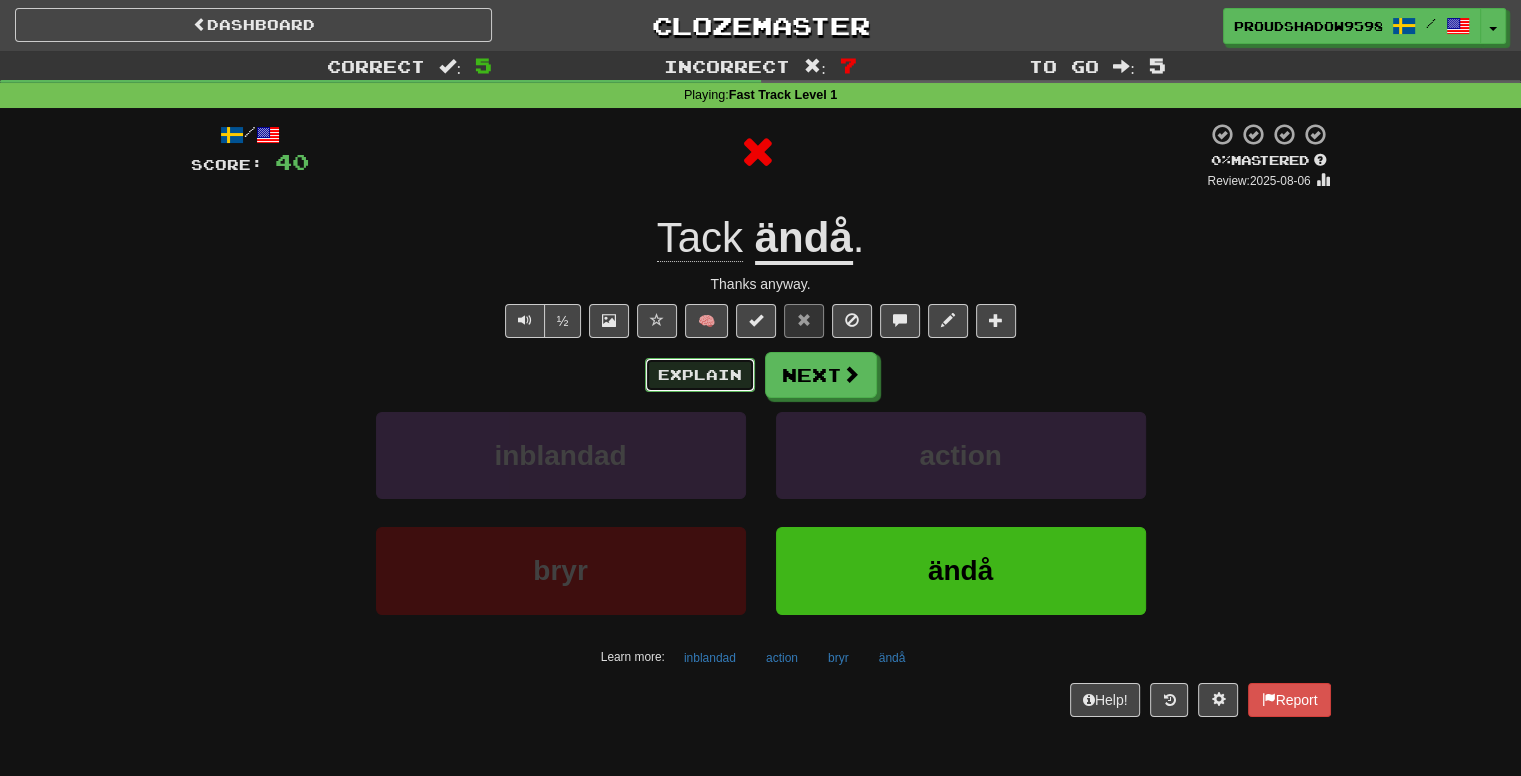 click on "Explain" at bounding box center (700, 375) 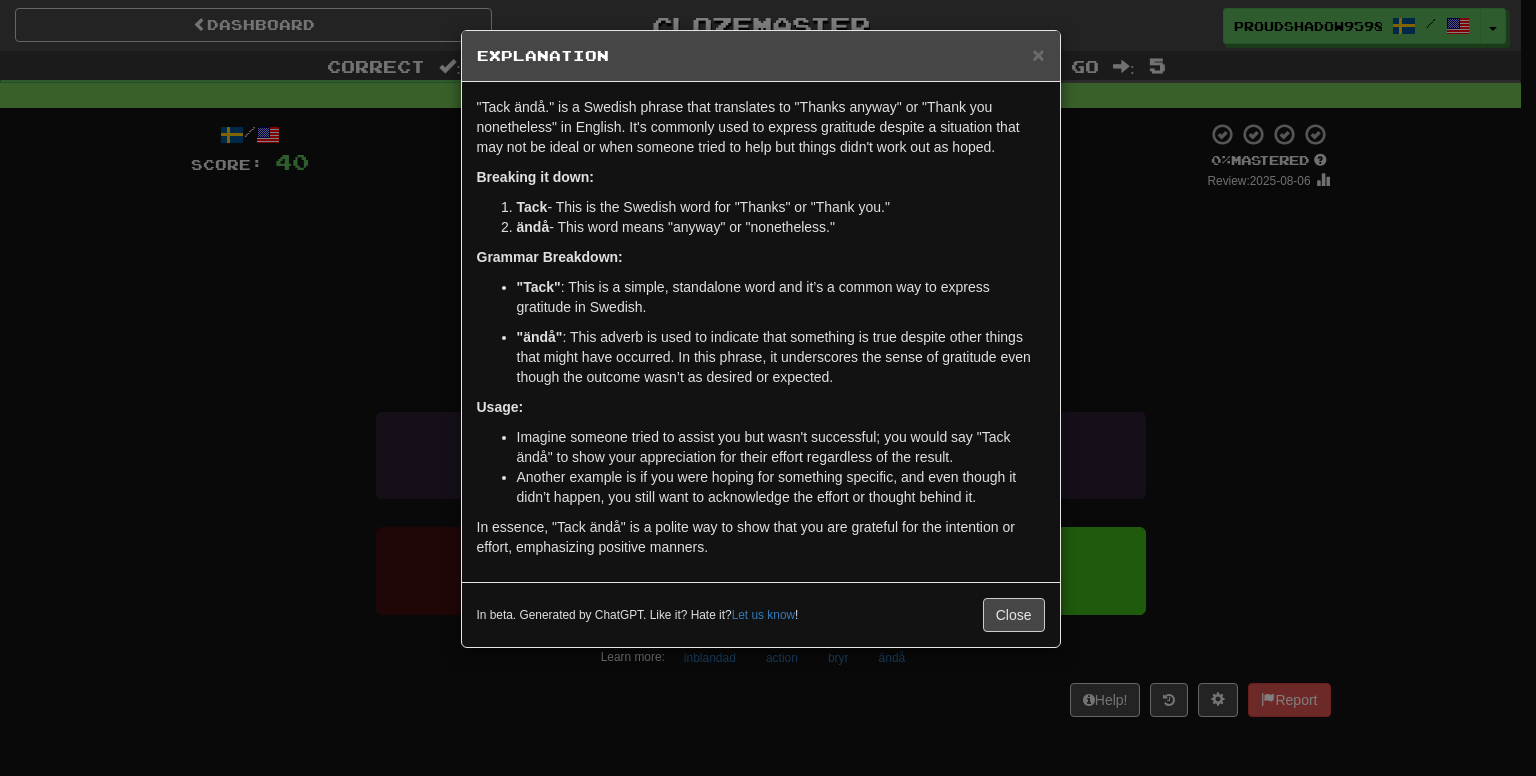 click on "× Explanation "Tack ändå." is a Swedish phrase that translates to "Thanks anyway" or "Thank you nonetheless" in English. It's commonly used to express gratitude despite a situation that may not be ideal or when someone tried to help but things didn't work out as hoped.
Breaking it down:
Tack  - This is the Swedish word for "Thanks" or "Thank you."
ändå  - This word means "anyway" or "nonetheless."
Grammar Breakdown:
"Tack" : This is a simple, standalone word and it’s a common way to express gratitude in Swedish.
"ändå" : This adverb is used to indicate that something is true despite other things that might have occurred. In this phrase, it underscores the sense of gratitude even though the outcome wasn’t as desired or expected.
Usage:
Imagine someone tried to assist you but wasn't successful; you would say "Tack ändå" to show your appreciation for their effort regardless of the result.
In beta. Generated by ChatGPT. Like it? Hate it?  Let us know ! Close" at bounding box center (768, 388) 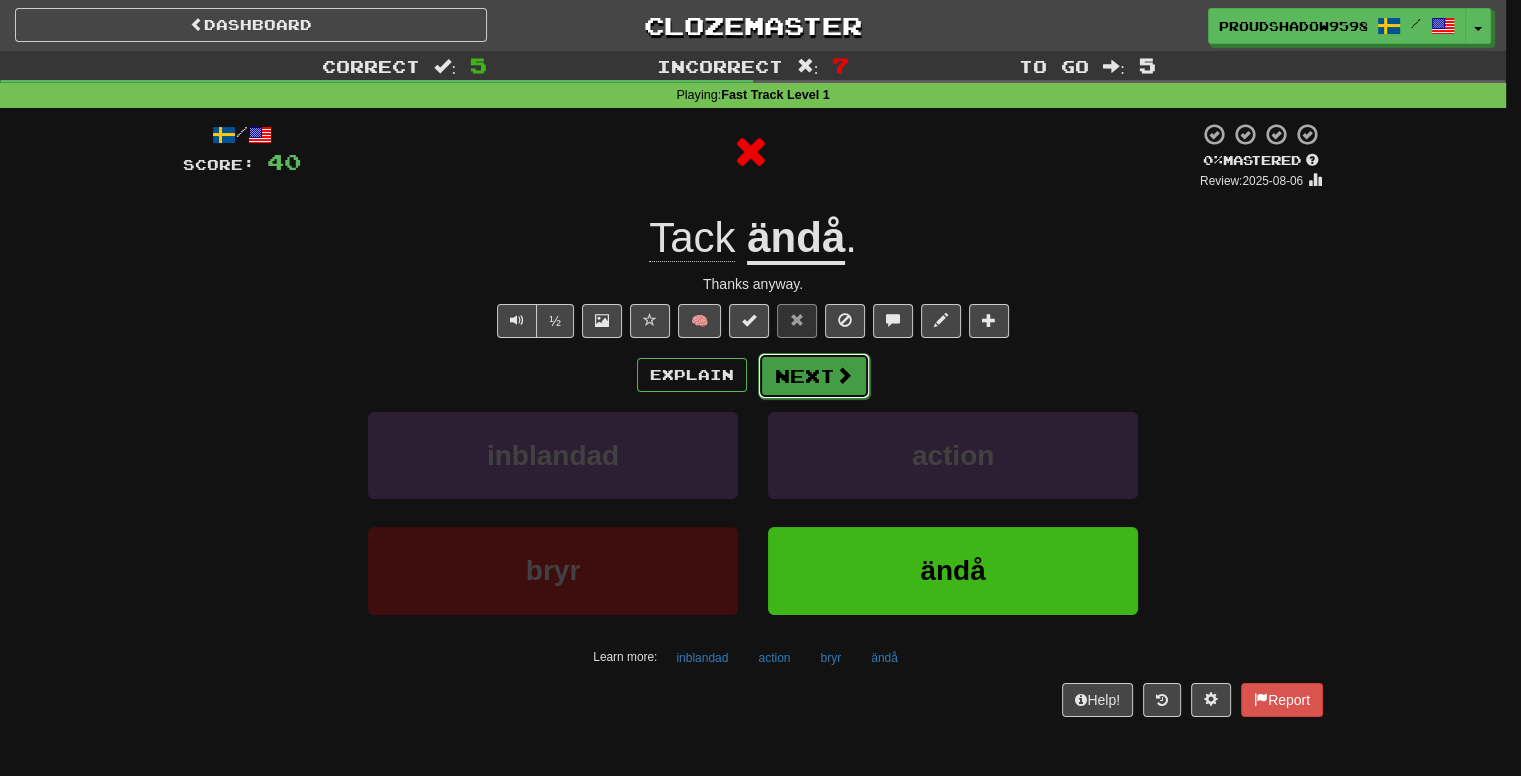 click on "Next" at bounding box center [814, 376] 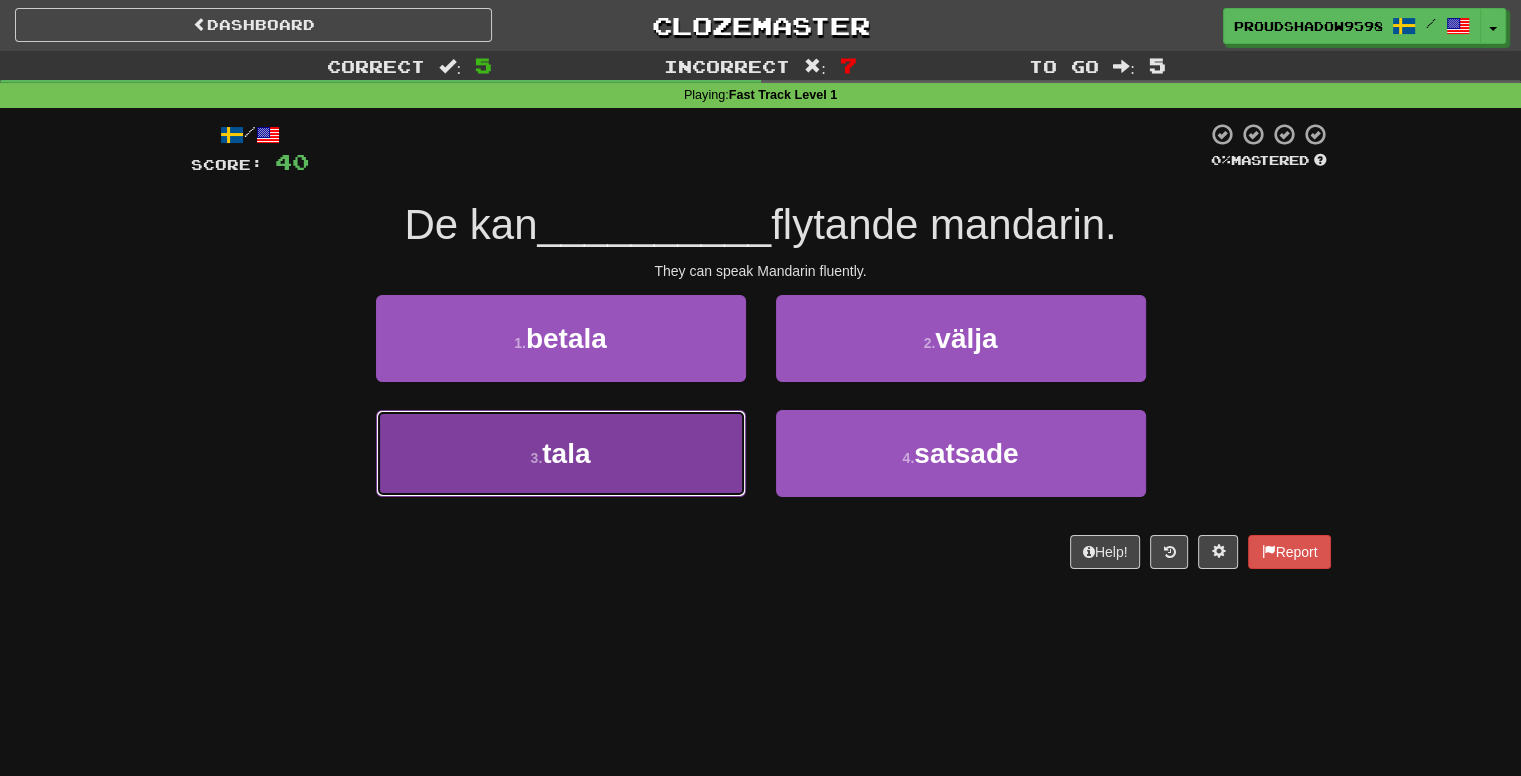 click on "3 .  tala" at bounding box center (561, 453) 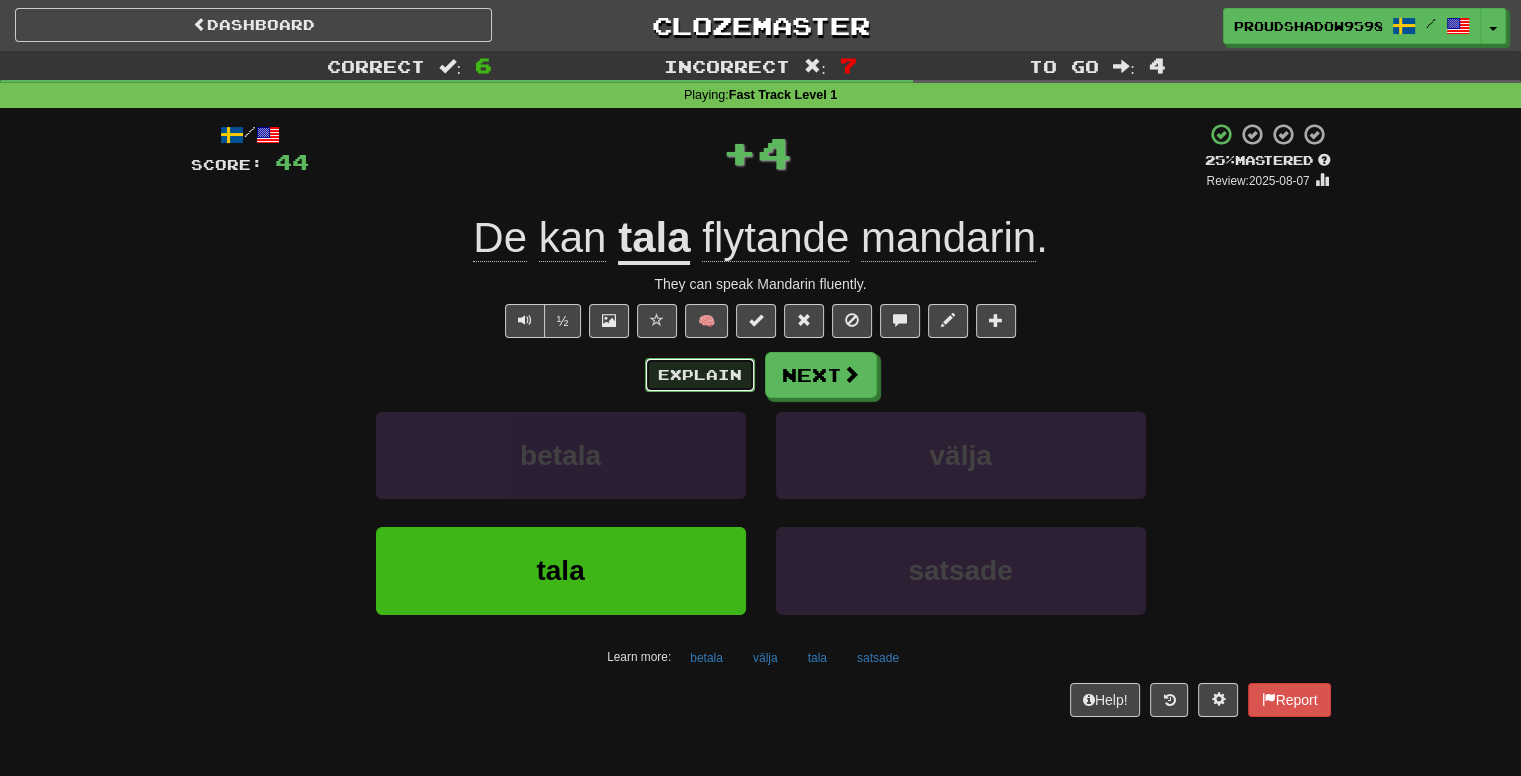 click on "Explain" at bounding box center (700, 375) 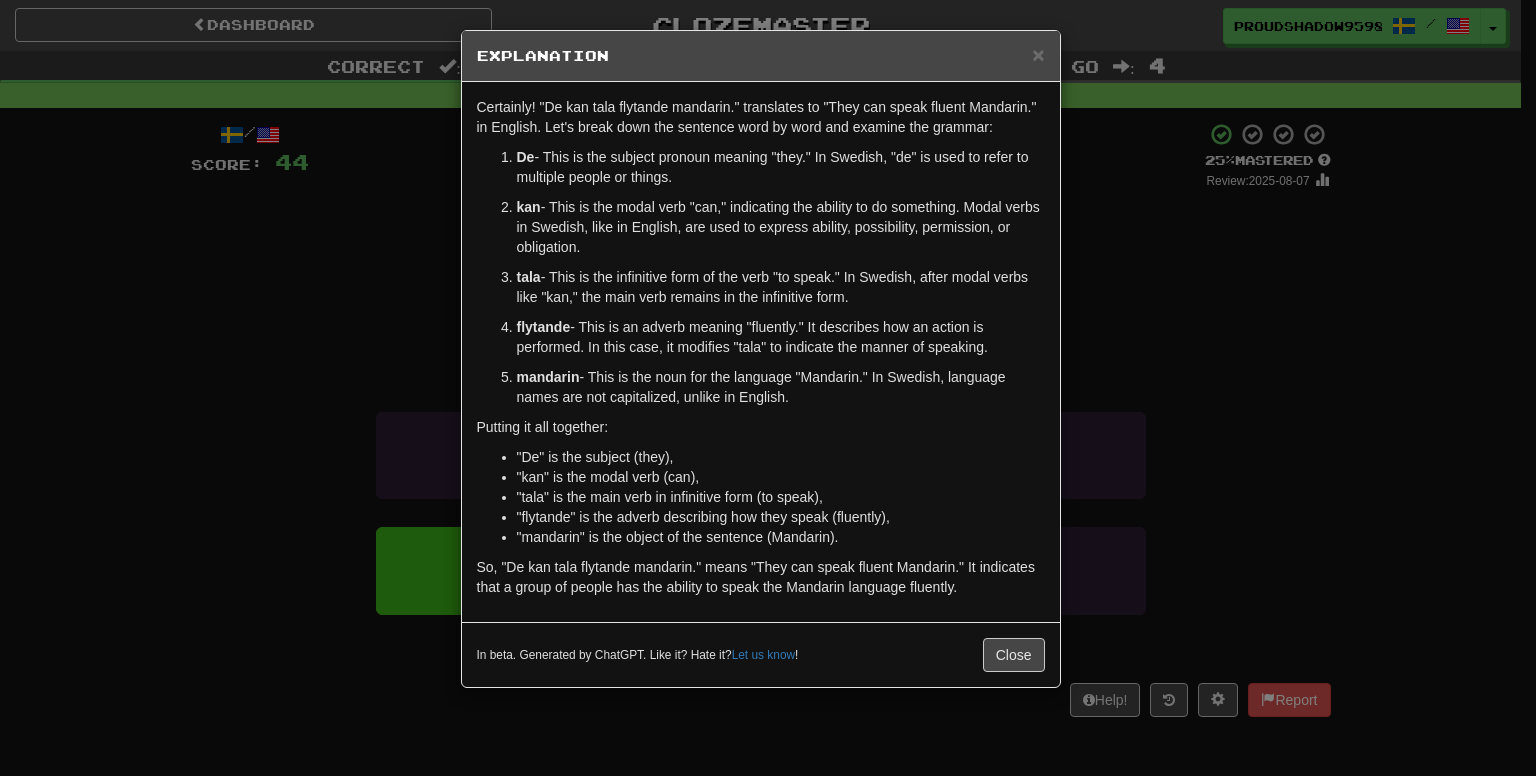 click on "× Explanation Certainly! "De kan tala flytande mandarin." translates to "They can speak fluent Mandarin." in English. Let's break down the sentence word by word and examine the grammar:
De  - This is the subject pronoun meaning "they." In Swedish, "de" is used to refer to multiple people or things.
kan  - This is the modal verb "can," indicating the ability to do something. Modal verbs in Swedish, like in English, are used to express ability, possibility, permission, or obligation.
tala  - This is the infinitive form of the verb "to speak." In Swedish, after modal verbs like "kan," the main verb remains in the infinitive form.
flytande  - This is an adverb meaning "fluently." It describes how an action is performed. In this case, it modifies "tala" to indicate the manner of speaking.
mandarin  - This is the noun for the language "Mandarin." In Swedish, language names are not capitalized, unlike in English.
Putting it all together:
"De" is the subject (they)," at bounding box center (768, 388) 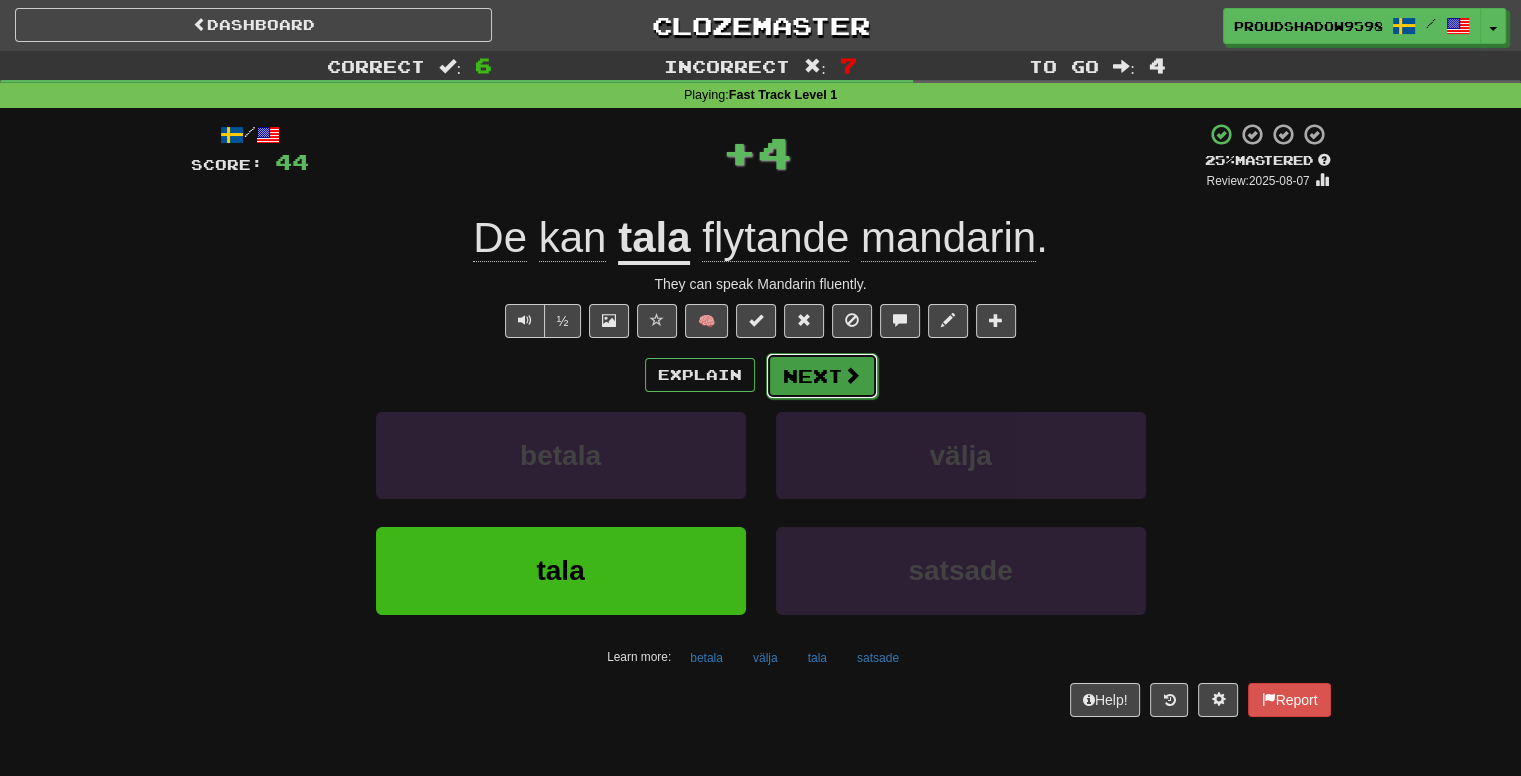 click on "Next" at bounding box center (822, 376) 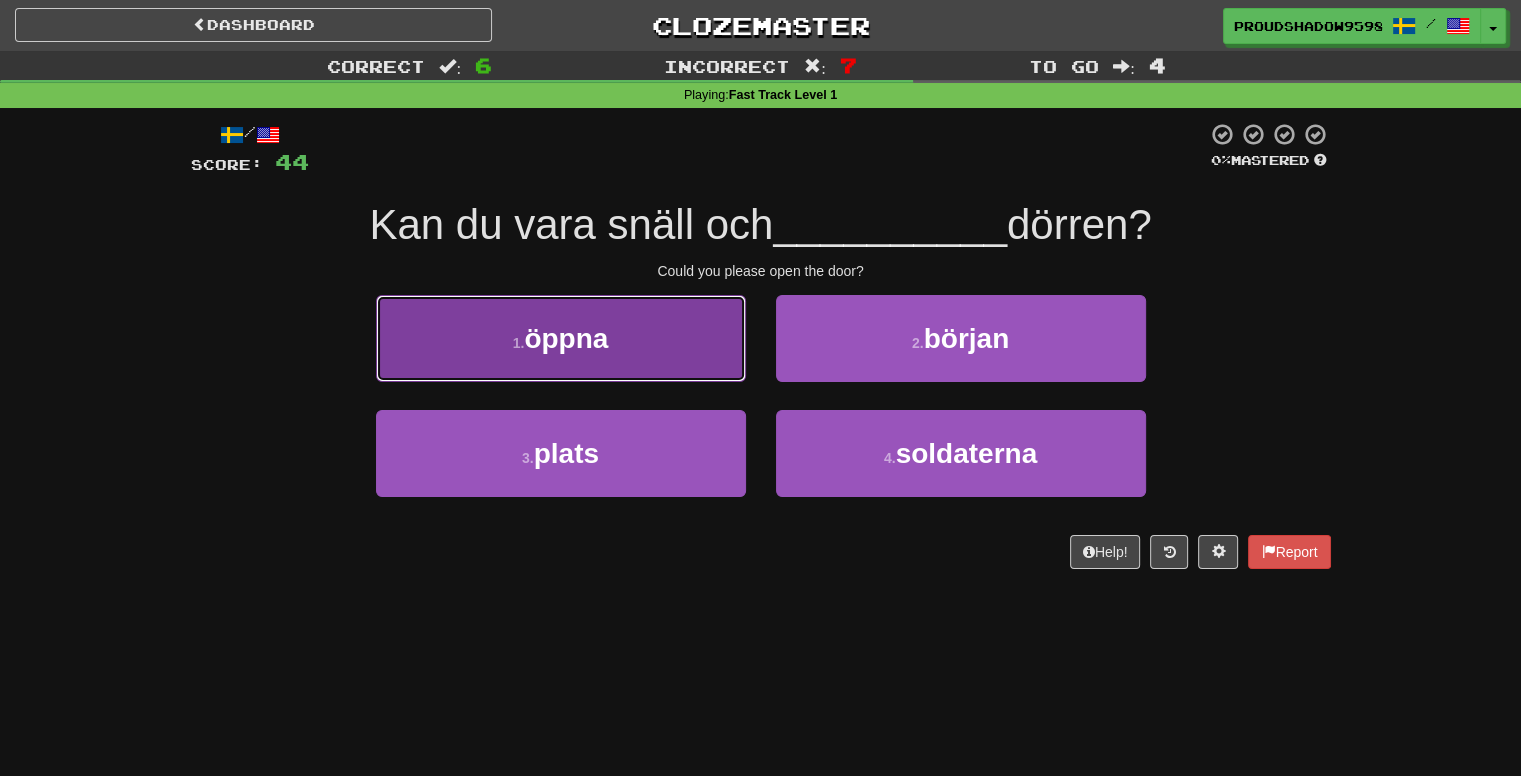 click on "1 .  öppna" at bounding box center [561, 338] 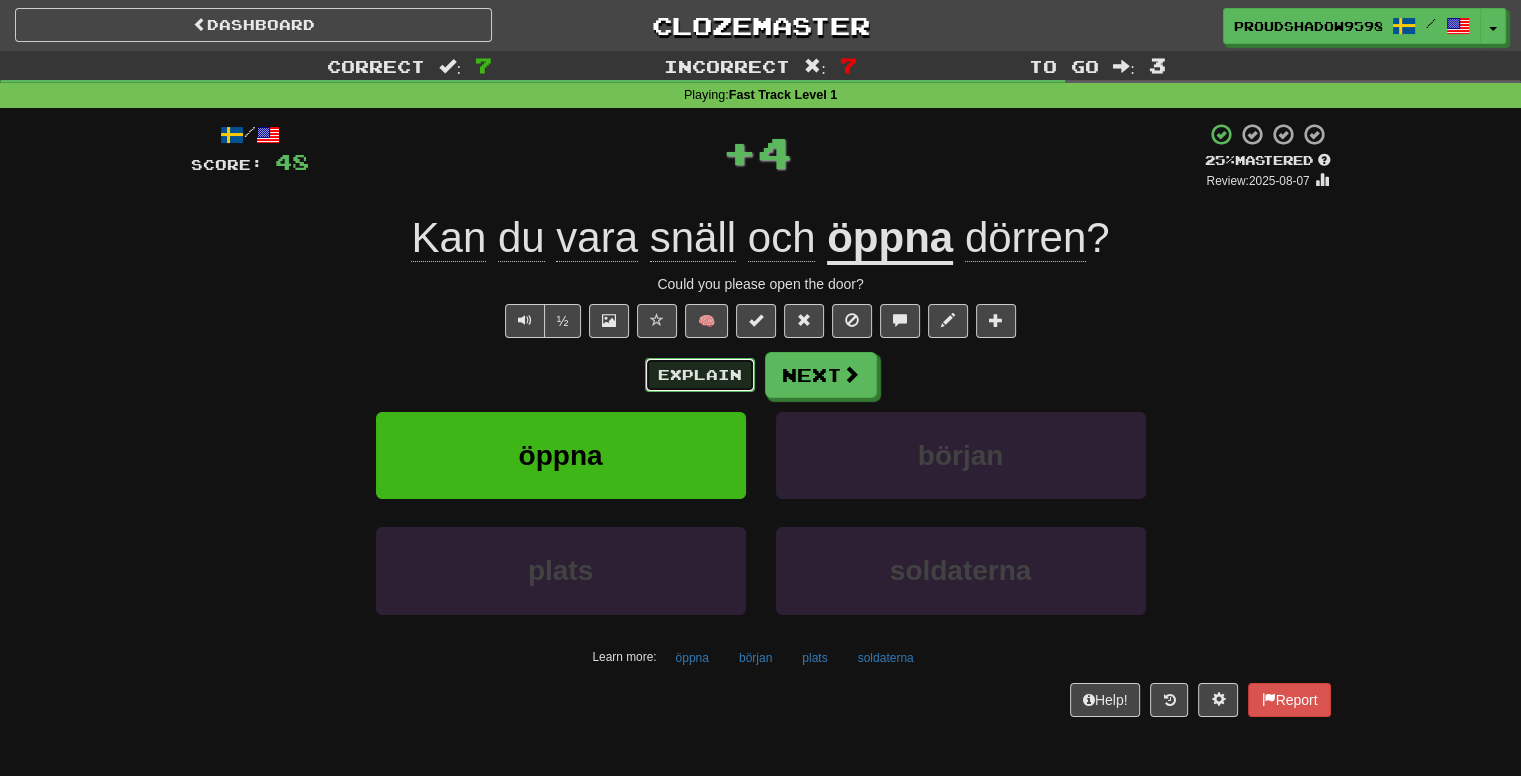 click on "Explain" at bounding box center [700, 375] 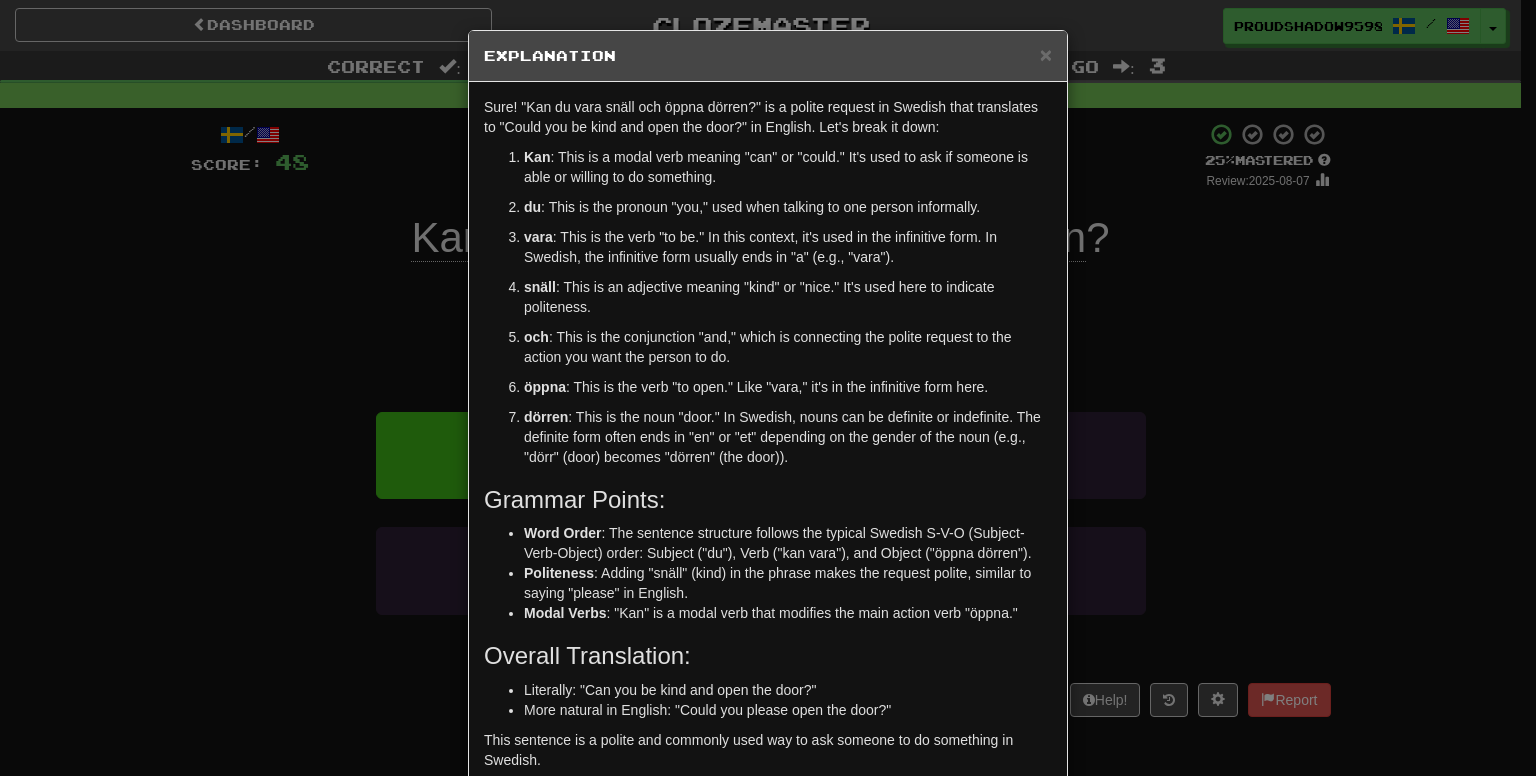 click on "× Explanation Sure! "Kan du vara snäll och öppna dörren?" is a polite request in Swedish that translates to "Could you be kind and open the door?" in English. Let's break it down:
Kan : This is a modal verb meaning "can" or "could." It's used to ask if someone is able or willing to do something.
du : This is the pronoun "you," used when talking to one person informally.
vara : This is the verb "to be." In this context, it's used in the infinitive form. In Swedish, the infinitive form usually ends in "a" (e.g., "vara").
snäll : This is an adjective meaning "kind" or "nice." It's used here to indicate politeness.
och : This is the conjunction "and," which is connecting the polite request to the action you want the person to do.
öppna : This is the verb "to open." Like "vara," it's in the infinitive form here.
dörren
Grammar Points:
Word Order
Politeness
Modal Verbs : "Kan" is a modal verb that modifies the main action verb "öppna."
!" at bounding box center (768, 388) 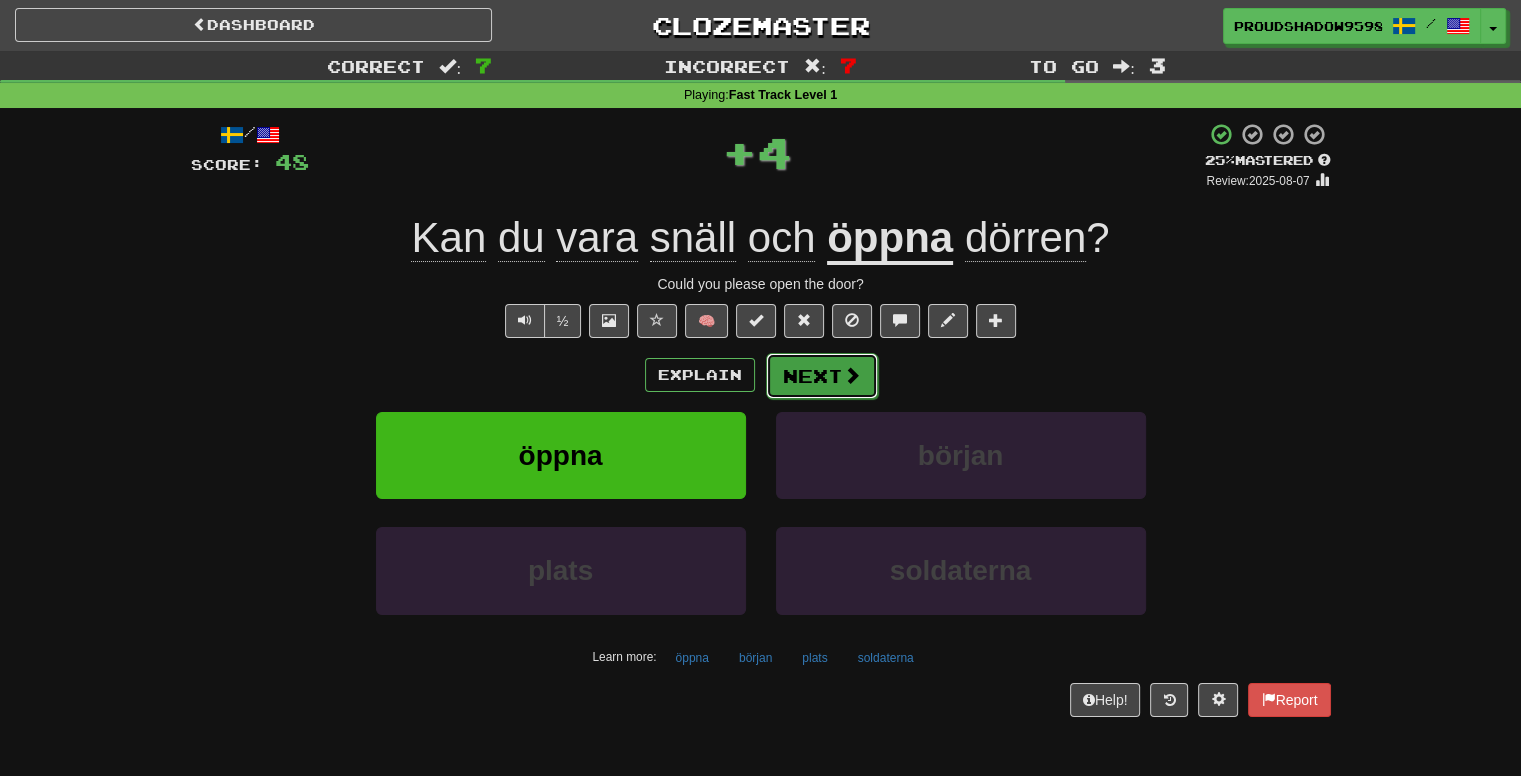 click on "Next" at bounding box center [822, 376] 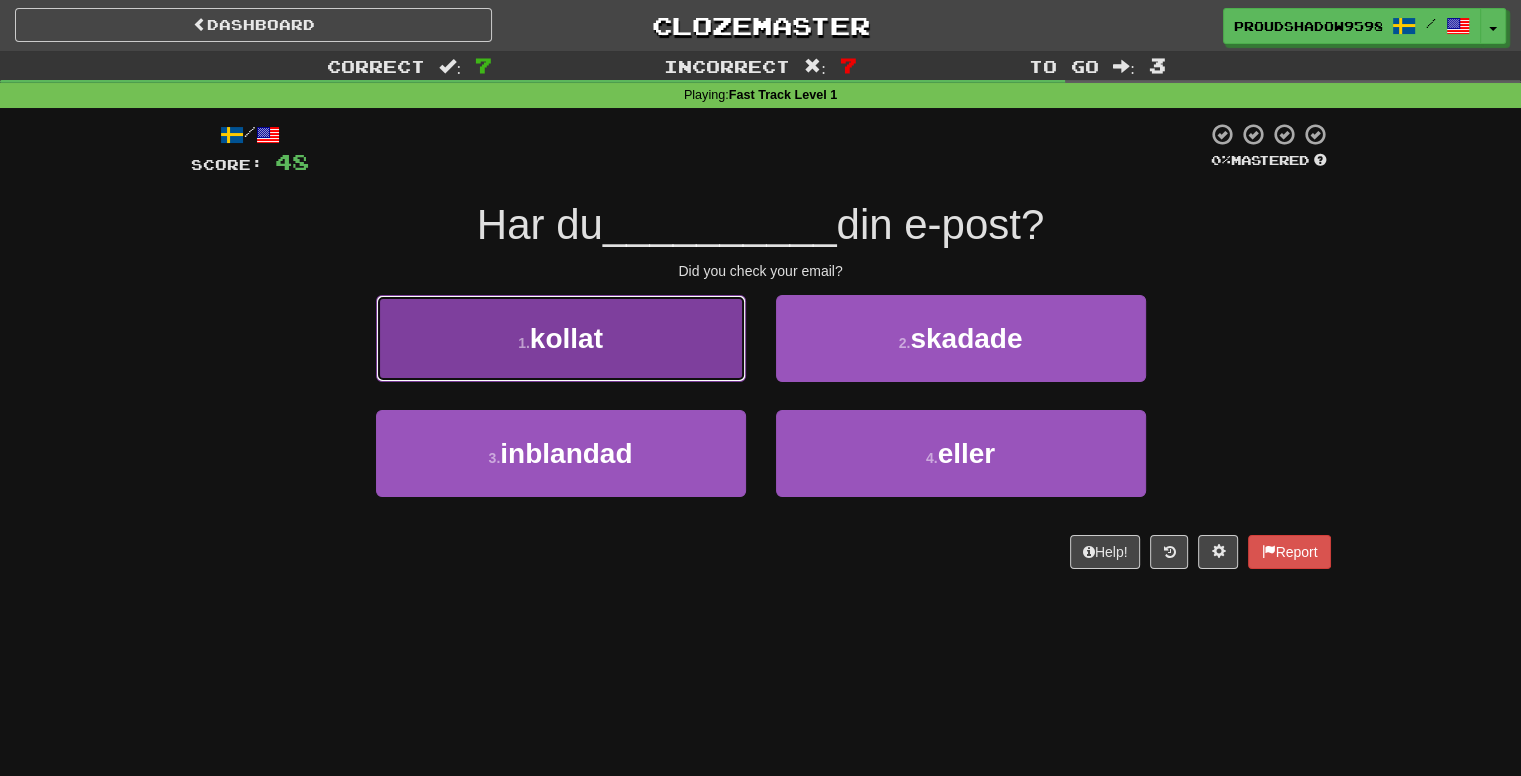 click on "kollat" at bounding box center (566, 338) 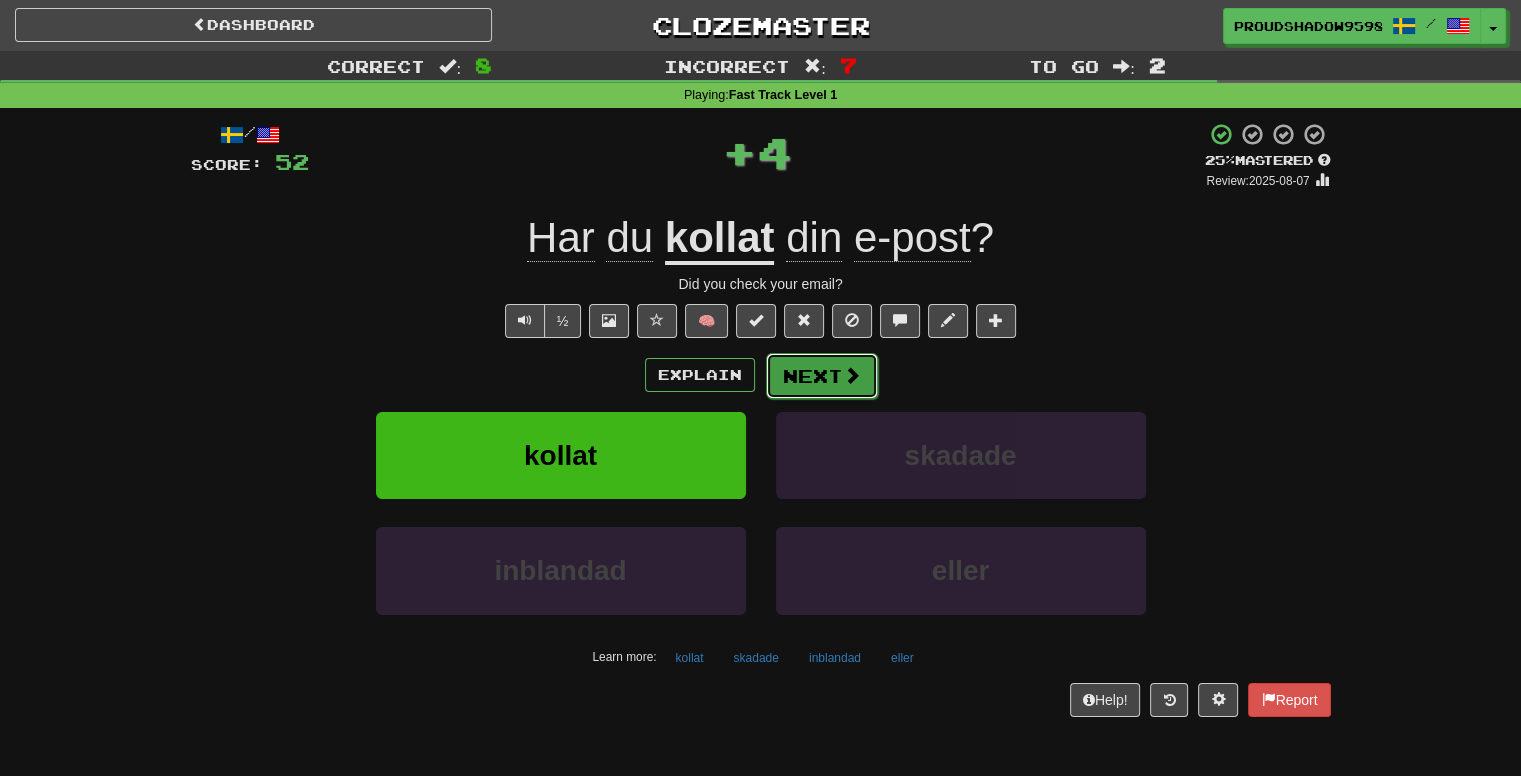 click on "Next" at bounding box center (822, 376) 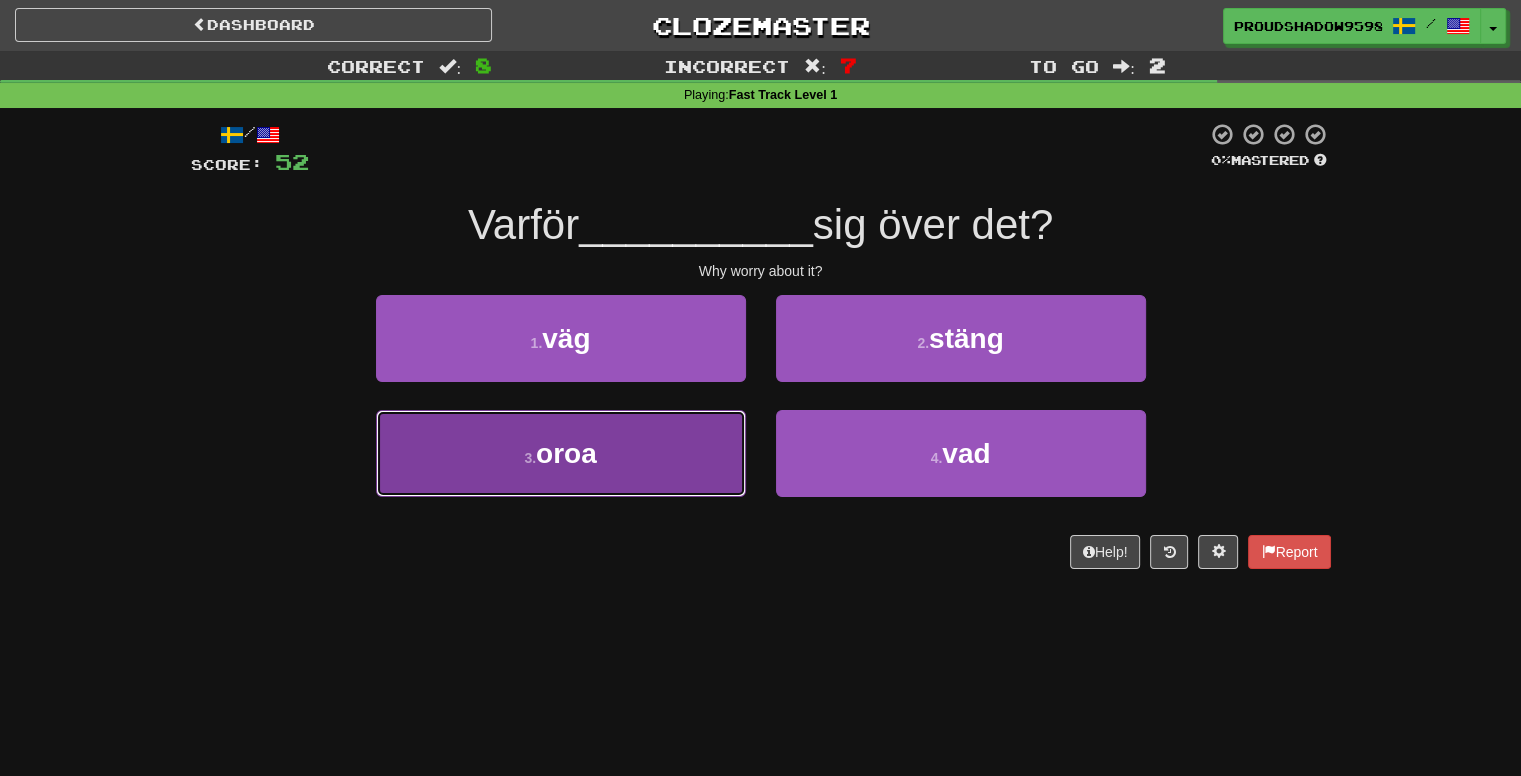 click on "3 .  oroa" at bounding box center [561, 453] 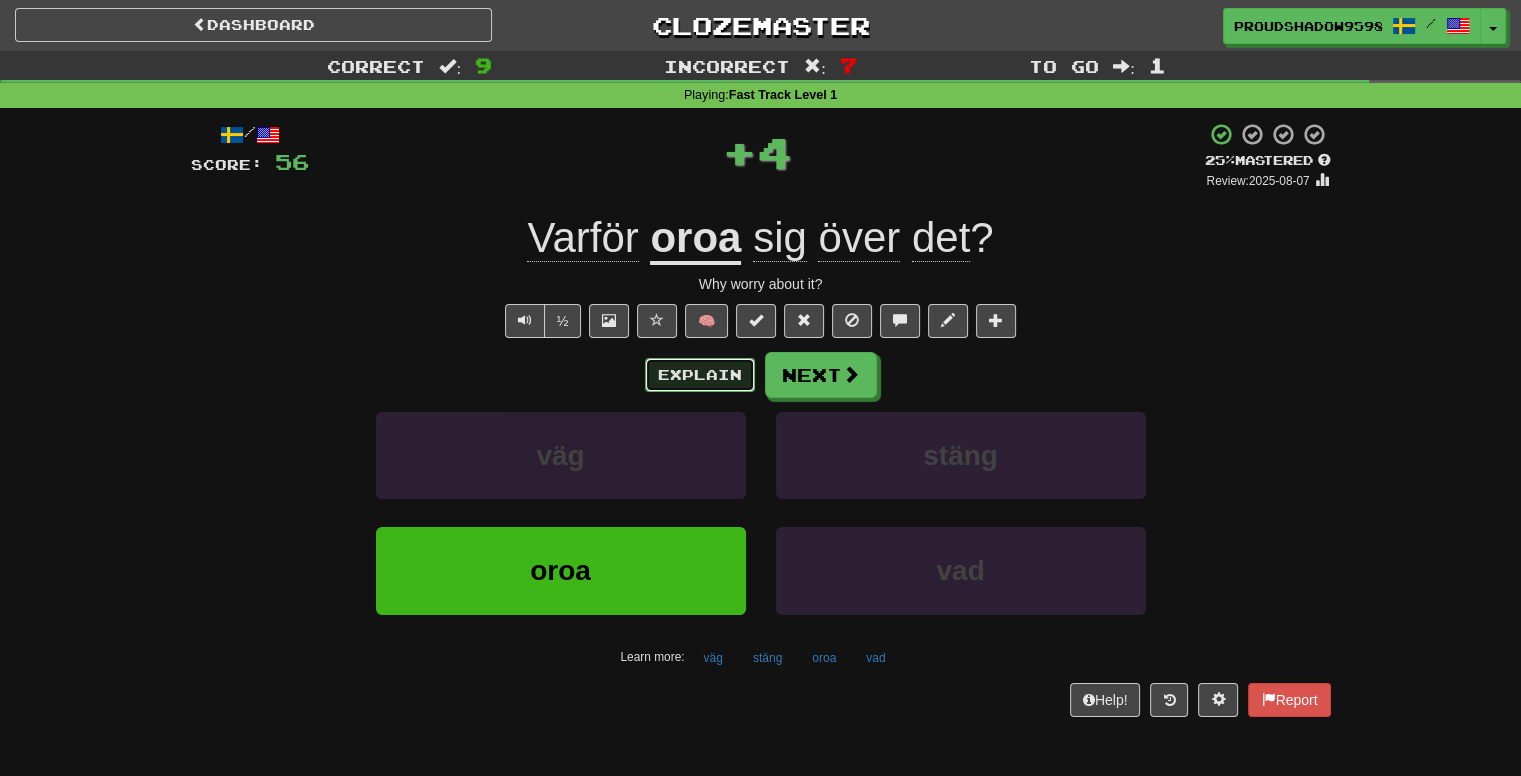 click on "Explain" at bounding box center [700, 375] 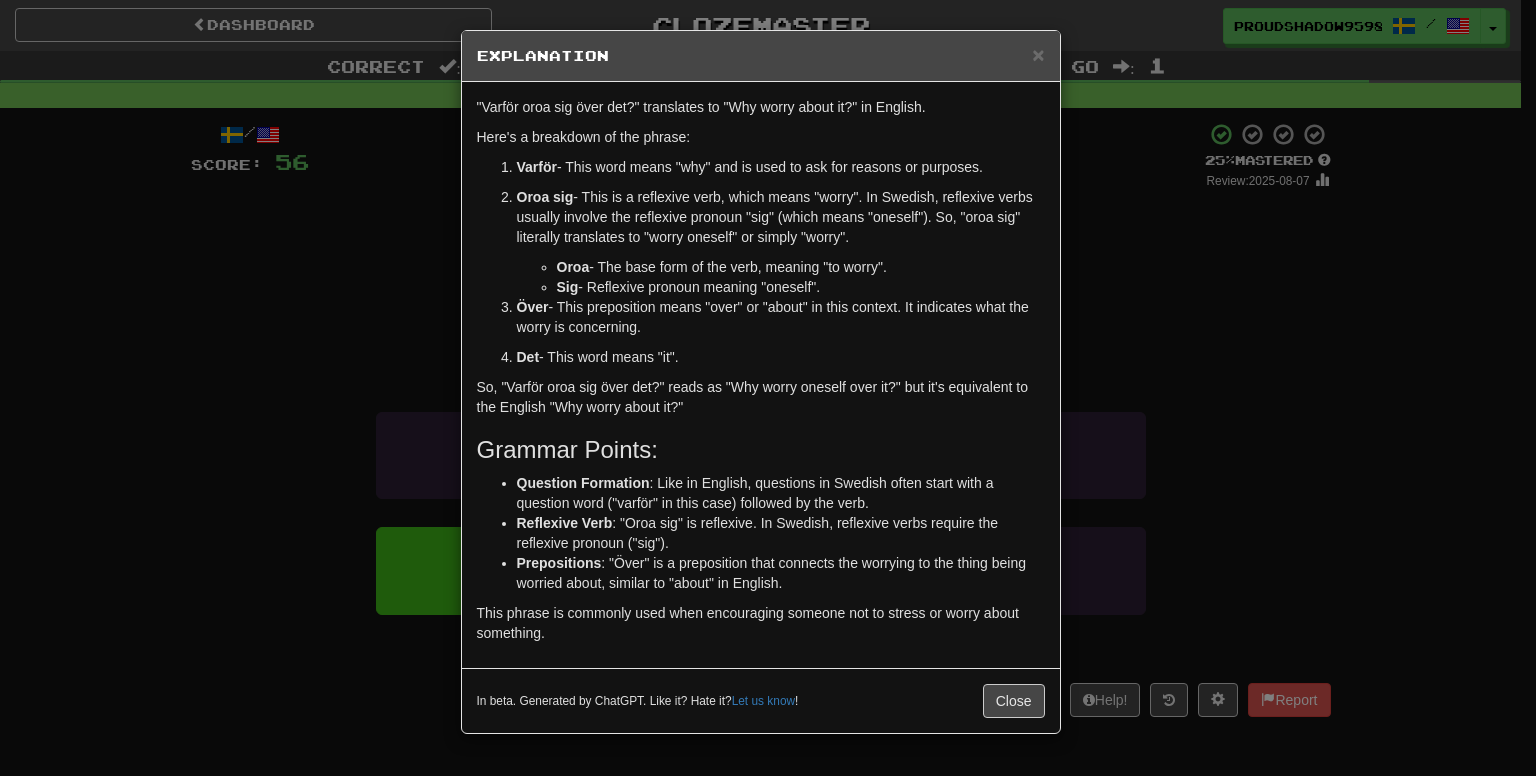 click on "× Explanation "Varför oroa sig över det?" translates to "Why worry about it?" in English.
Here's a breakdown of the phrase:
Varför  - This word means "why" and is used to ask for reasons or purposes.
Oroa sig  - This is a reflexive verb, which means "worry". In Swedish, reflexive verbs usually involve the reflexive pronoun "sig" (which means "oneself"). So, "oroa sig" literally translates to "worry oneself" or simply "worry".
Oroa  - The base form of the verb, meaning "to worry".
Sig  - Reflexive pronoun meaning "oneself".
Över  - This preposition means "over" or "about" in this context. It indicates what the worry is concerning.
Det  - This word means "it".
So, "Varför oroa sig över det?" reads as "Why worry oneself over it?" but it's equivalent to the English "Why worry about it?"
Grammar Points:
Question Formation : Like in English, questions in Swedish often start with a question word ("varför" in this case) followed by the verb.
Reflexive Verb" at bounding box center [768, 388] 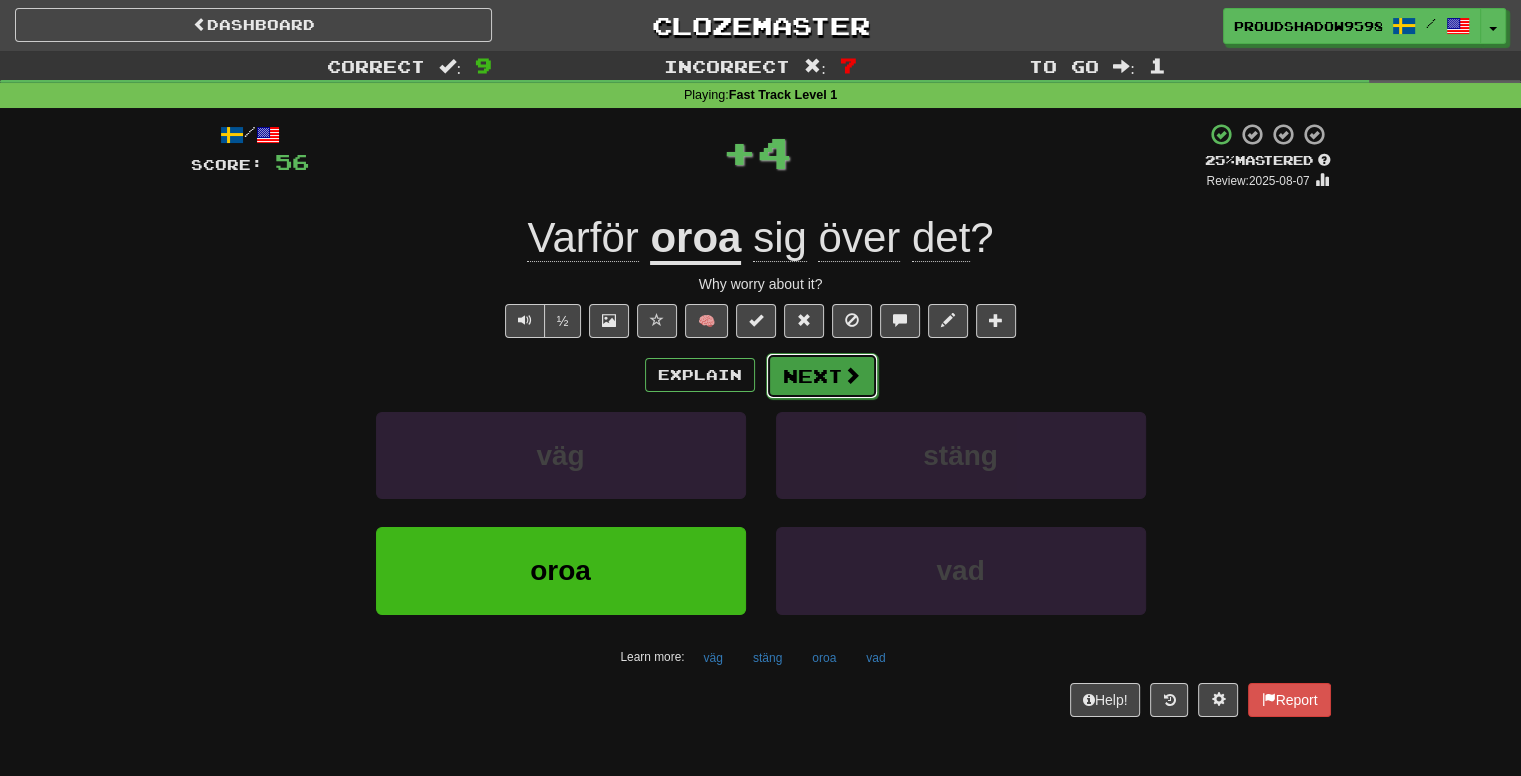 click on "Next" at bounding box center (822, 376) 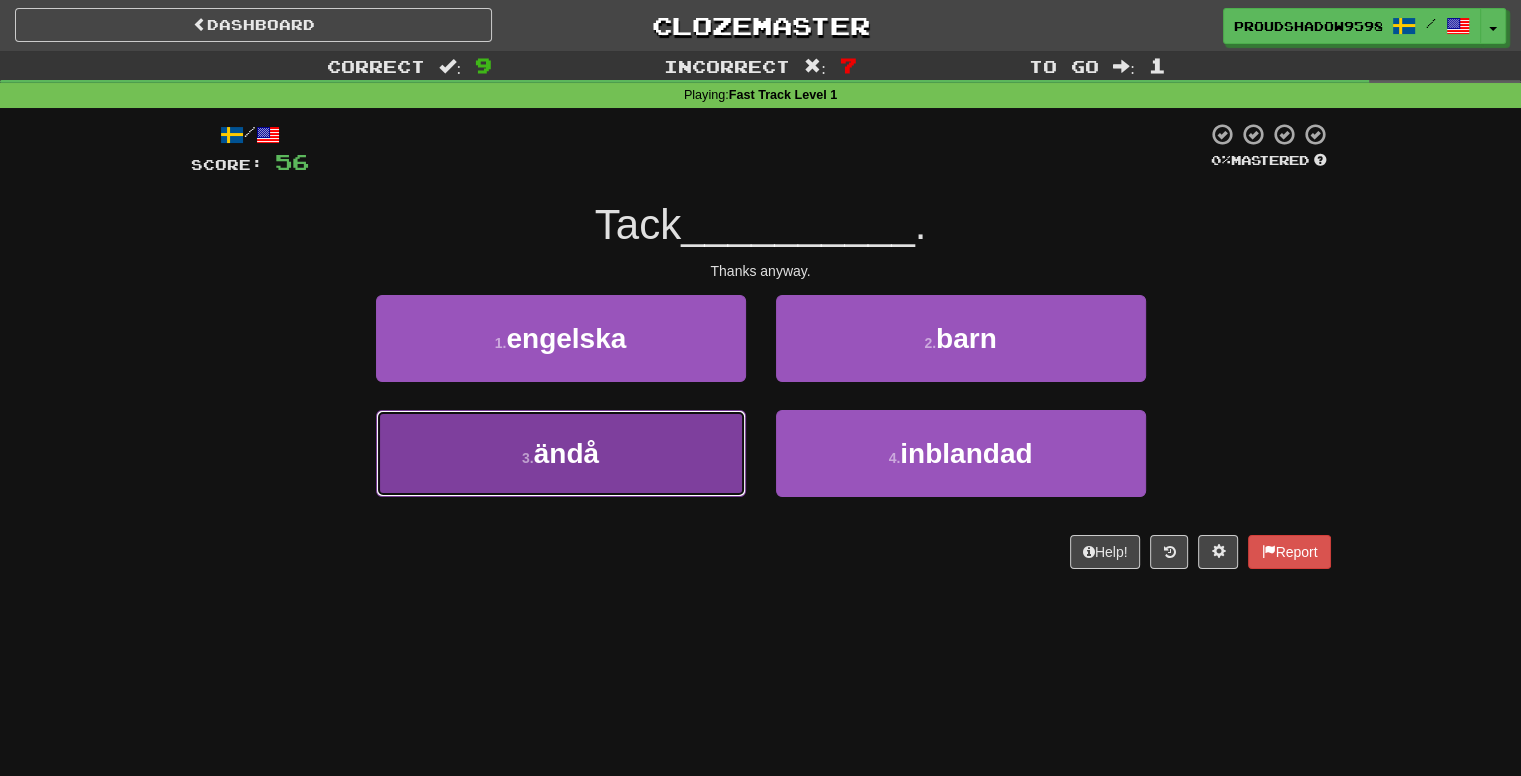 click on "3 .  ändå" at bounding box center [561, 453] 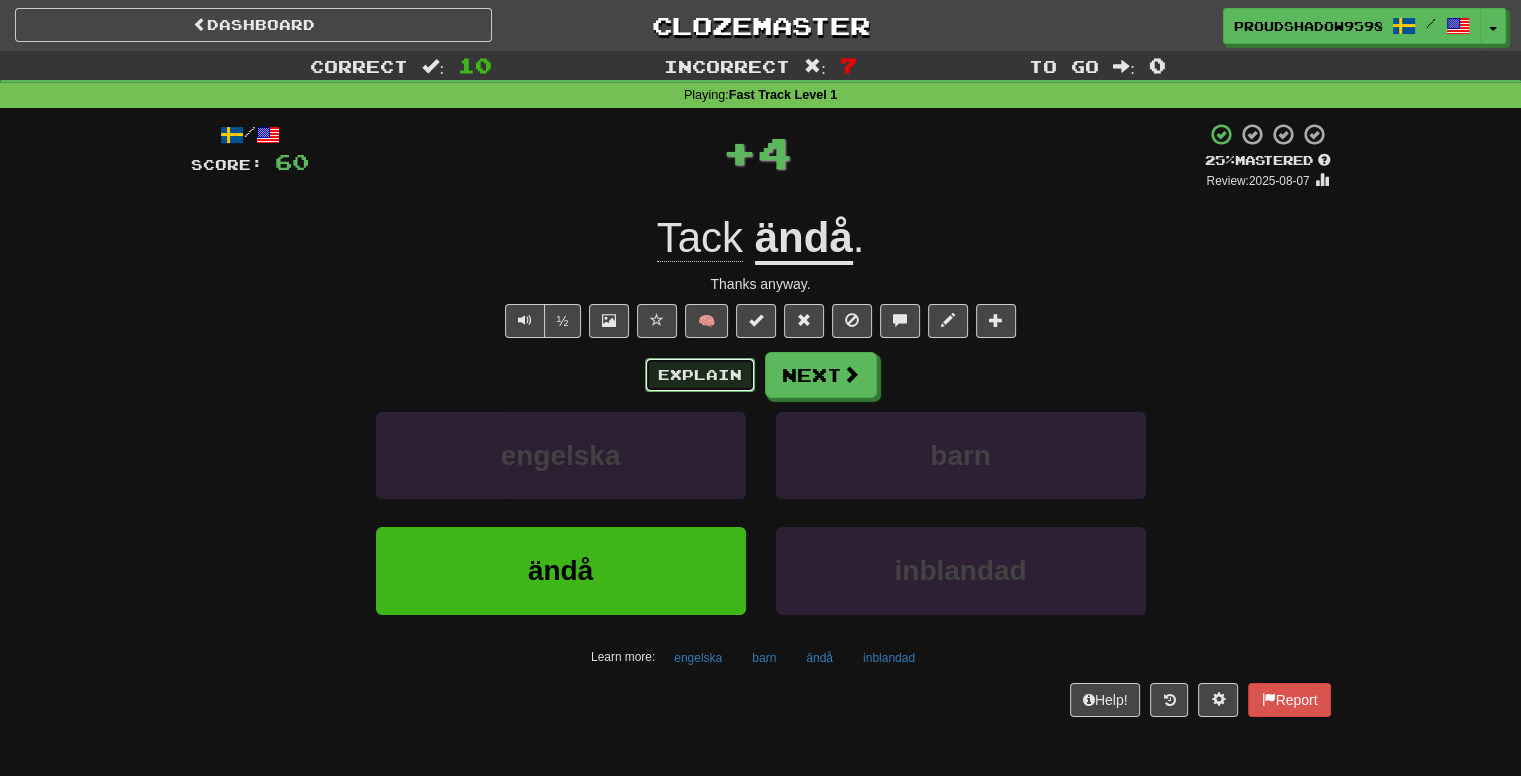 click on "Explain" at bounding box center (700, 375) 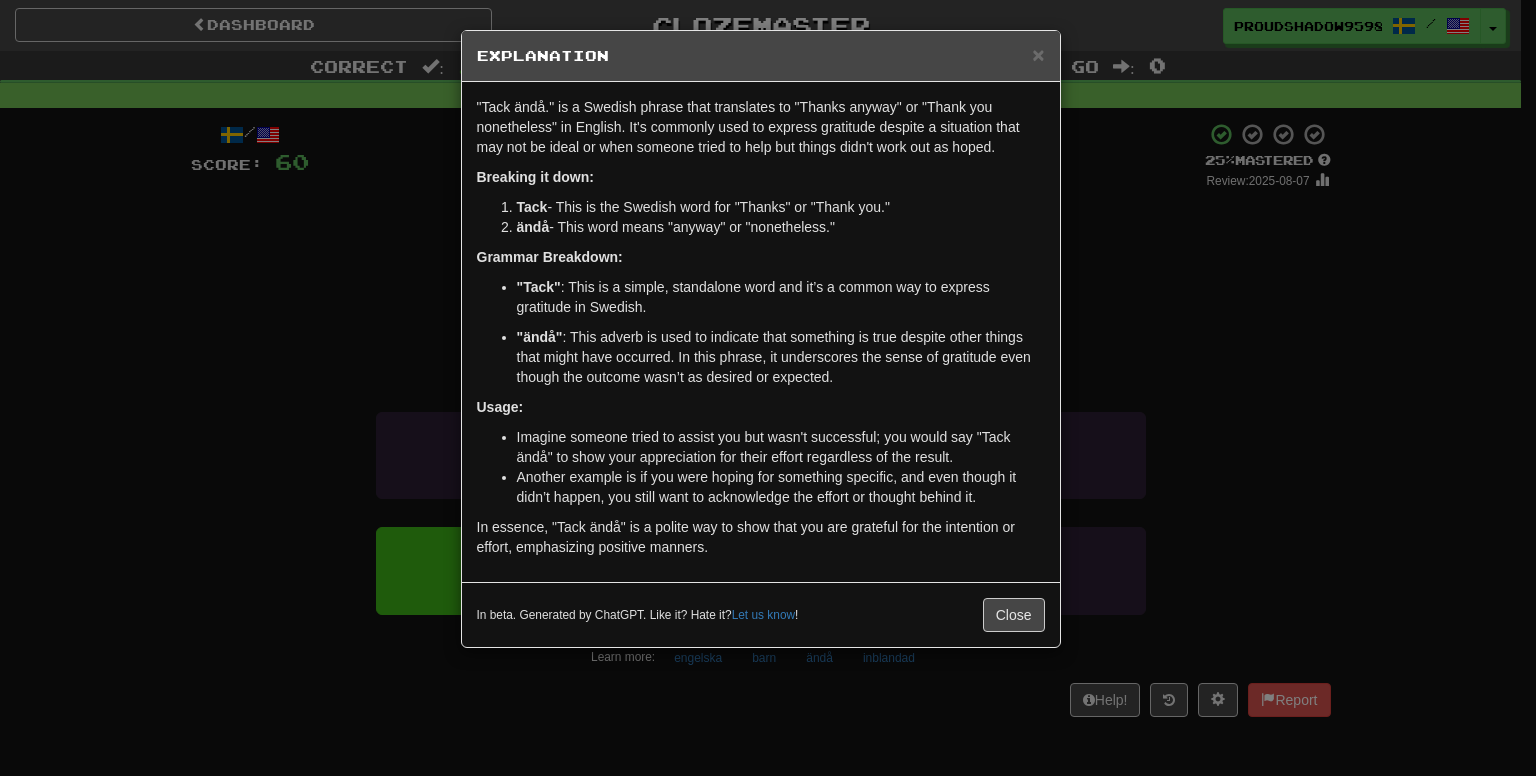 click on "× Explanation "Tack ändå." is a Swedish phrase that translates to "Thanks anyway" or "Thank you nonetheless" in English. It's commonly used to express gratitude despite a situation that may not be ideal or when someone tried to help but things didn't work out as hoped.
Breaking it down:
Tack  - This is the Swedish word for "Thanks" or "Thank you."
ändå  - This word means "anyway" or "nonetheless."
Grammar Breakdown:
"Tack" : This is a simple, standalone word and it’s a common way to express gratitude in Swedish.
"ändå" : This adverb is used to indicate that something is true despite other things that might have occurred. In this phrase, it underscores the sense of gratitude even though the outcome wasn’t as desired or expected.
Usage:
Imagine someone tried to assist you but wasn't successful; you would say "Tack ändå" to show your appreciation for their effort regardless of the result.
In beta. Generated by ChatGPT. Like it? Hate it?  Let us know ! Close" at bounding box center [768, 388] 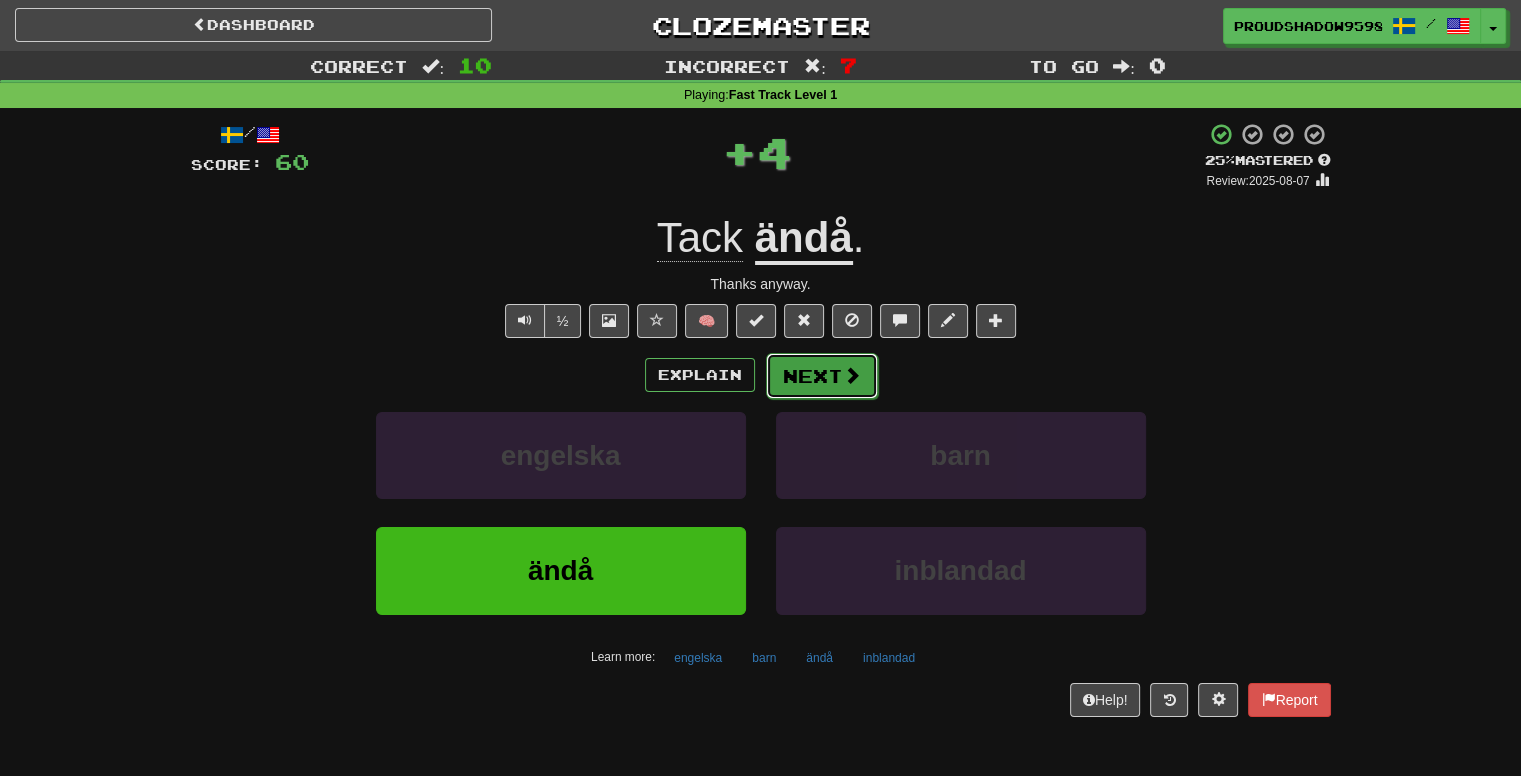 click on "Next" at bounding box center (822, 376) 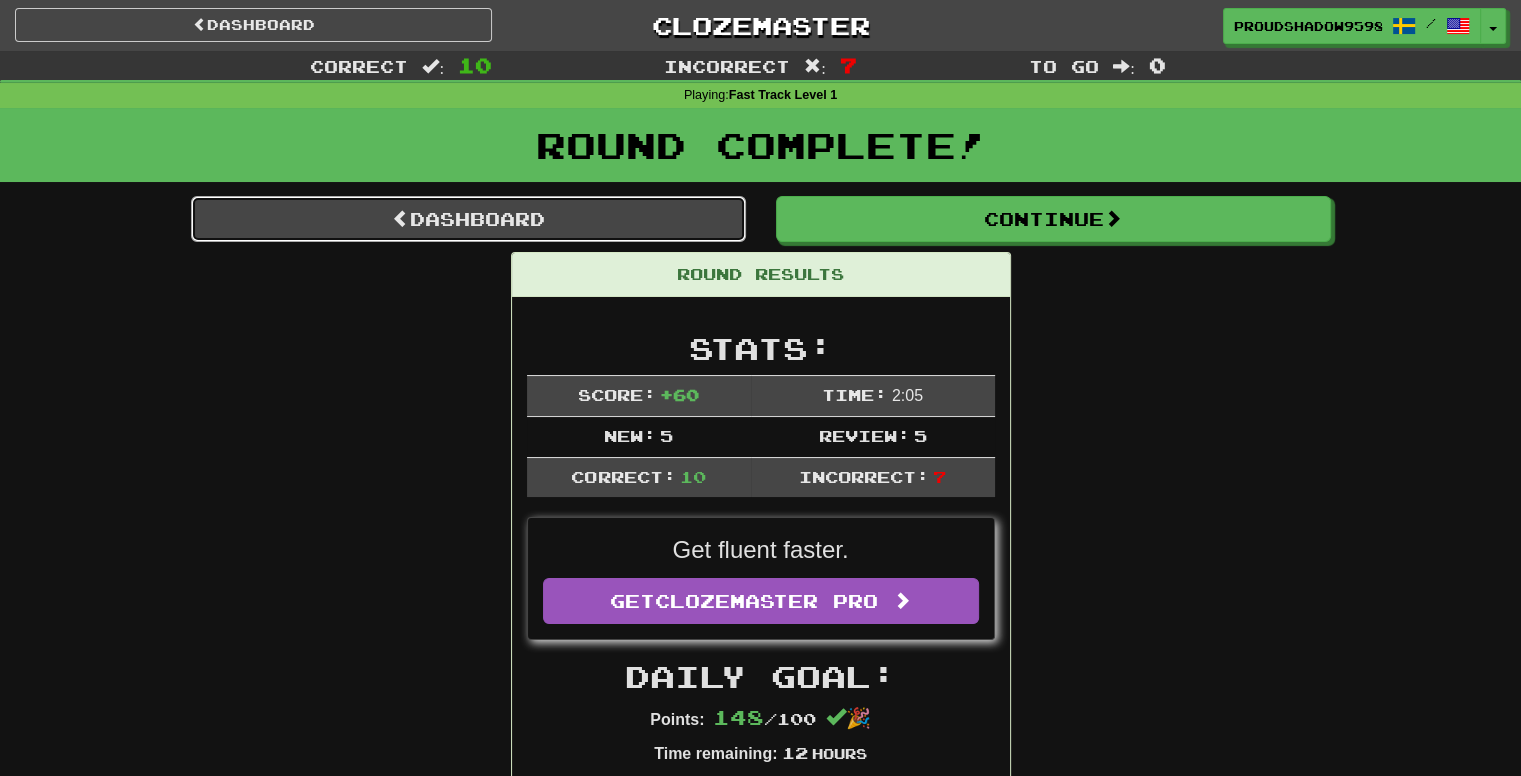 click on "Dashboard" at bounding box center [468, 219] 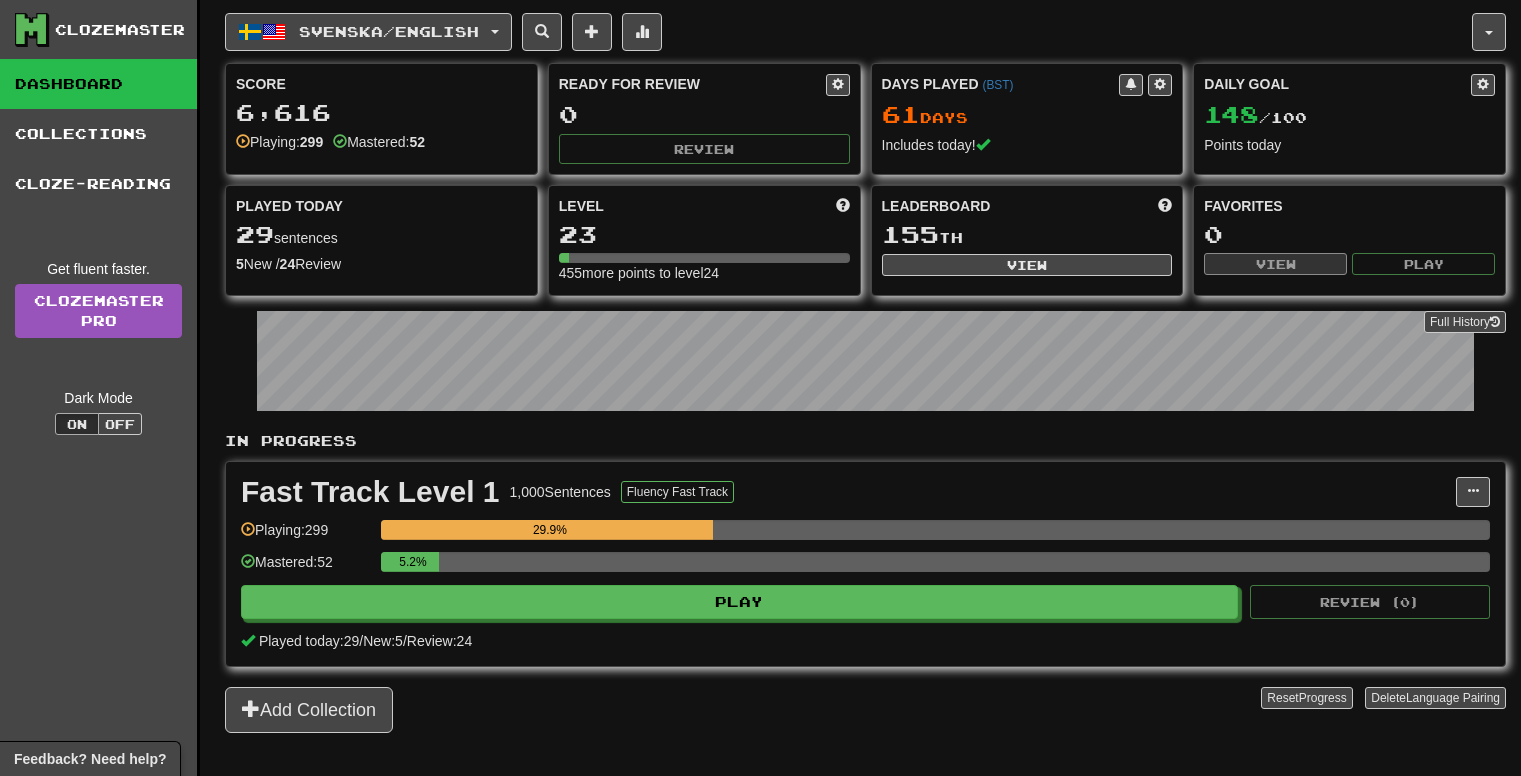 scroll, scrollTop: 0, scrollLeft: 0, axis: both 